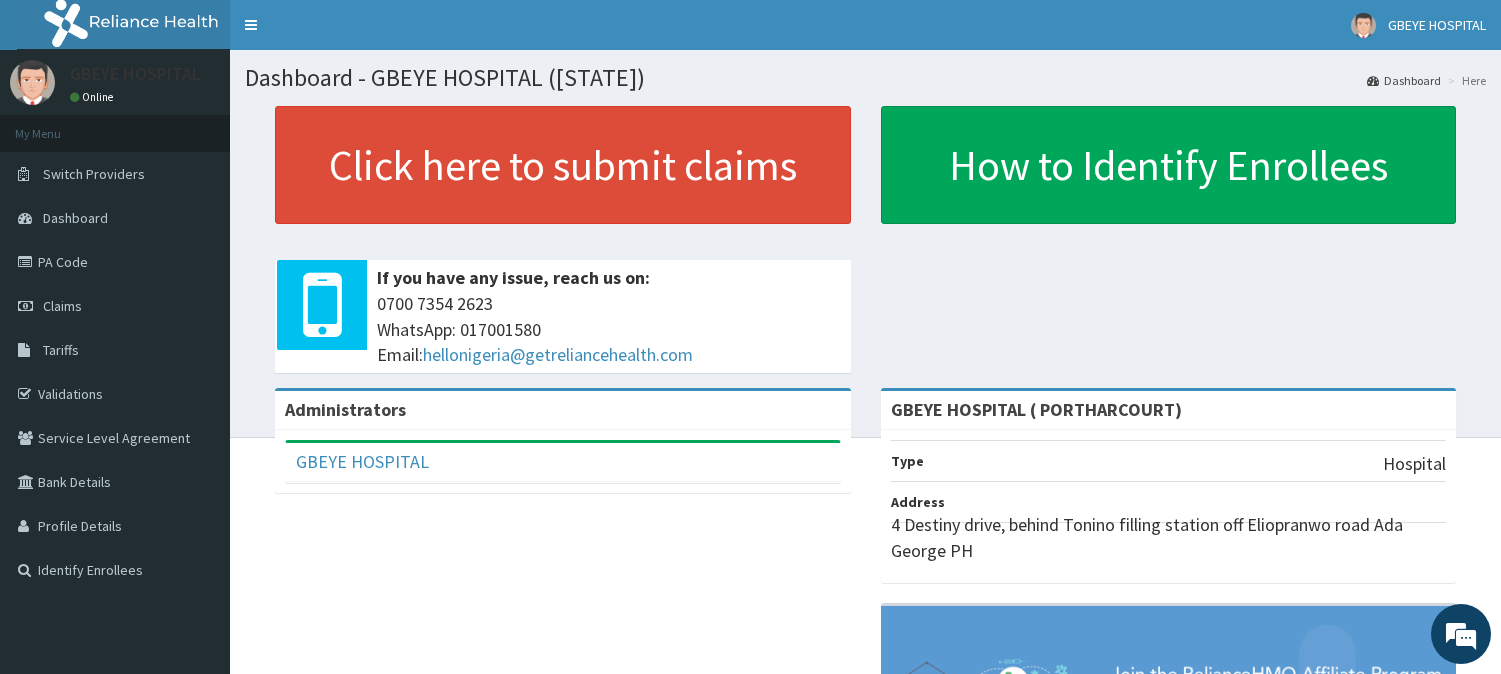 scroll, scrollTop: 0, scrollLeft: 0, axis: both 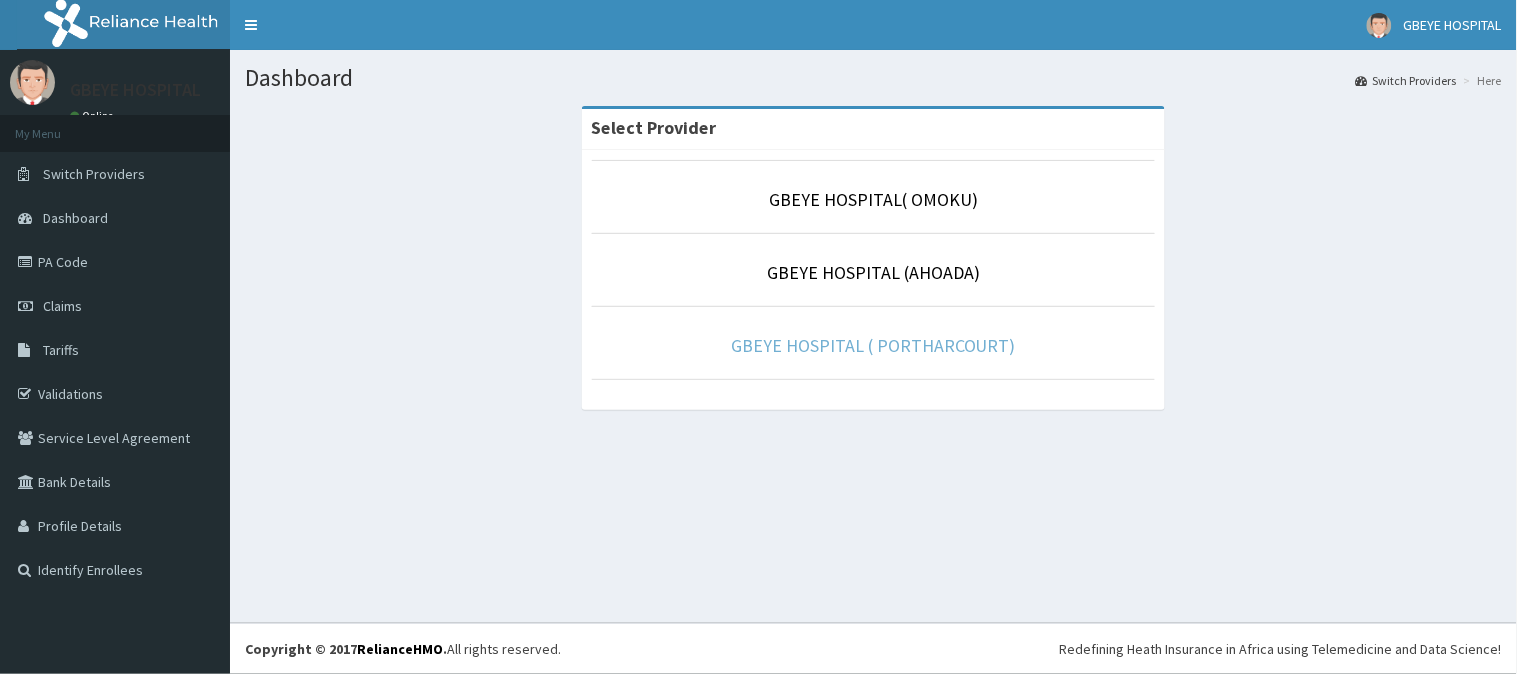click on "GBEYE HOSPITAL ( PORTHARCOURT)" at bounding box center [873, 345] 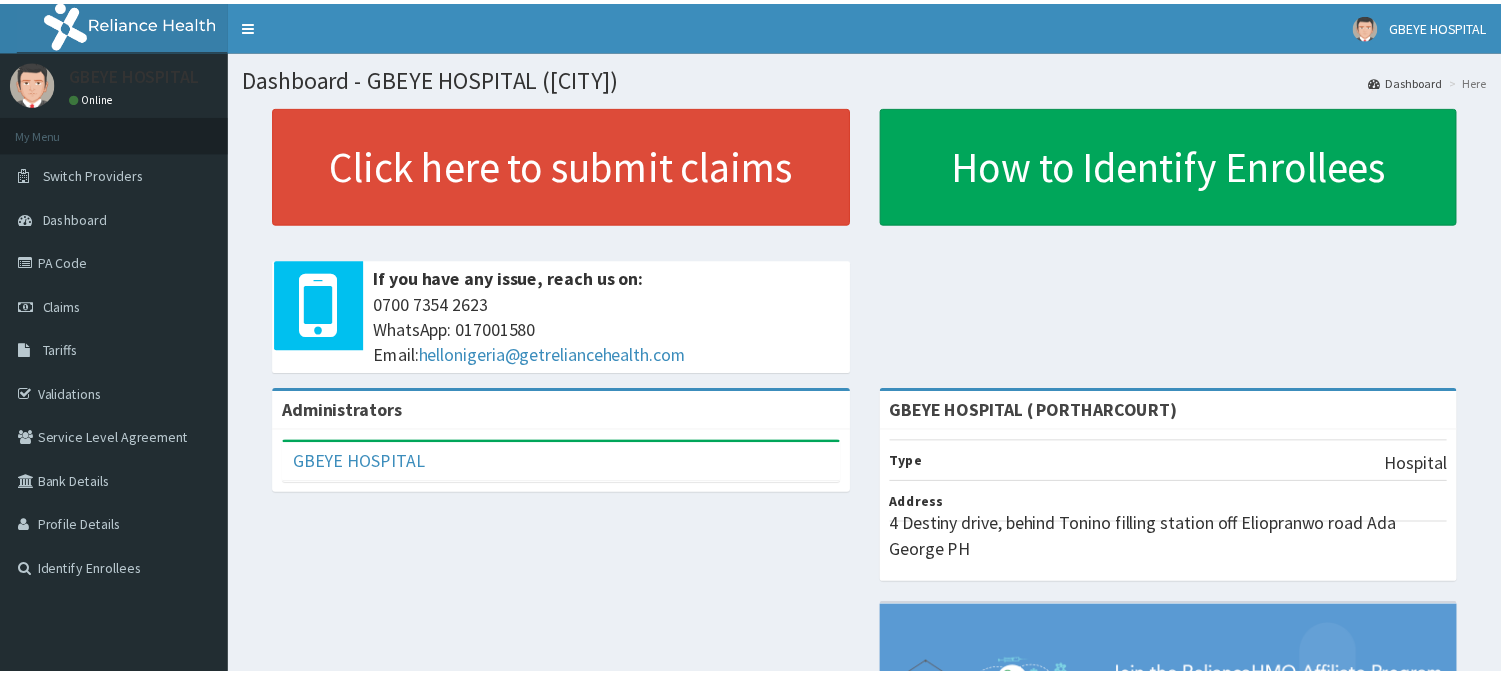 scroll, scrollTop: 0, scrollLeft: 0, axis: both 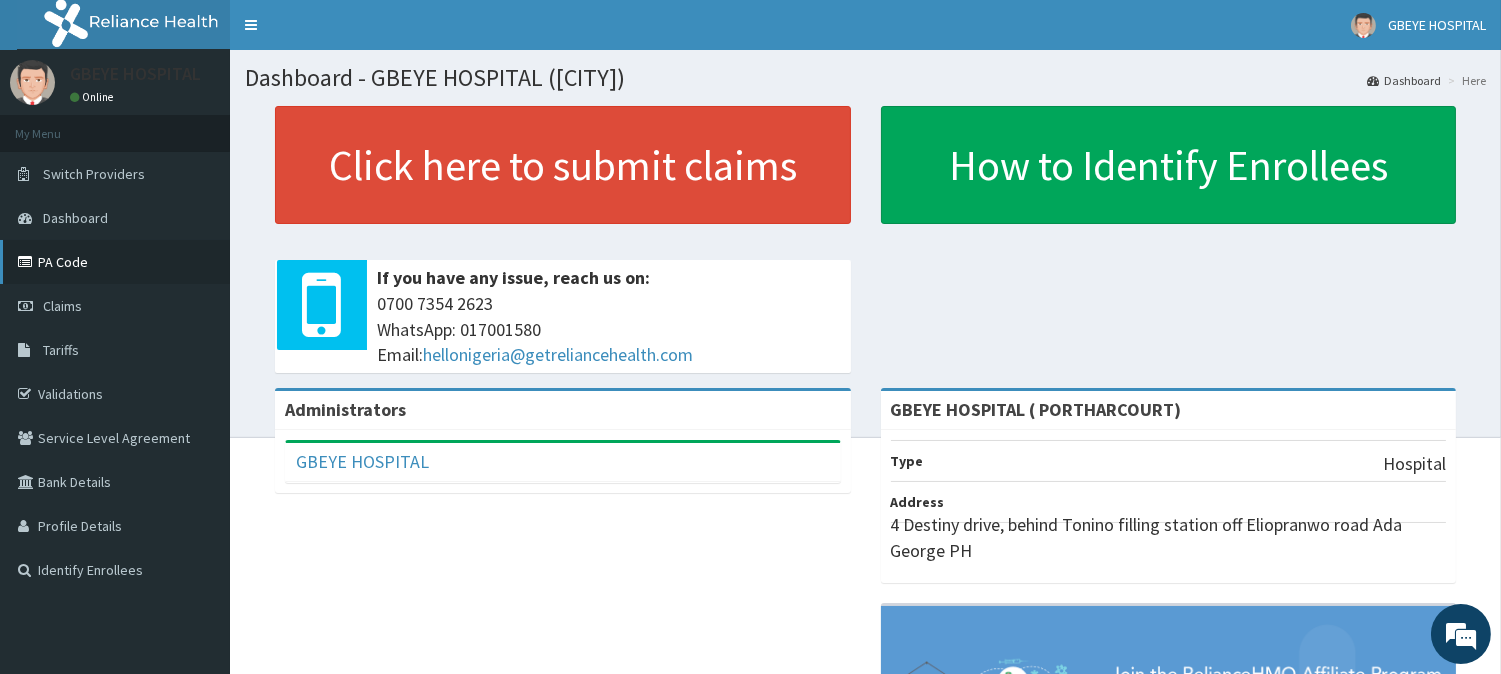 click on "PA Code" at bounding box center (115, 262) 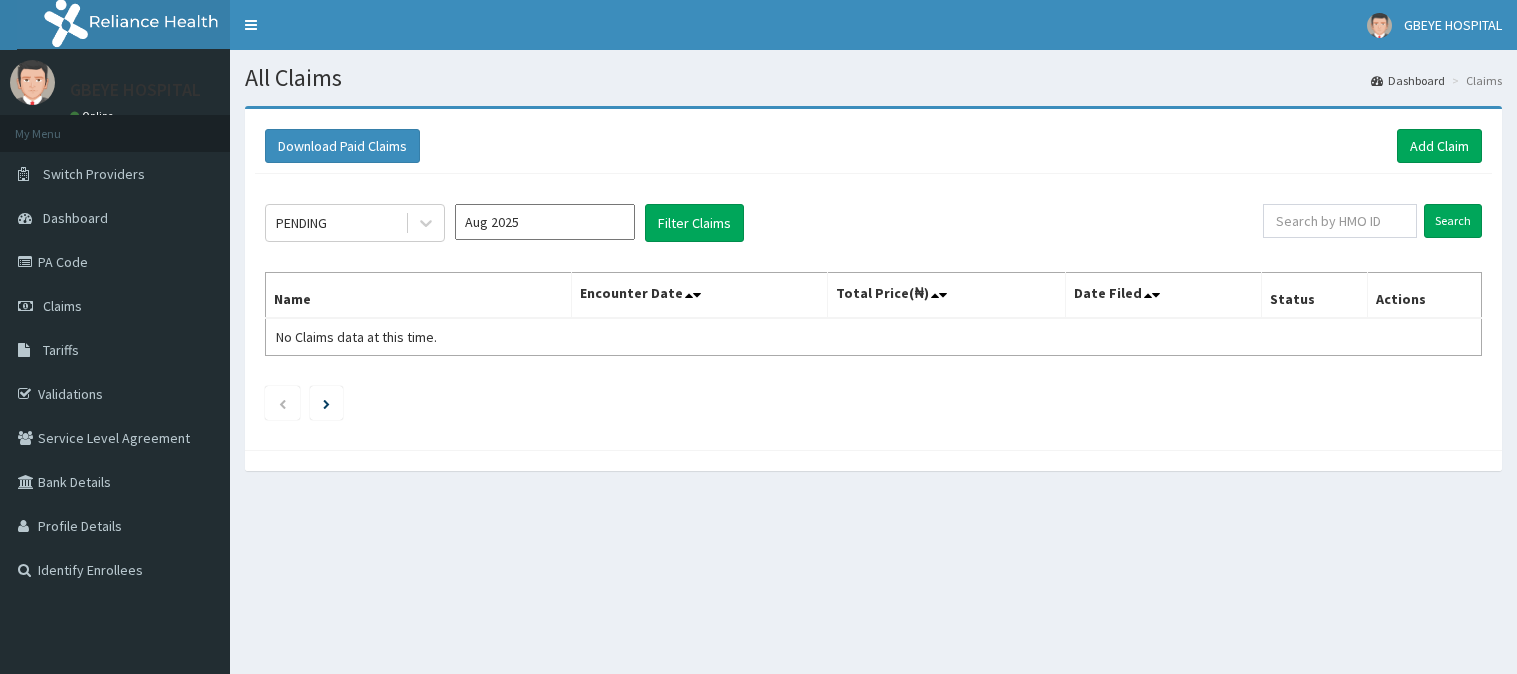 scroll, scrollTop: 0, scrollLeft: 0, axis: both 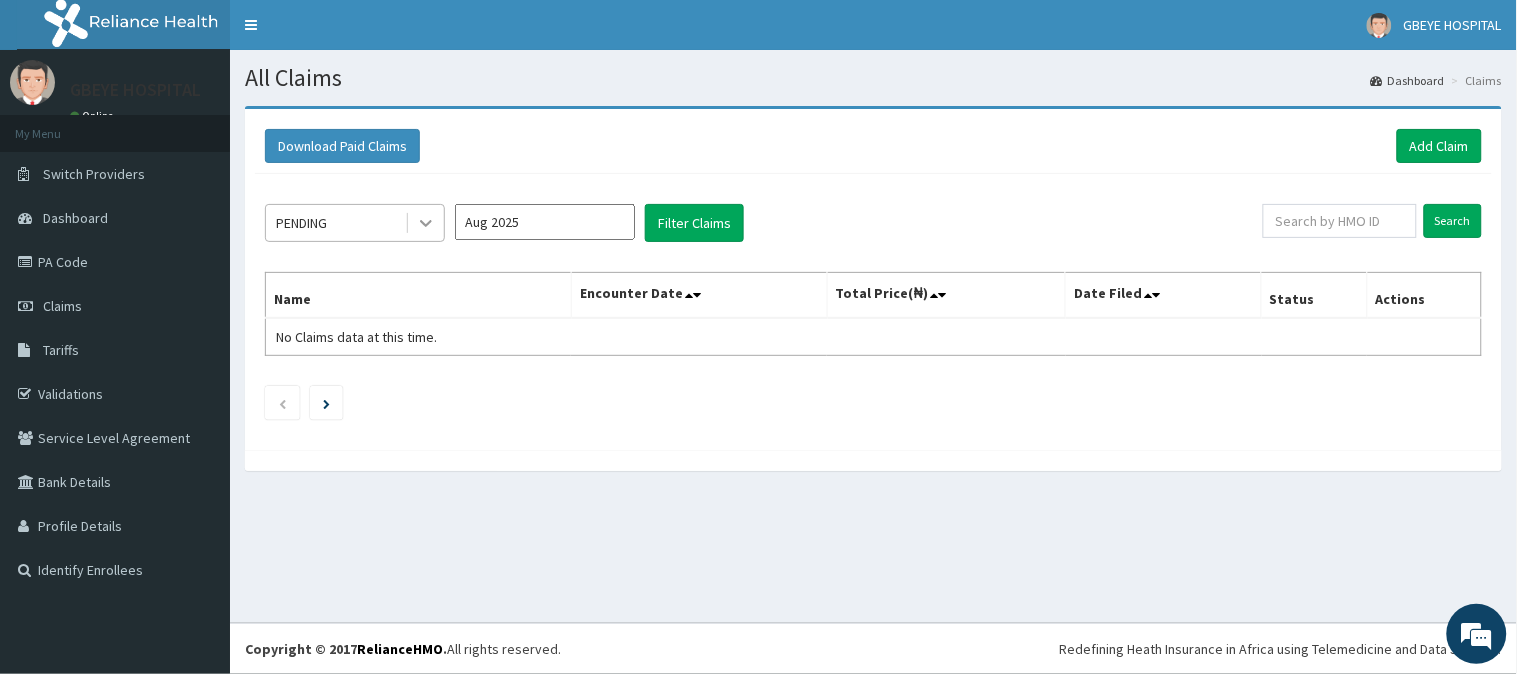 click 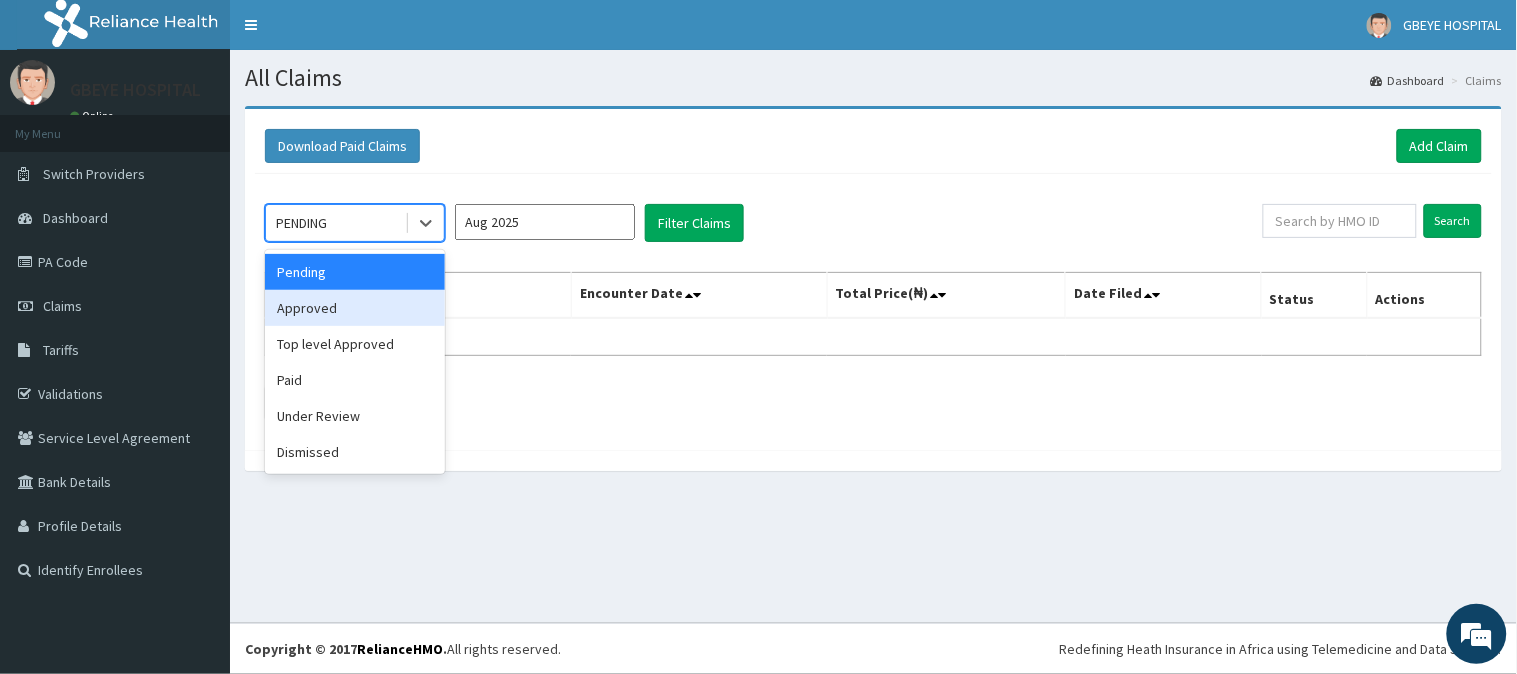 click on "Approved" at bounding box center [355, 308] 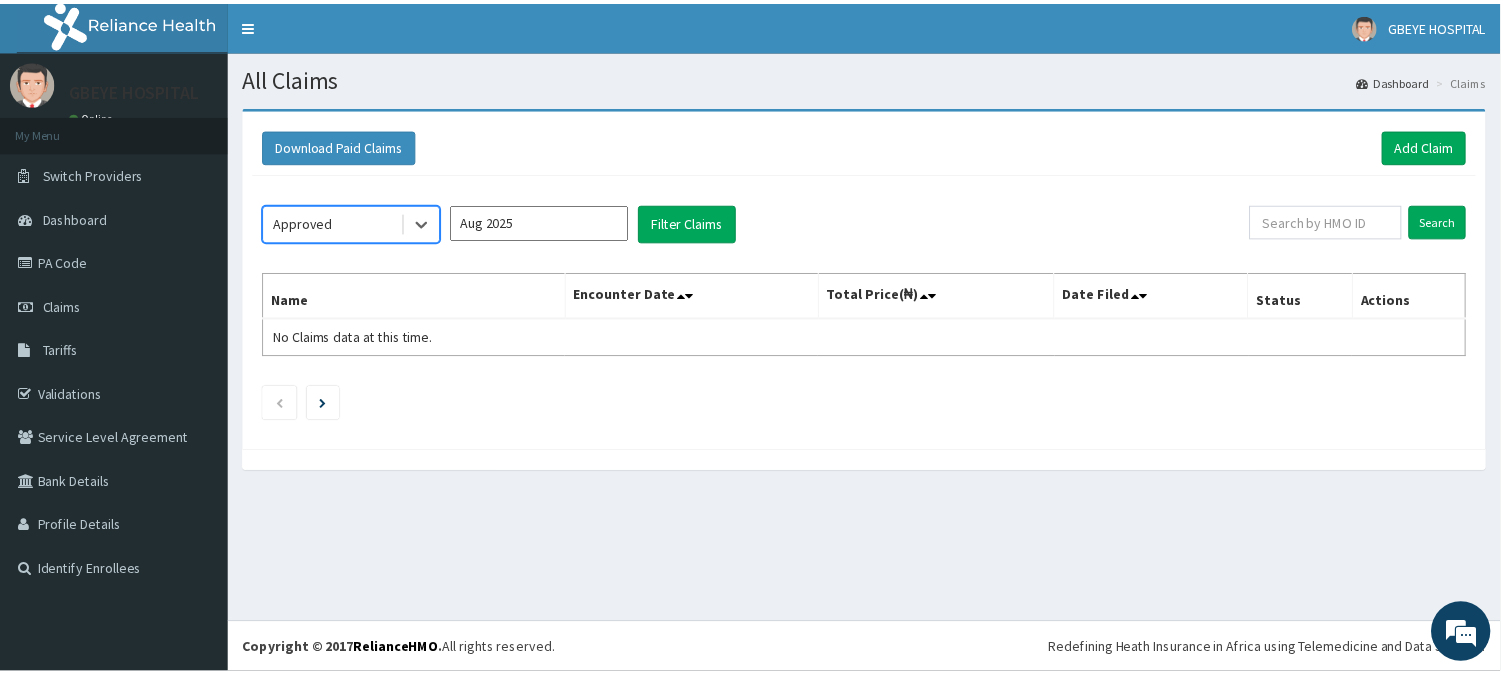 scroll, scrollTop: 0, scrollLeft: 0, axis: both 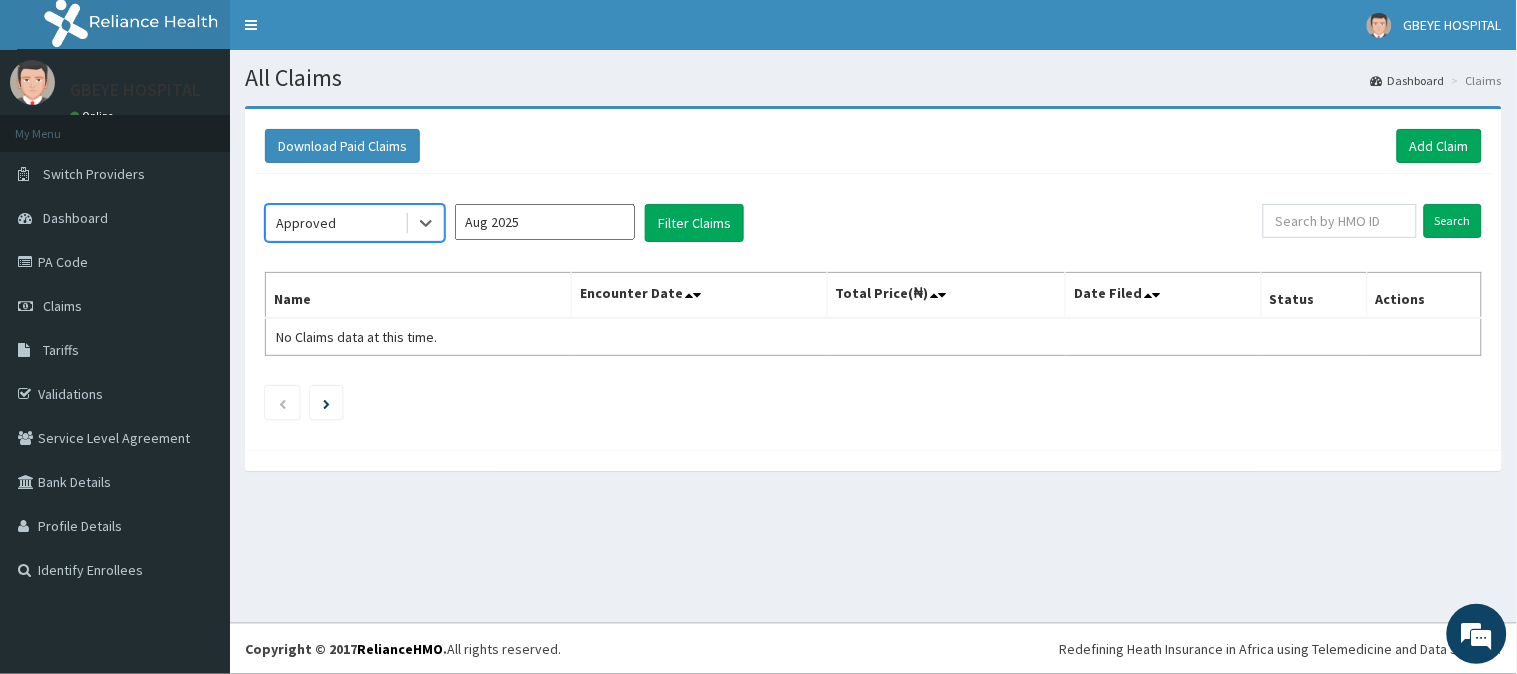 click on "Aug 2025" at bounding box center [545, 222] 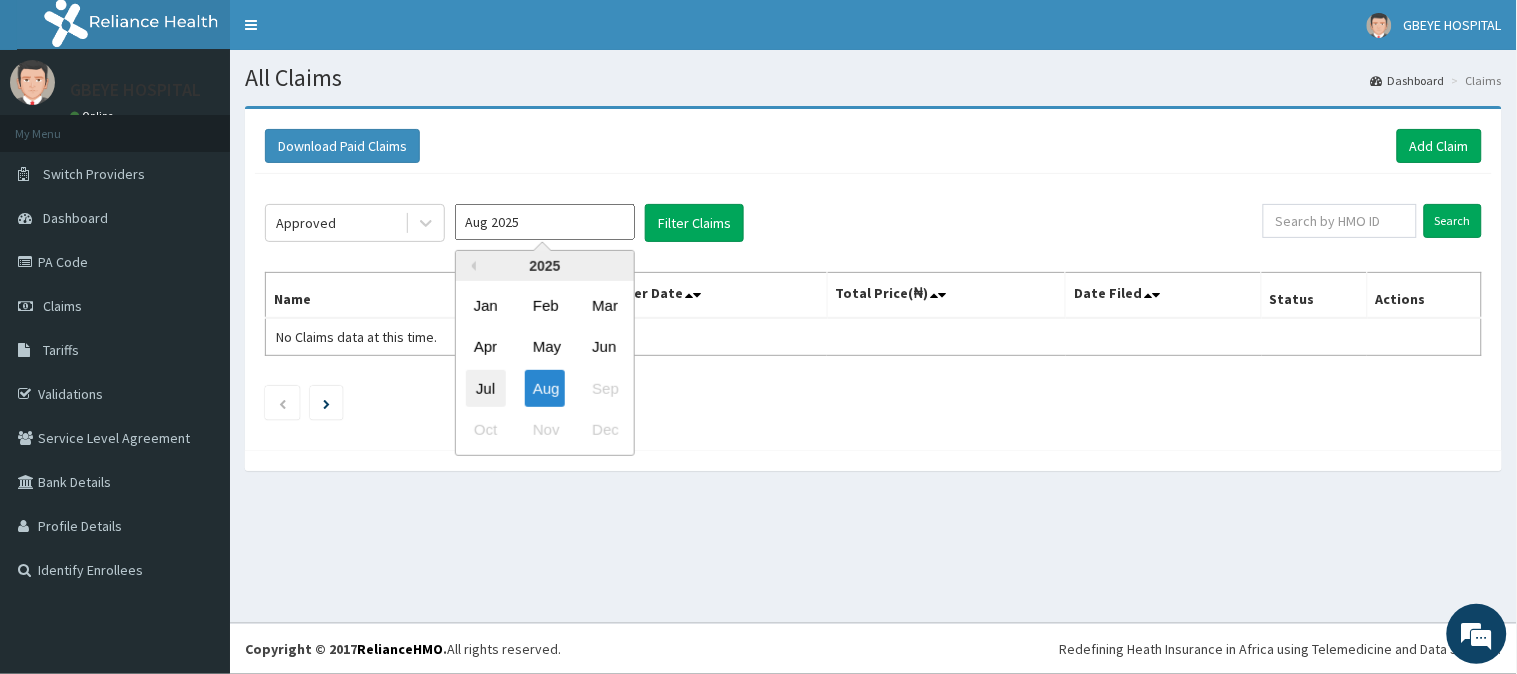 click on "Jul" at bounding box center (486, 388) 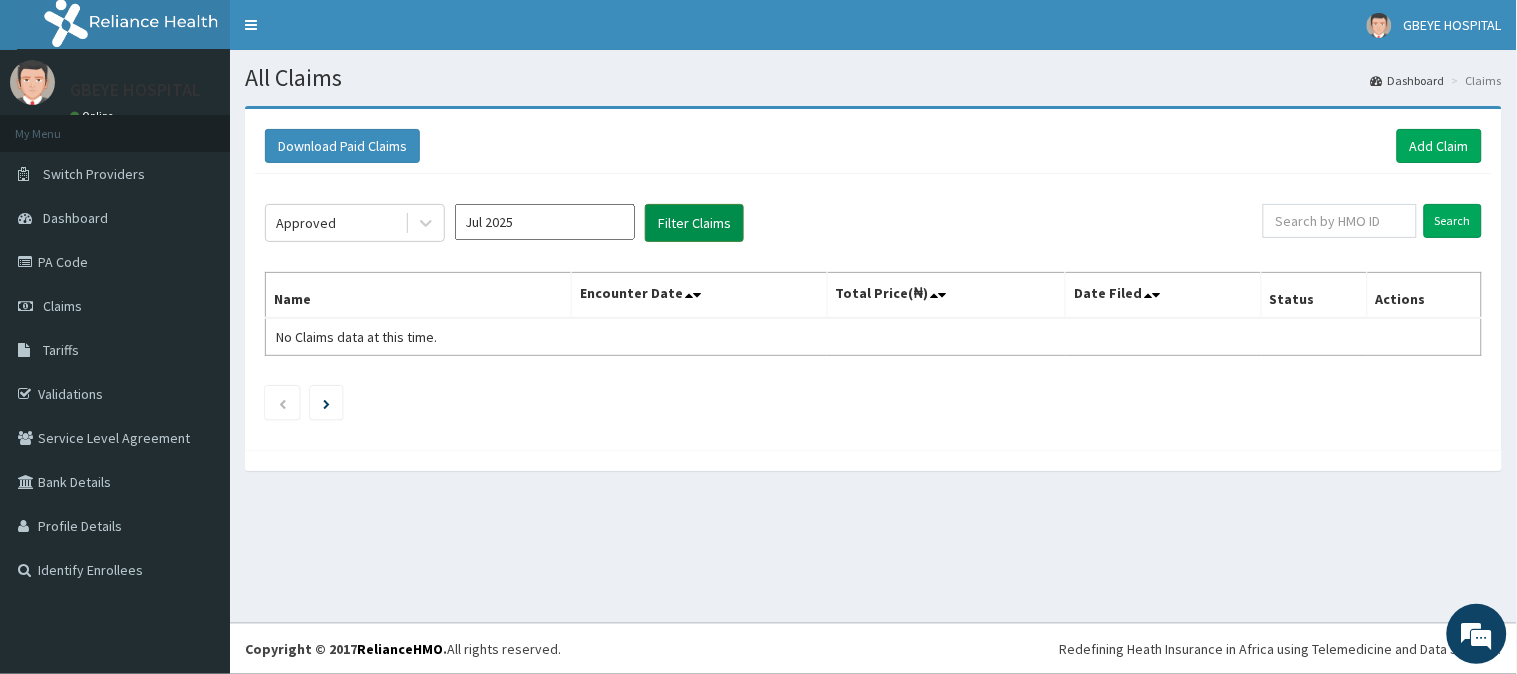 click on "Filter Claims" at bounding box center (694, 223) 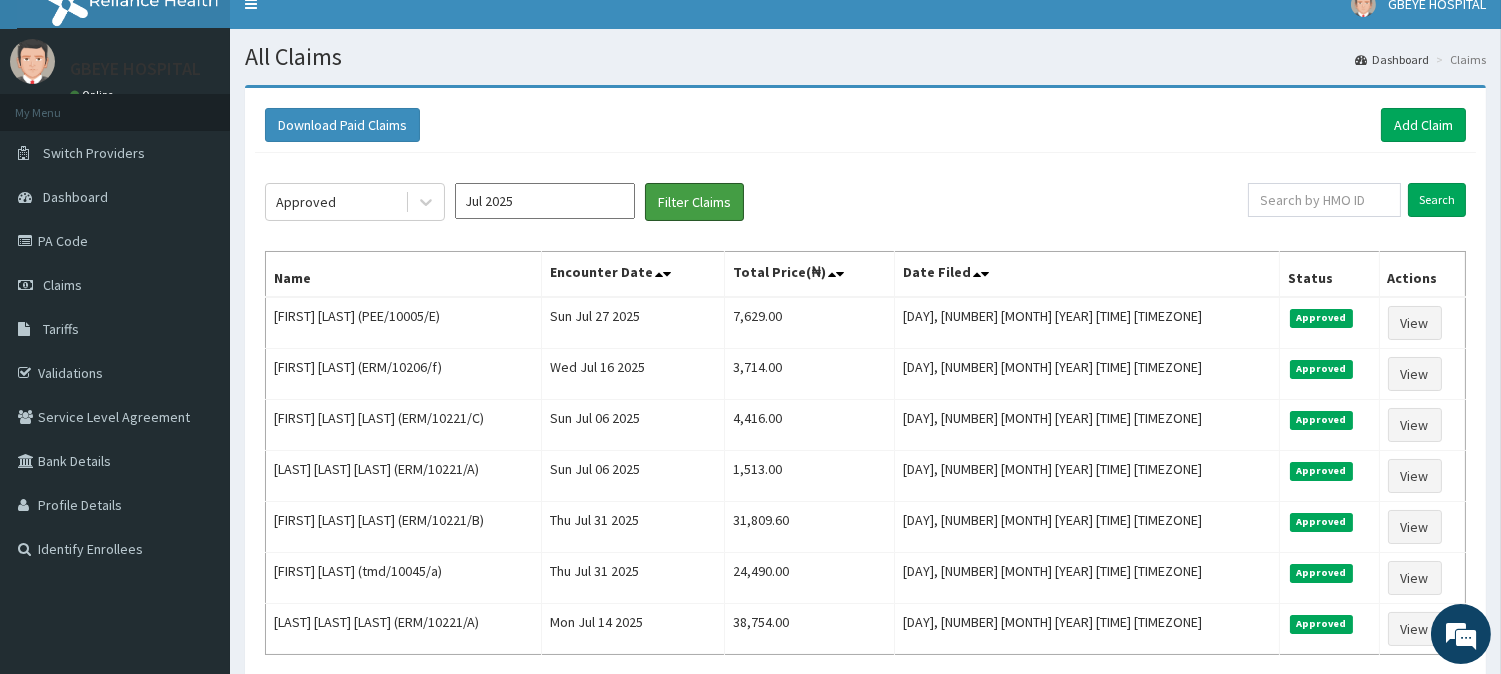scroll, scrollTop: 33, scrollLeft: 0, axis: vertical 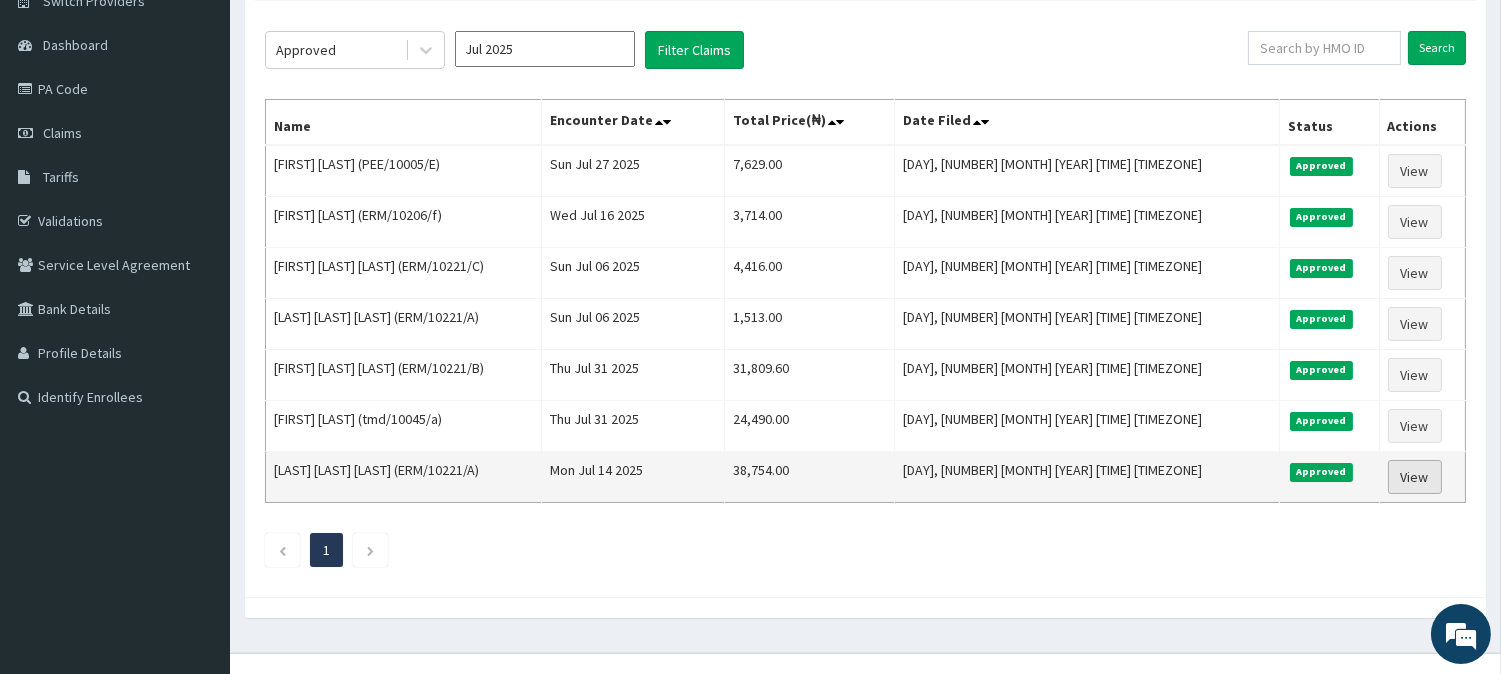 click on "View" at bounding box center (1415, 477) 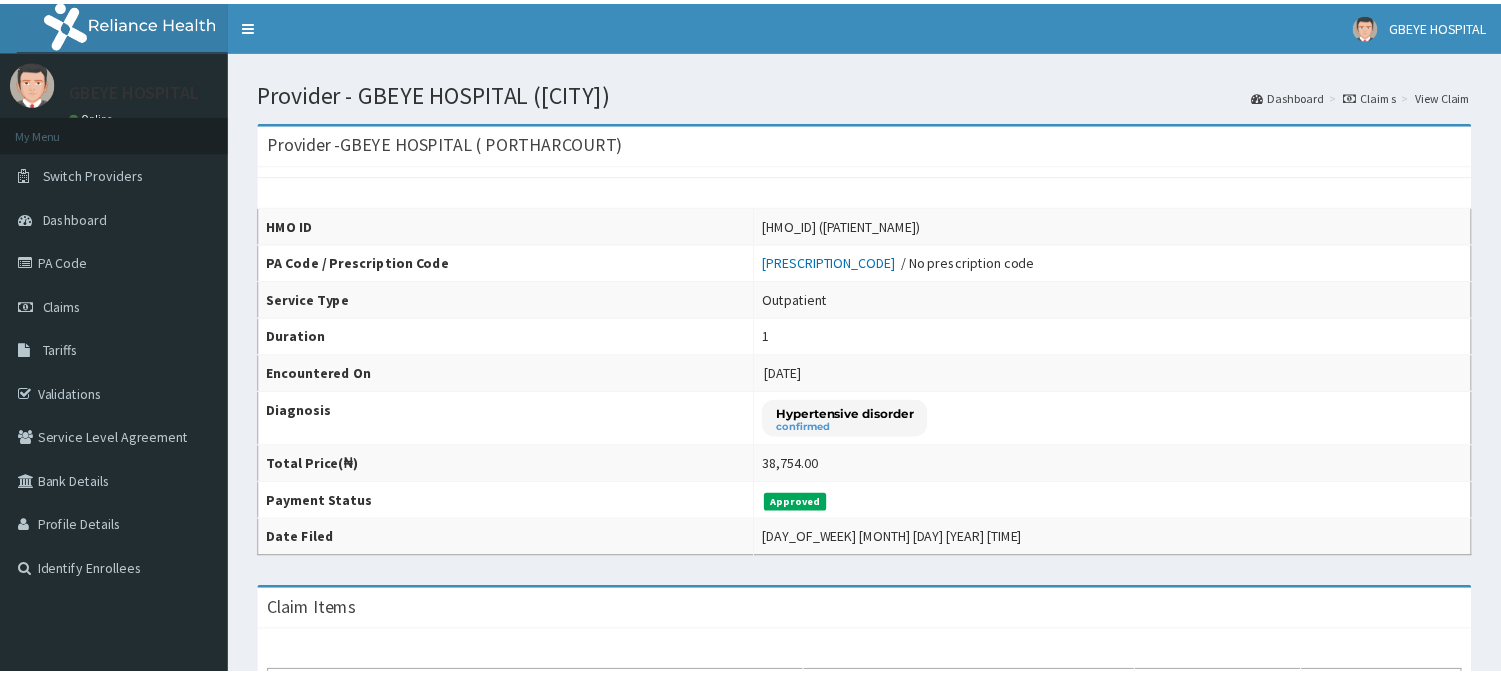 scroll, scrollTop: 0, scrollLeft: 0, axis: both 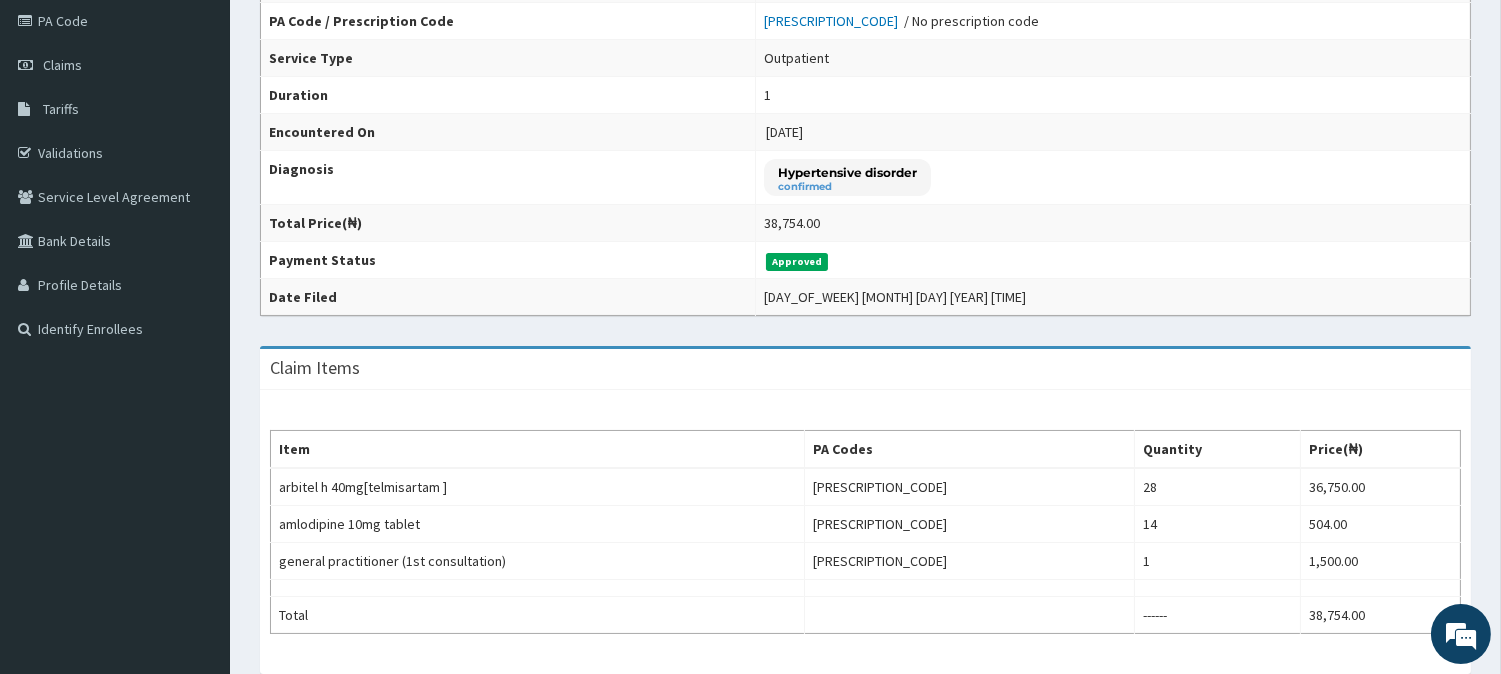click on "Provider -  GBEYE HOSPITAL ( PORTHARCOURT) HMO ID ERM/10221/A (Akpeghughu Harcourt Akpevwe) PA Code / Prescription Code PA/9C9183    / No prescription code Service Type Outpatient Duration 1 Encountered On 2025-07-14 Diagnosis Hypertensive disorder confirmed Total Price(₦) 38,754.00 Payment Status Approved Date Filed Thu Jul 24 2025 12:18:48 Claim Items Item PA Codes Quantity Price(₦) arbitel h 40mg[telmisartam ] PA/9C9183 28 36,750.00 amlodipine 10mg tablet PA/9C9183 14 504.00 general practitioner (1st consultation) PA/9C9183 1 1,500.00 Total ------ 38,754.00 Claim Comments Comment User Date Post Comment" at bounding box center [865, 404] 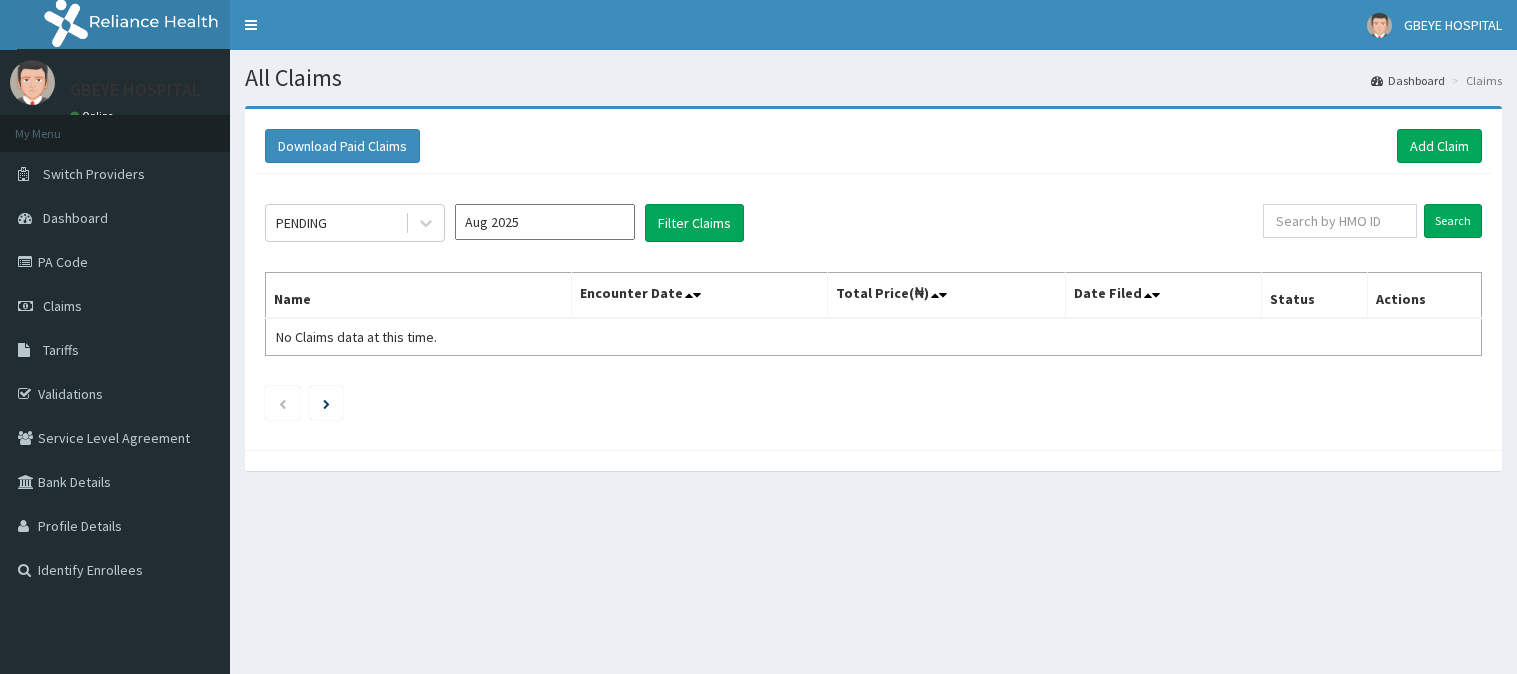 click on "Aug 2025" at bounding box center [545, 222] 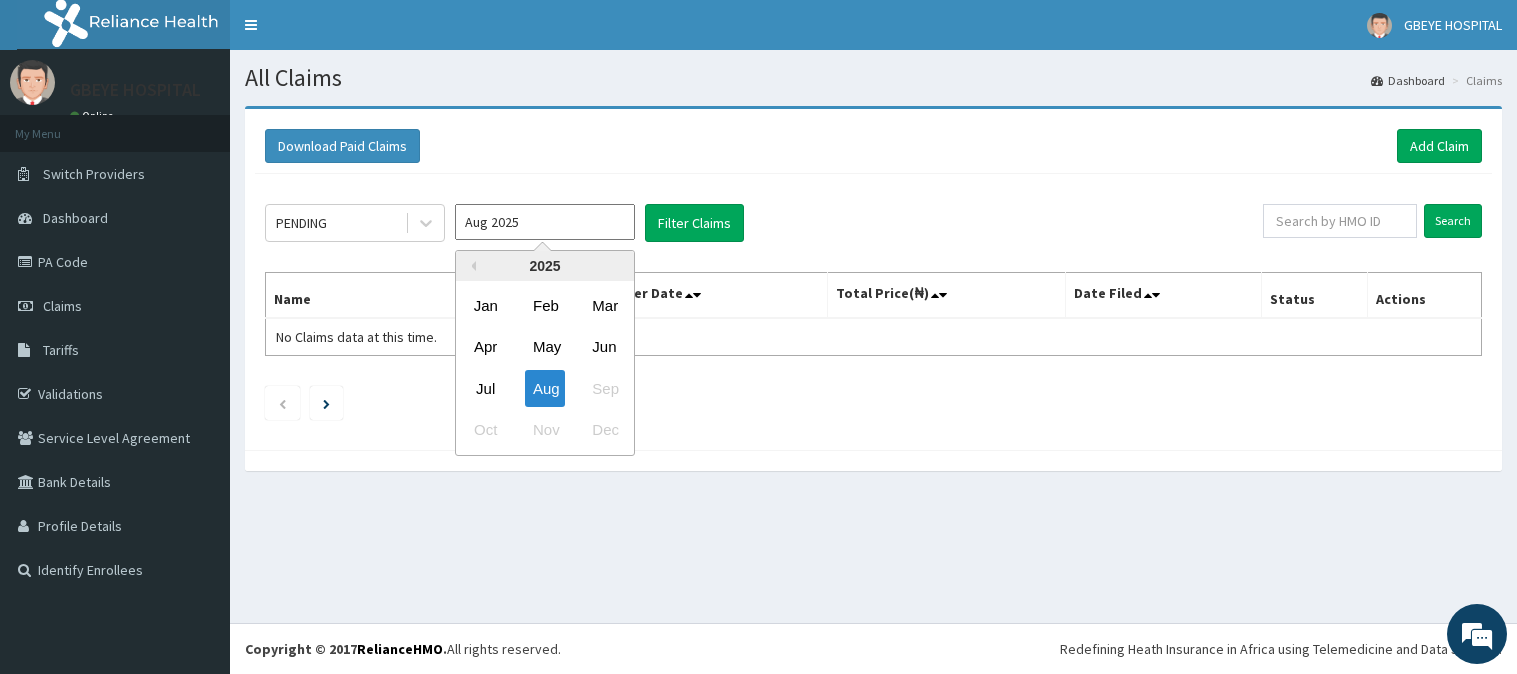 scroll, scrollTop: 0, scrollLeft: 0, axis: both 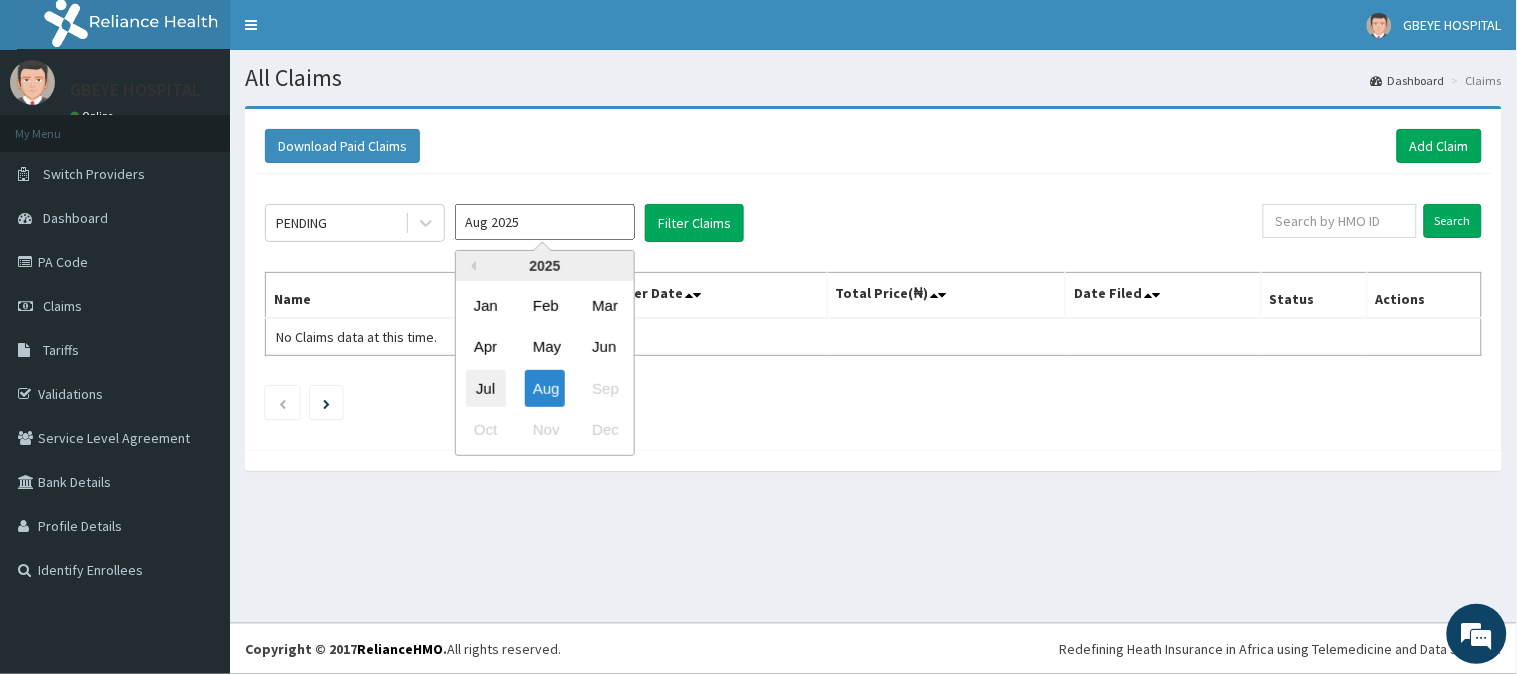 click on "Jul" at bounding box center (486, 388) 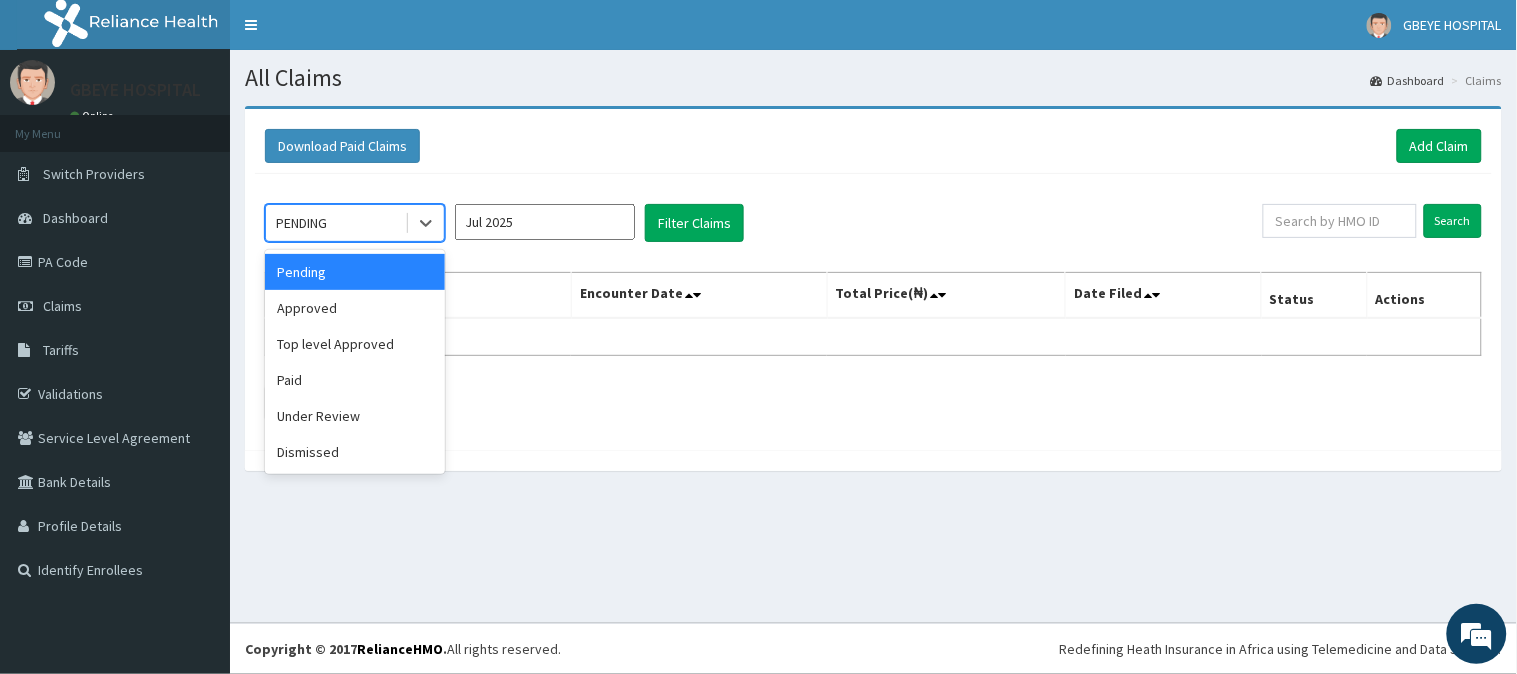 click on "PENDING" at bounding box center (335, 223) 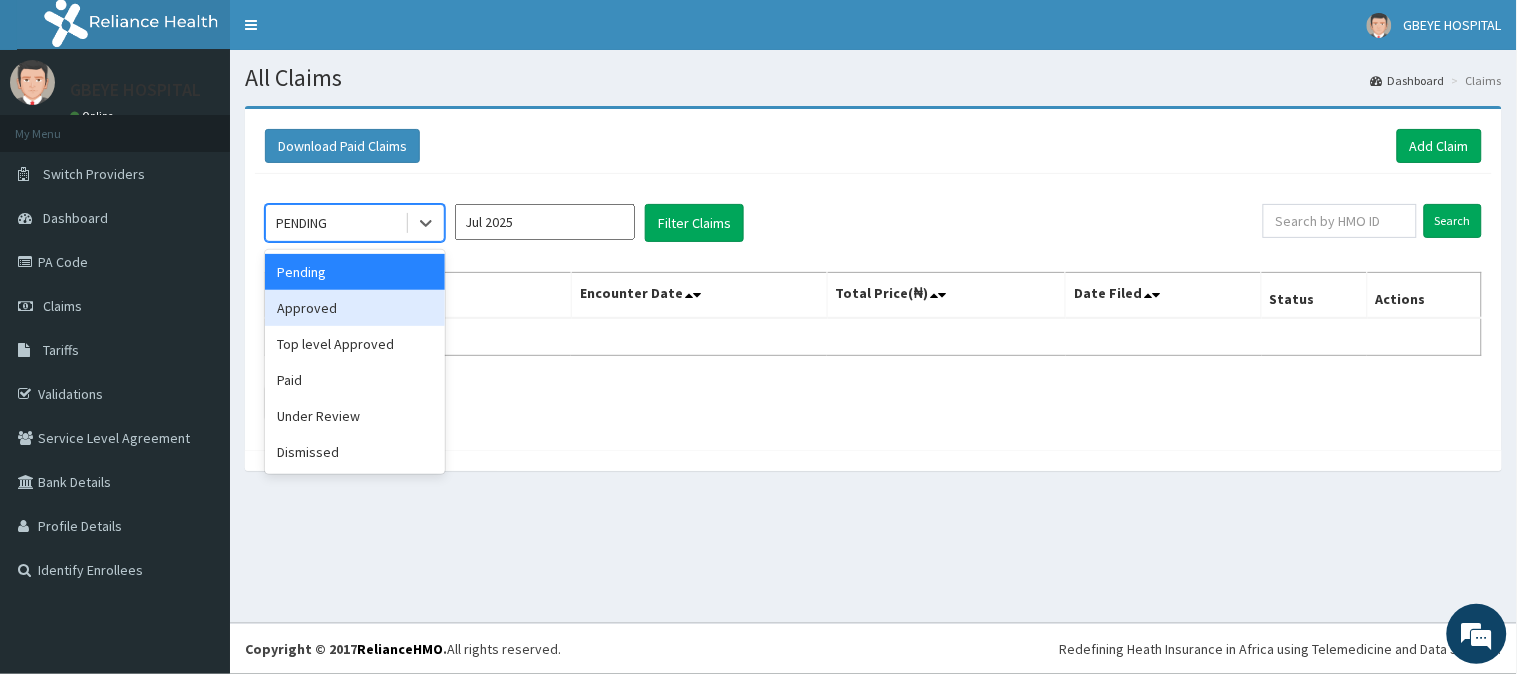 click on "Approved" at bounding box center (355, 308) 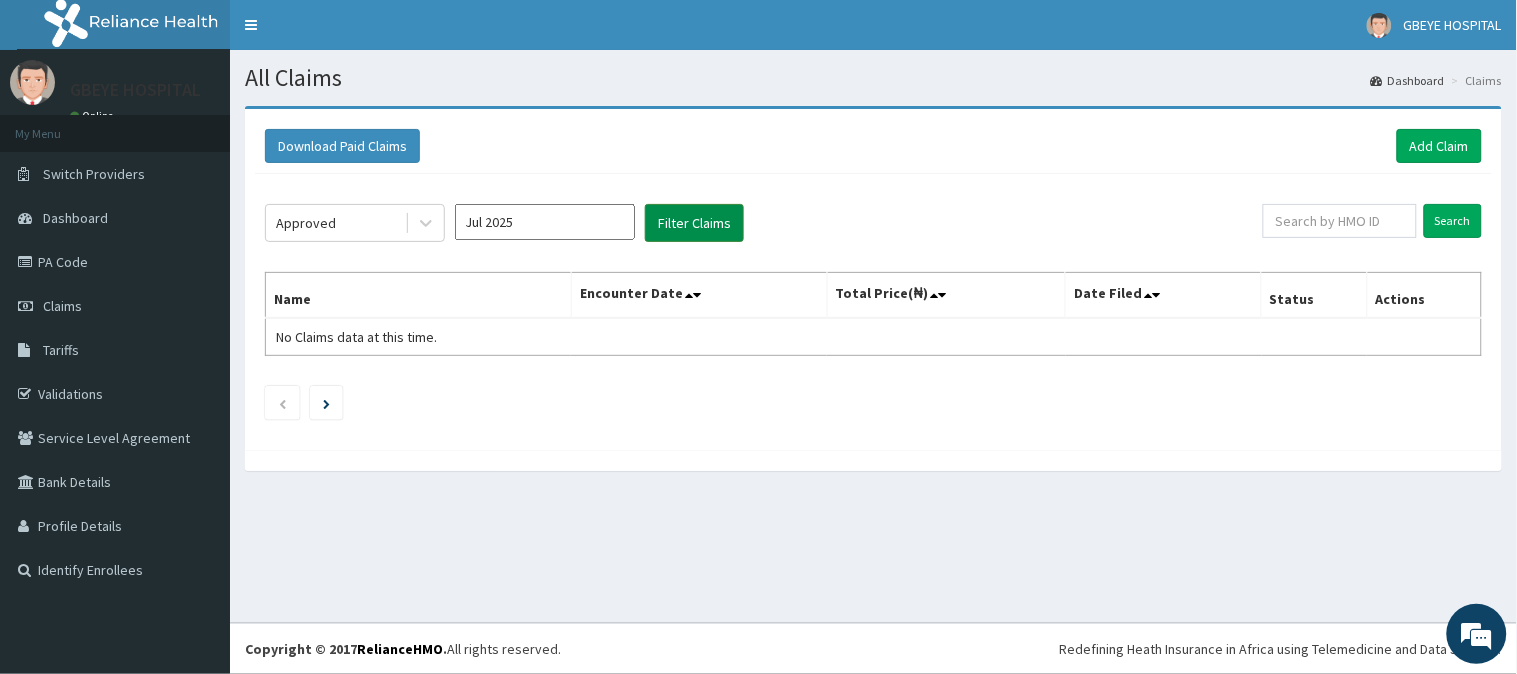 click on "Filter Claims" at bounding box center (694, 223) 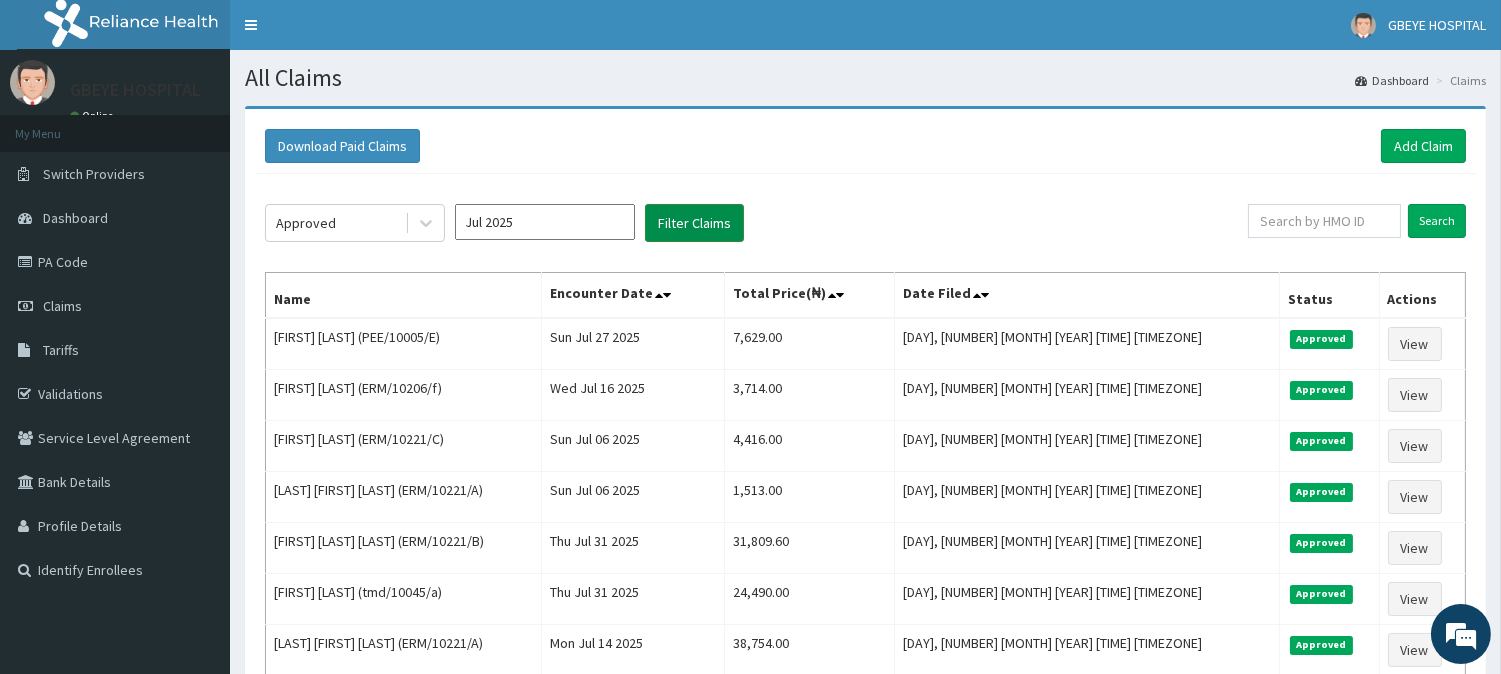 scroll, scrollTop: 0, scrollLeft: 0, axis: both 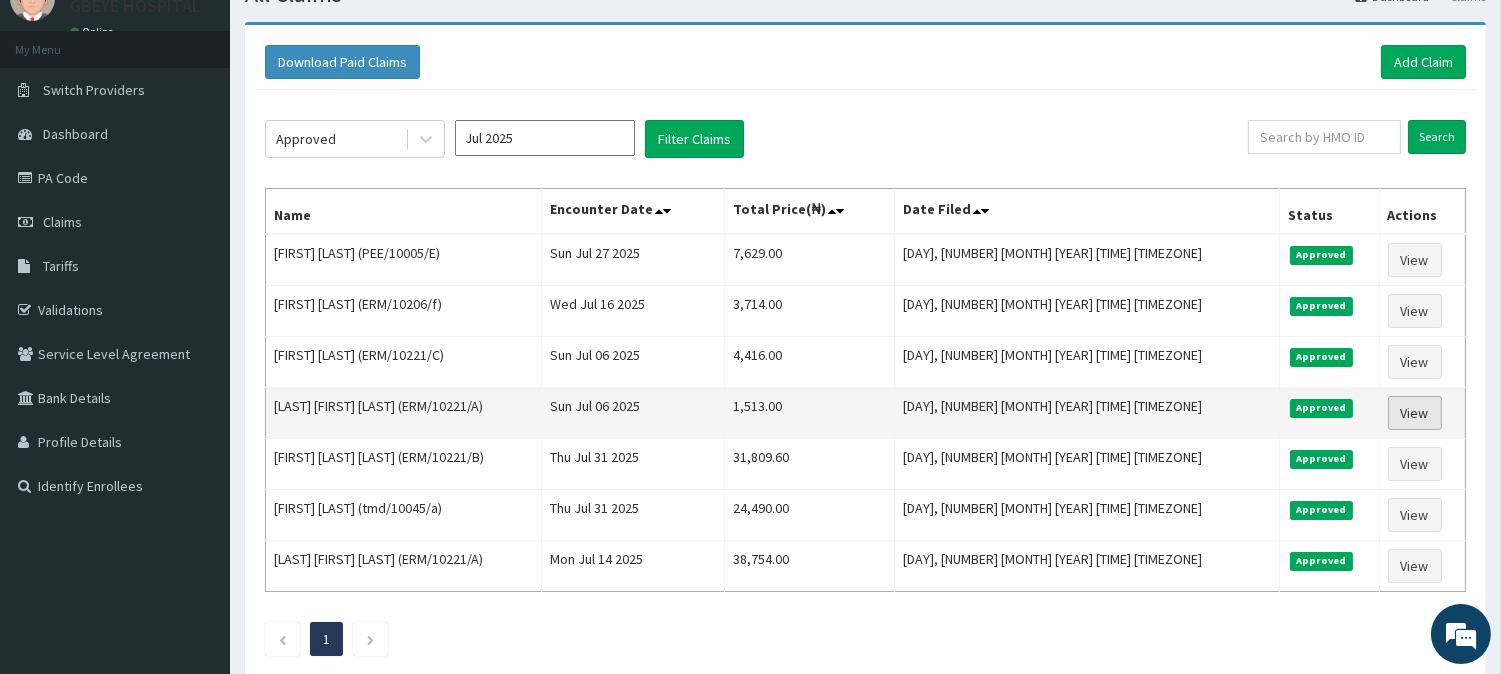 click on "View" at bounding box center [1415, 413] 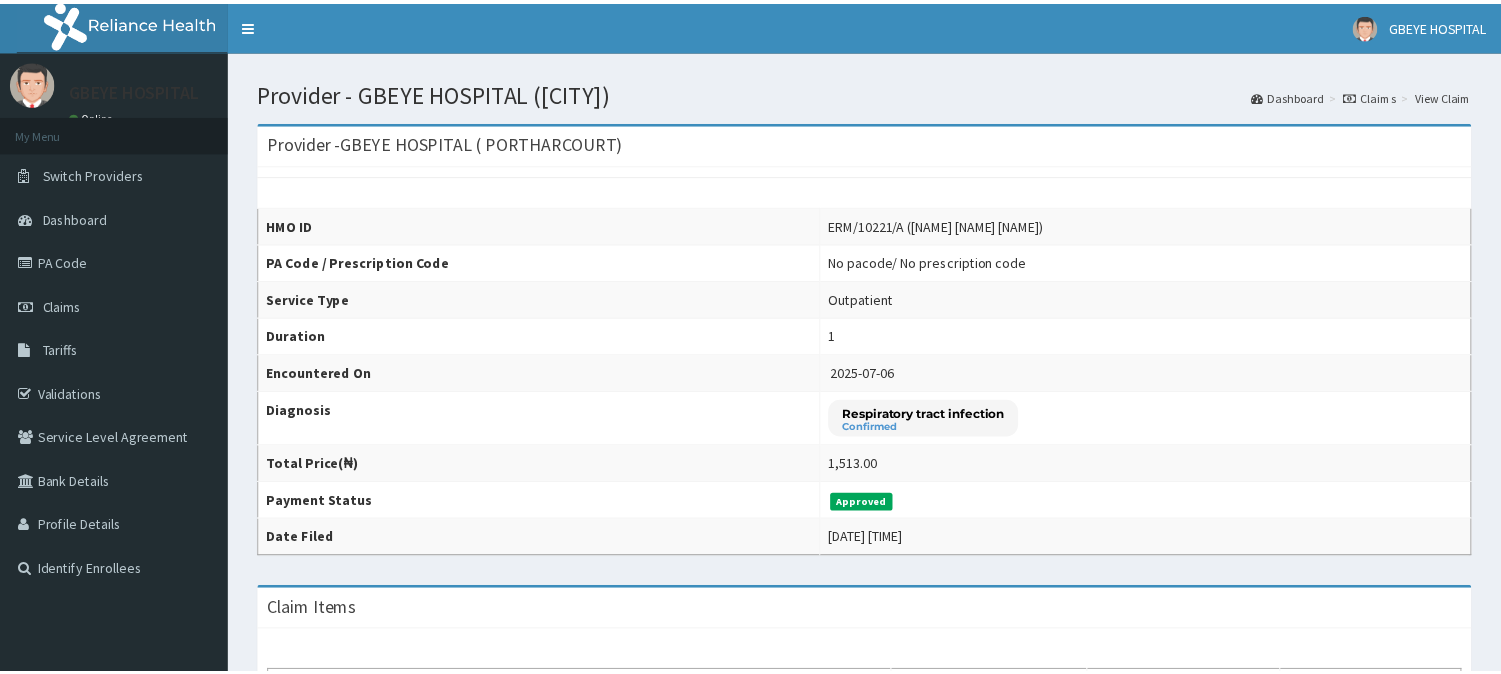 scroll, scrollTop: 0, scrollLeft: 0, axis: both 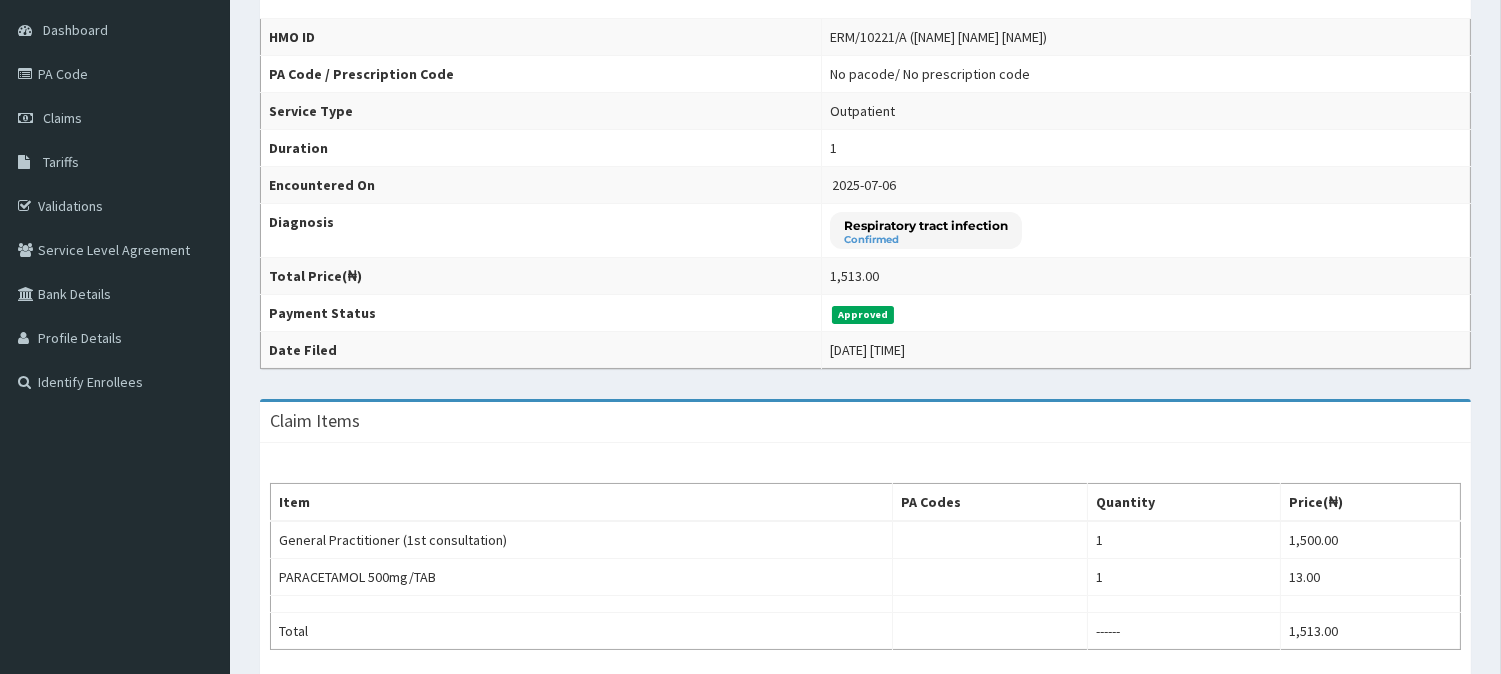 click on "Claim Items Item PA Codes Quantity Price(₦) General Practitioner (1st consultation) 1 1,500.00 PARACETAMOL 500mg/TAB 1 13.00 Total ------ 1,513.00" at bounding box center [865, 554] 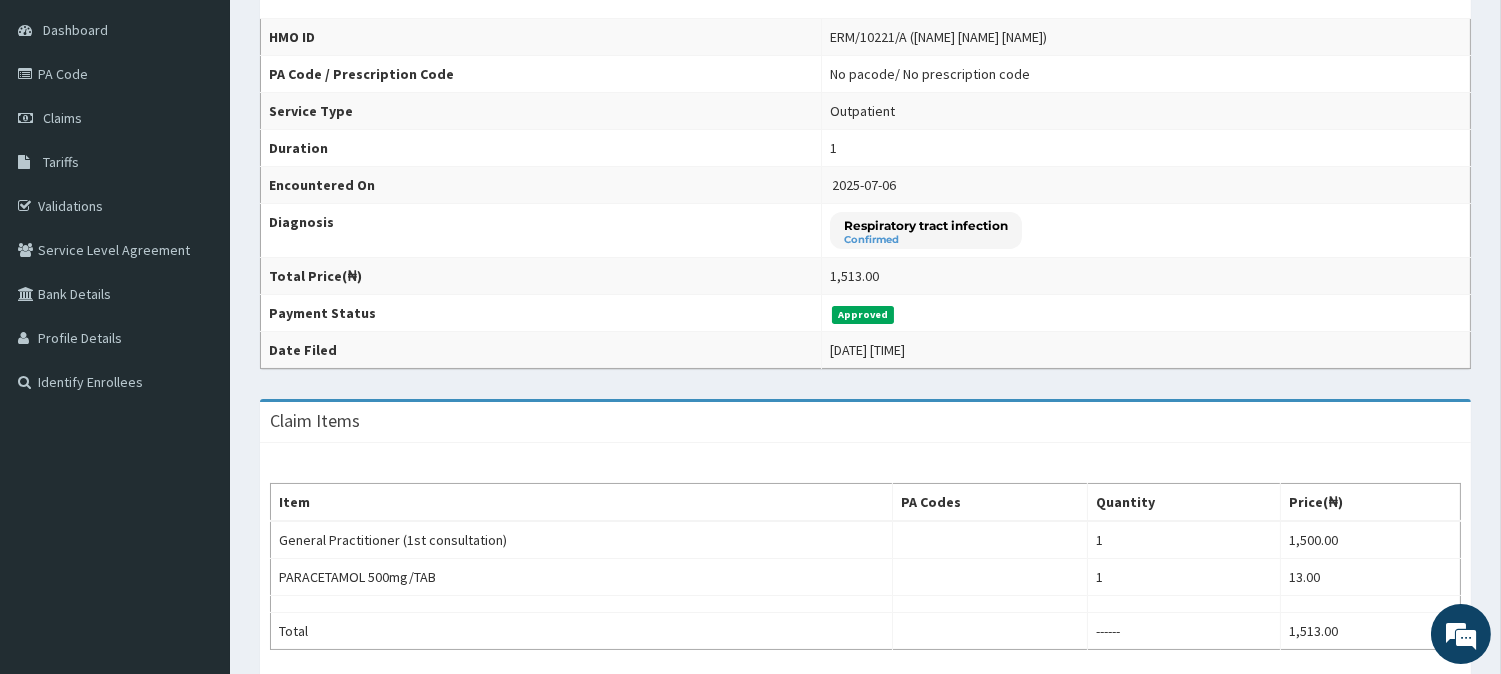 scroll, scrollTop: 253, scrollLeft: 0, axis: vertical 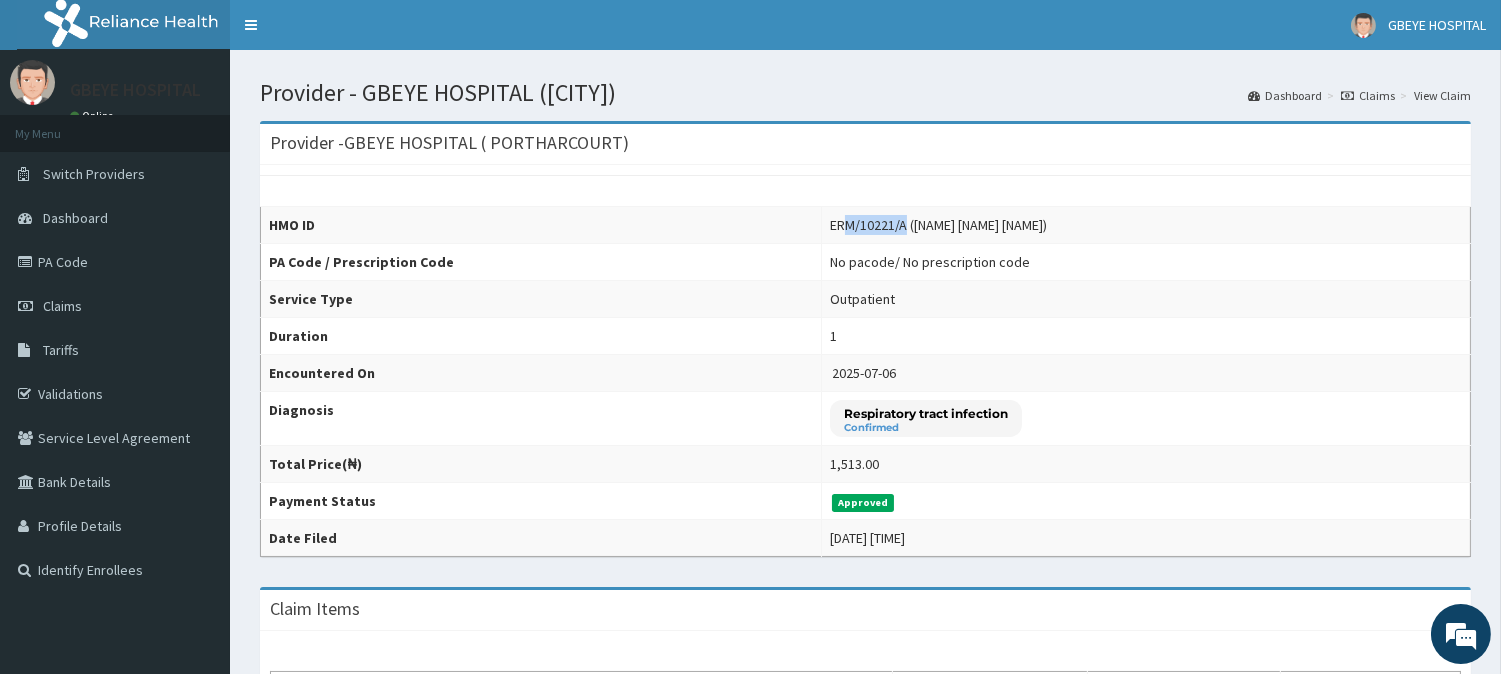 drag, startPoint x: 822, startPoint y: 222, endPoint x: 740, endPoint y: 221, distance: 82.006096 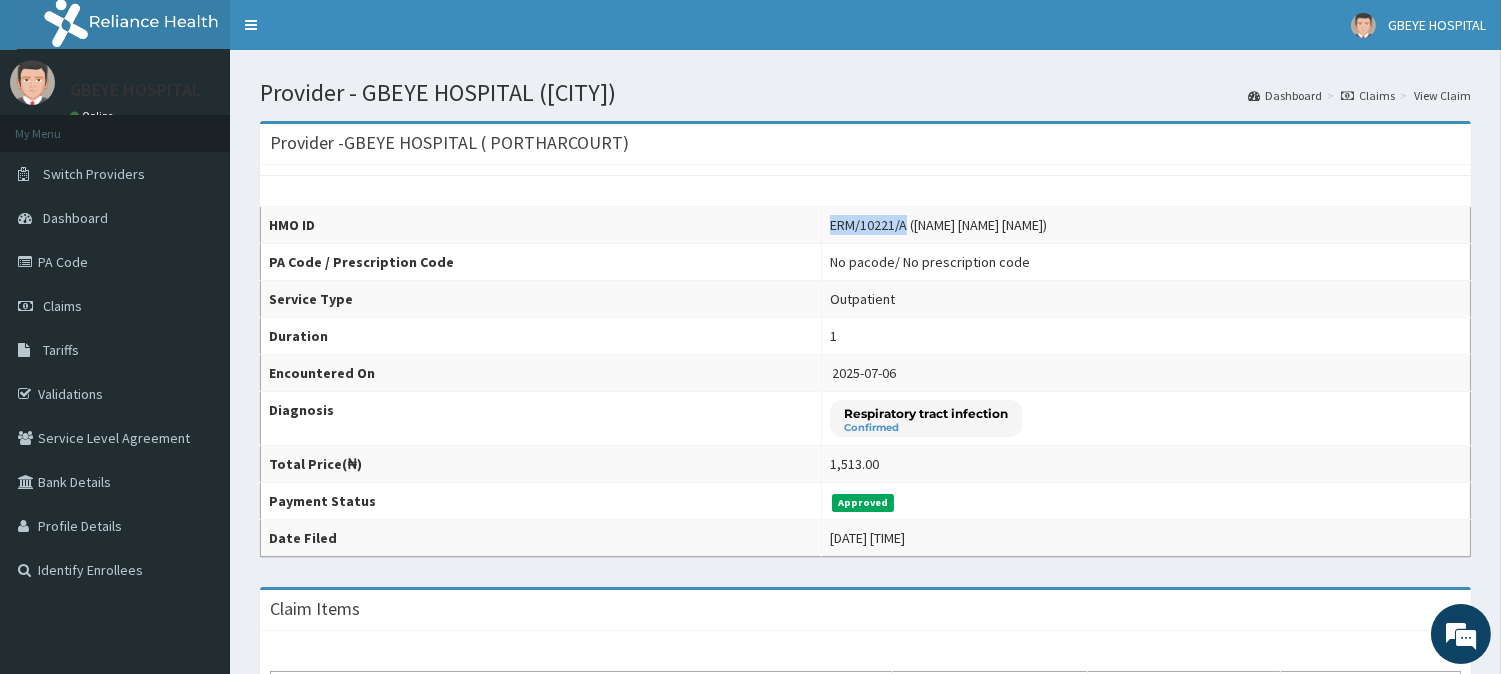 scroll, scrollTop: 0, scrollLeft: 0, axis: both 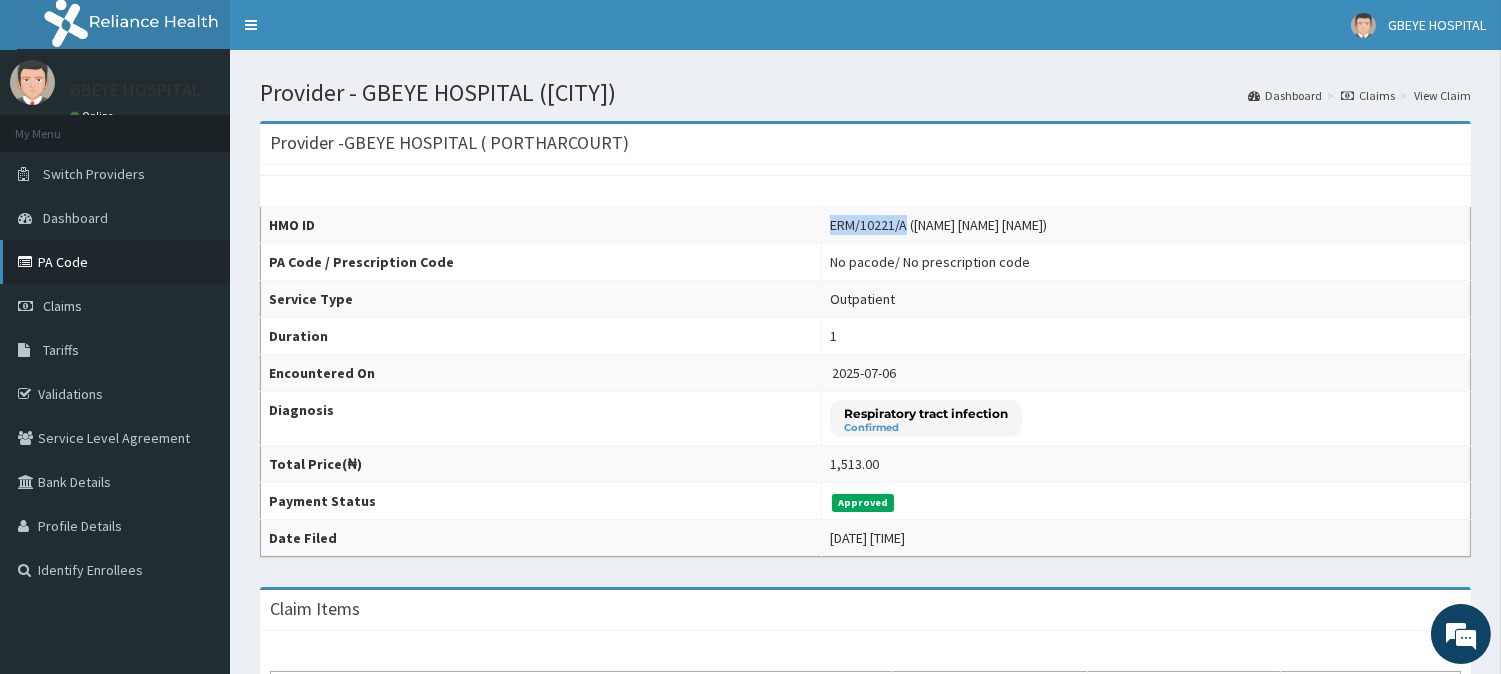 click on "PA Code" at bounding box center (115, 262) 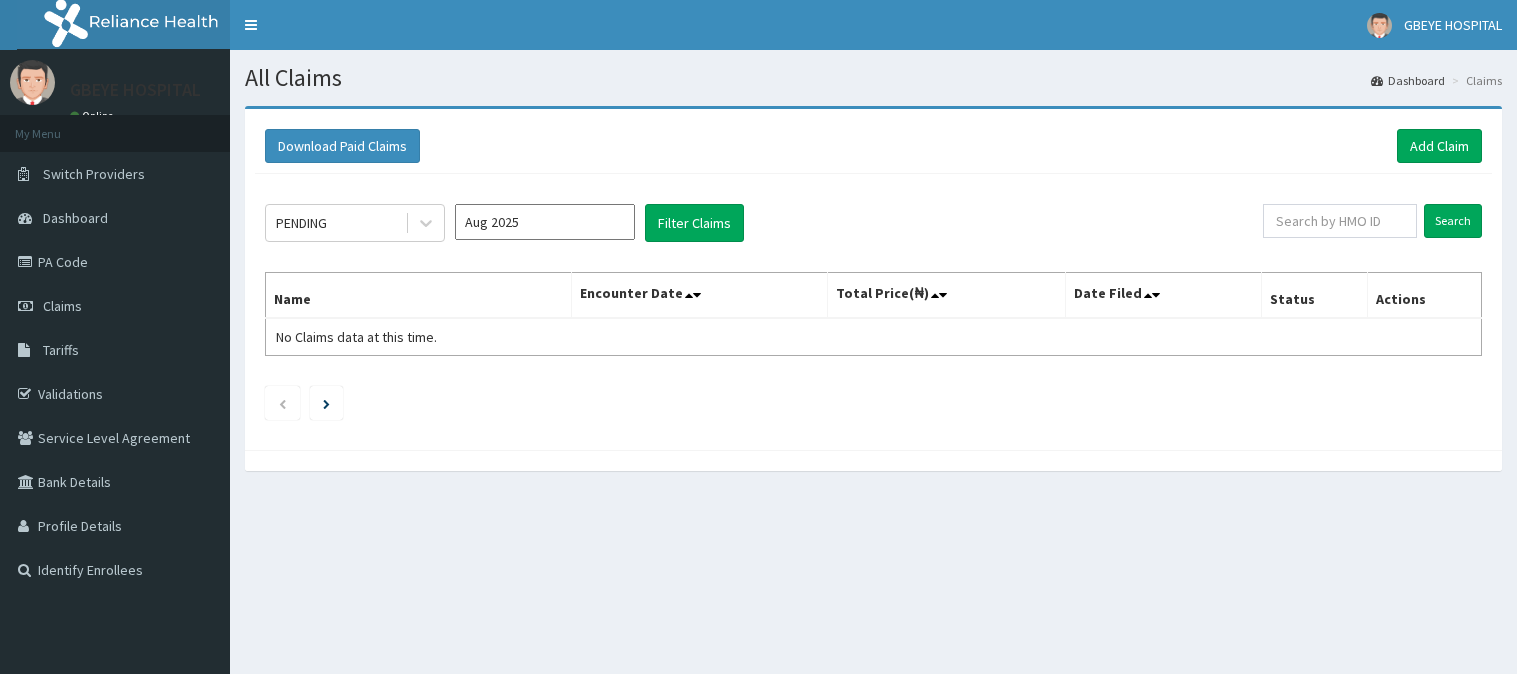 scroll, scrollTop: 0, scrollLeft: 0, axis: both 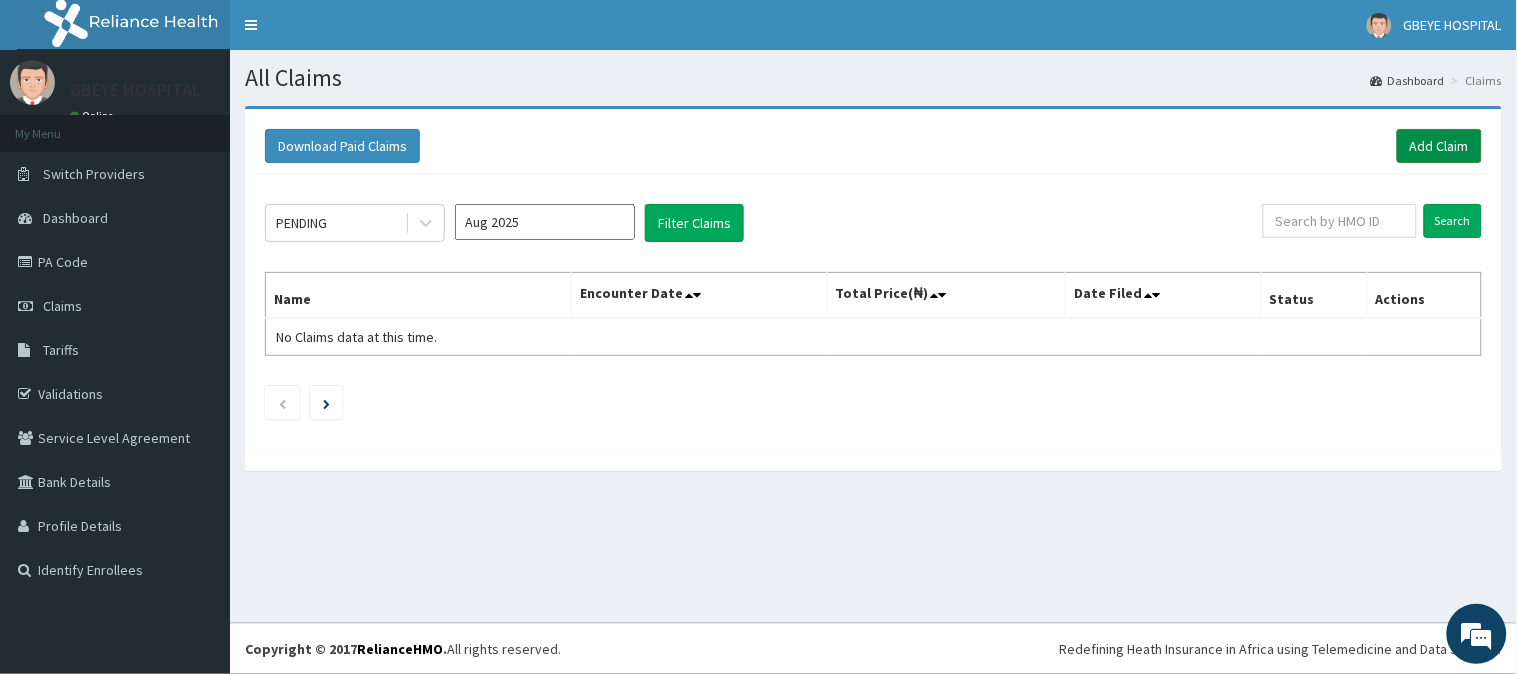 click on "Add Claim" at bounding box center (1439, 146) 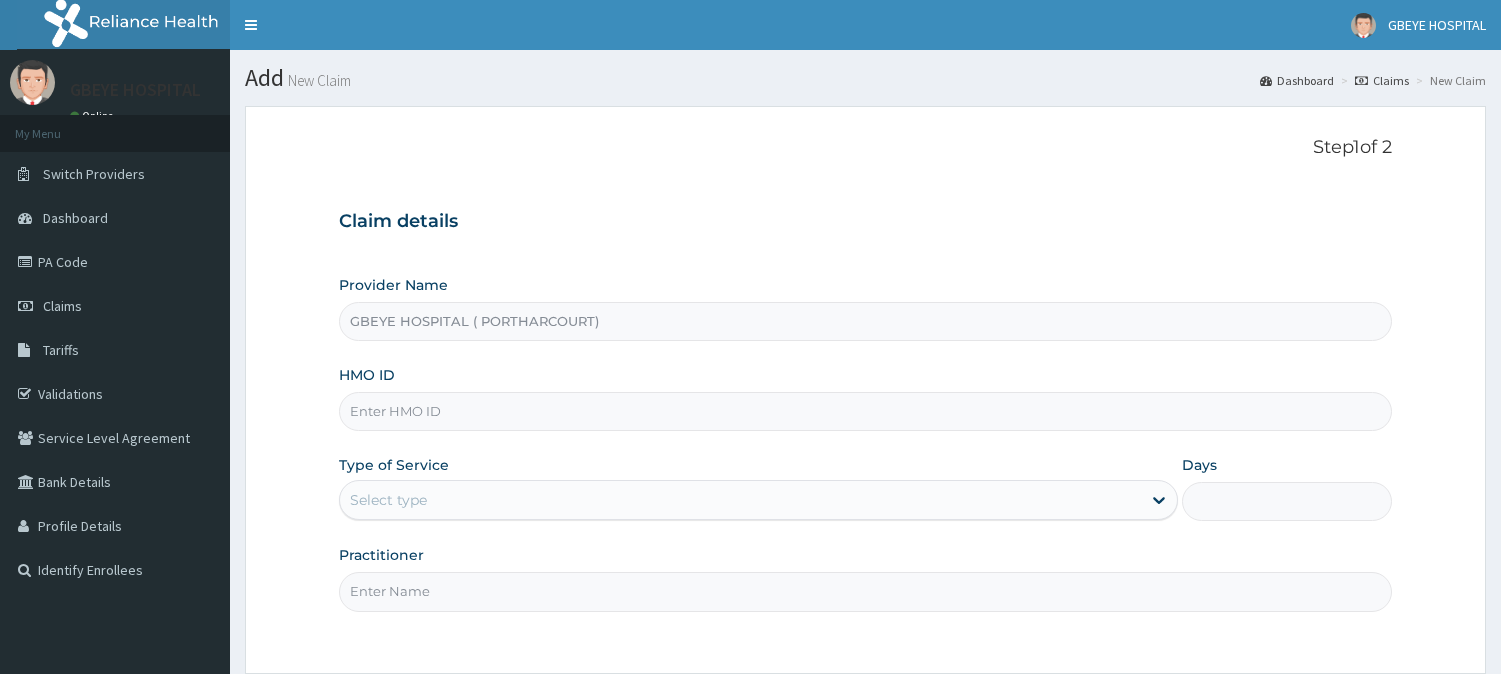 scroll, scrollTop: 0, scrollLeft: 0, axis: both 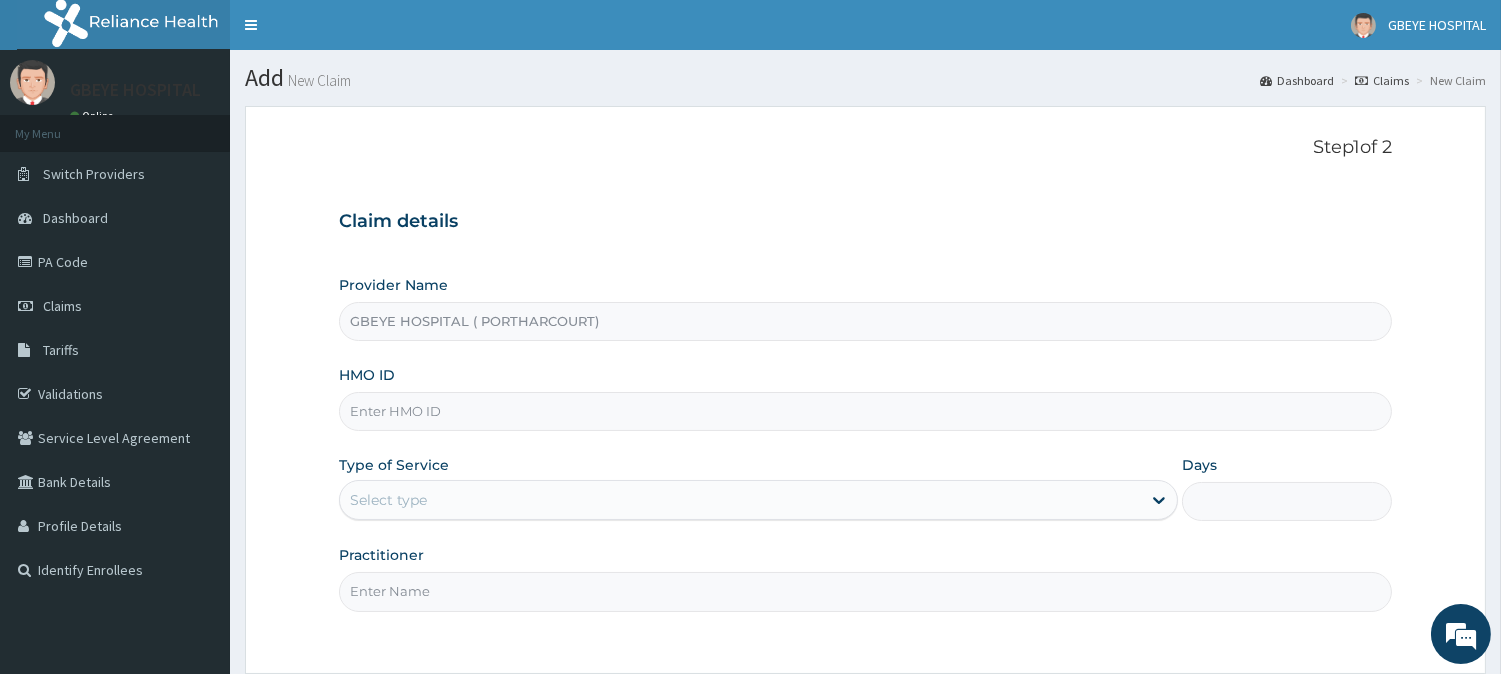 click on "HMO ID" at bounding box center (865, 411) 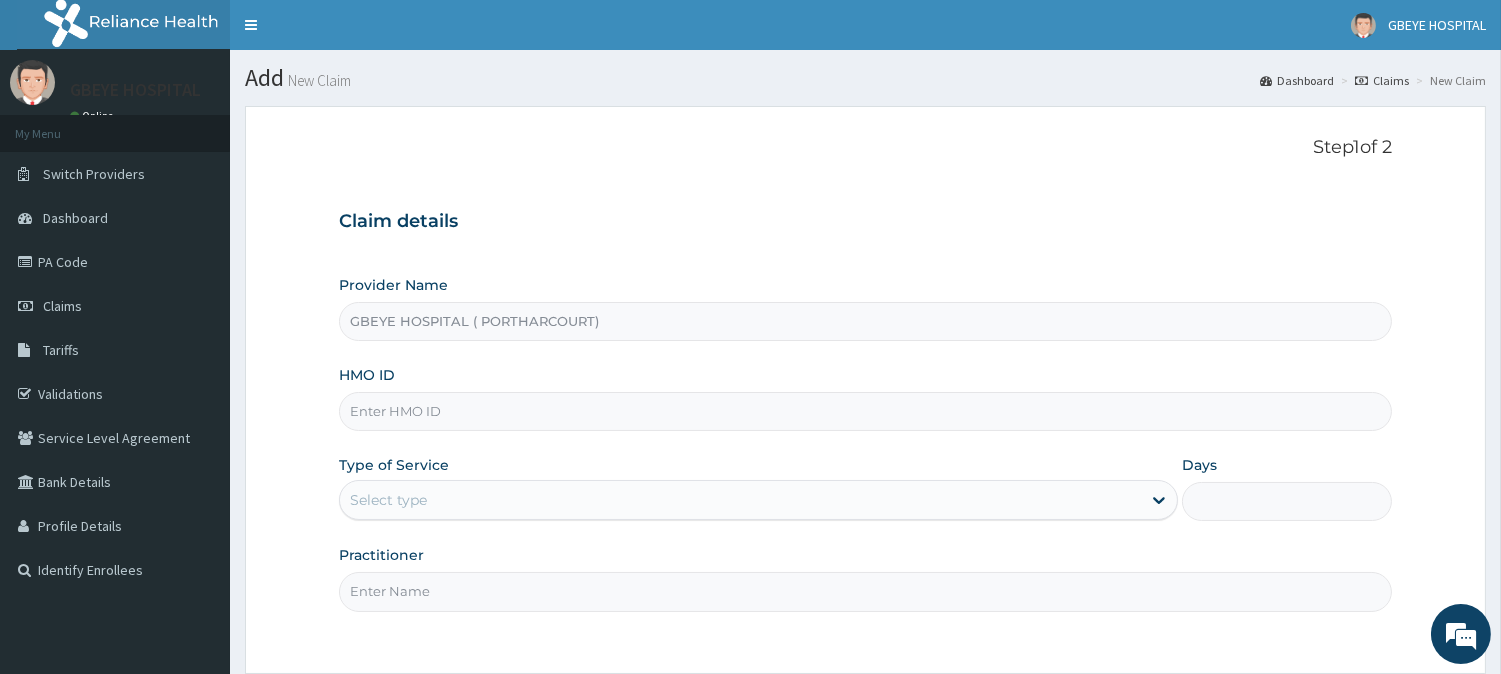 paste on "ERM/10221/A" 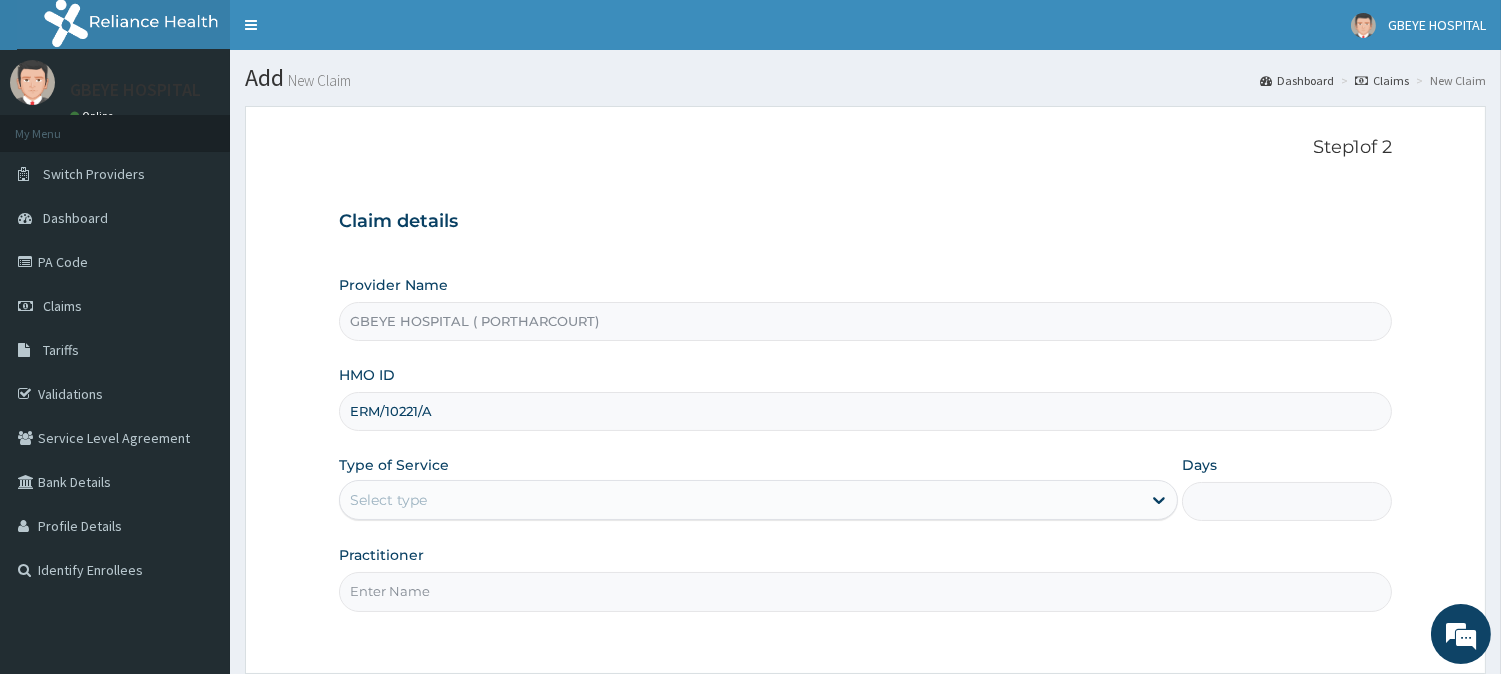 type on "ERM/10221/A" 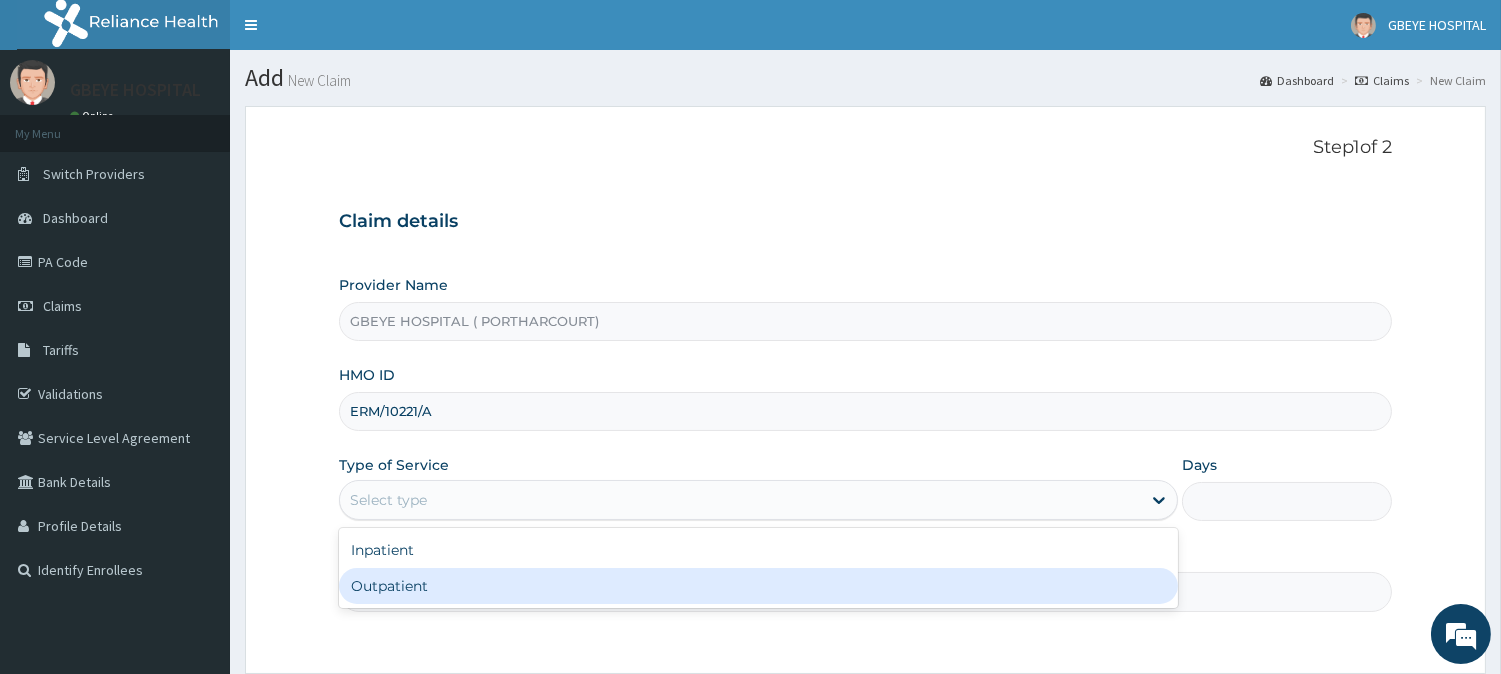 click on "Outpatient" at bounding box center (758, 586) 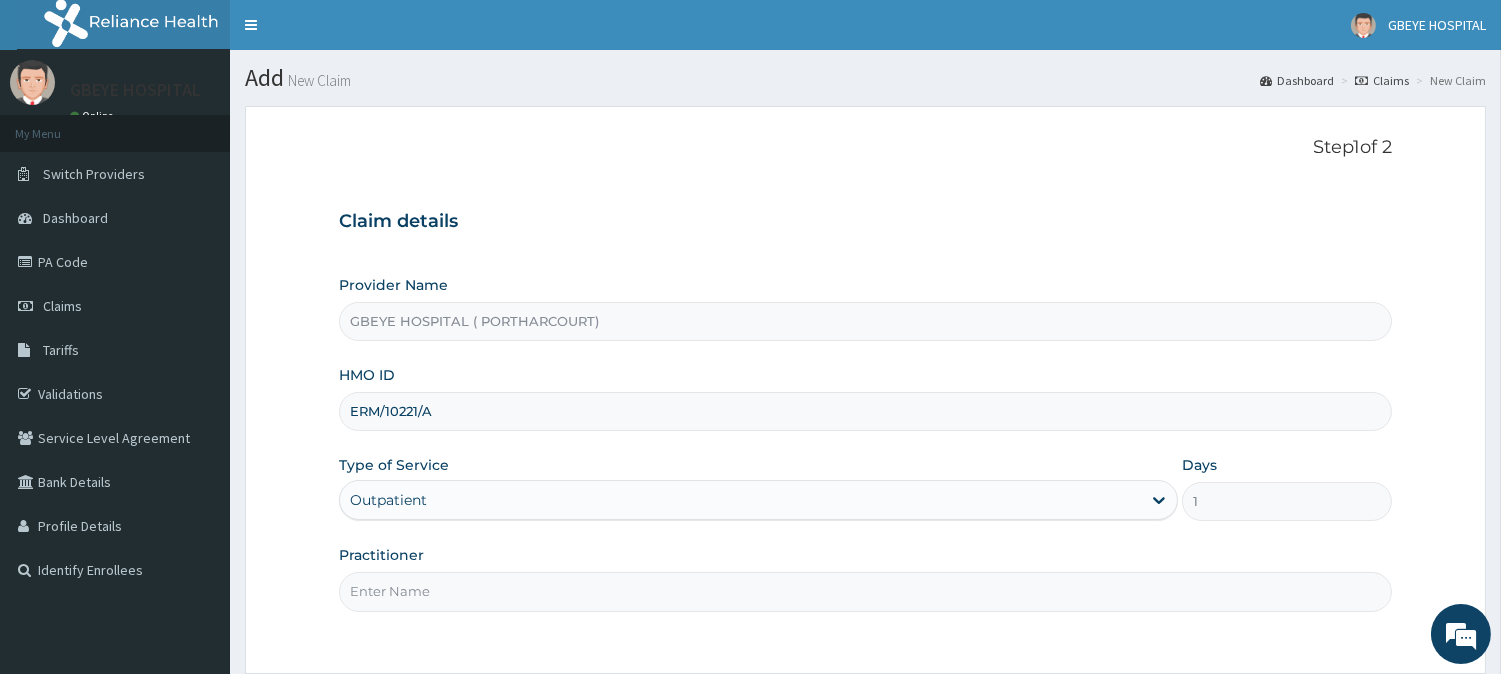 click on "Practitioner" at bounding box center [865, 591] 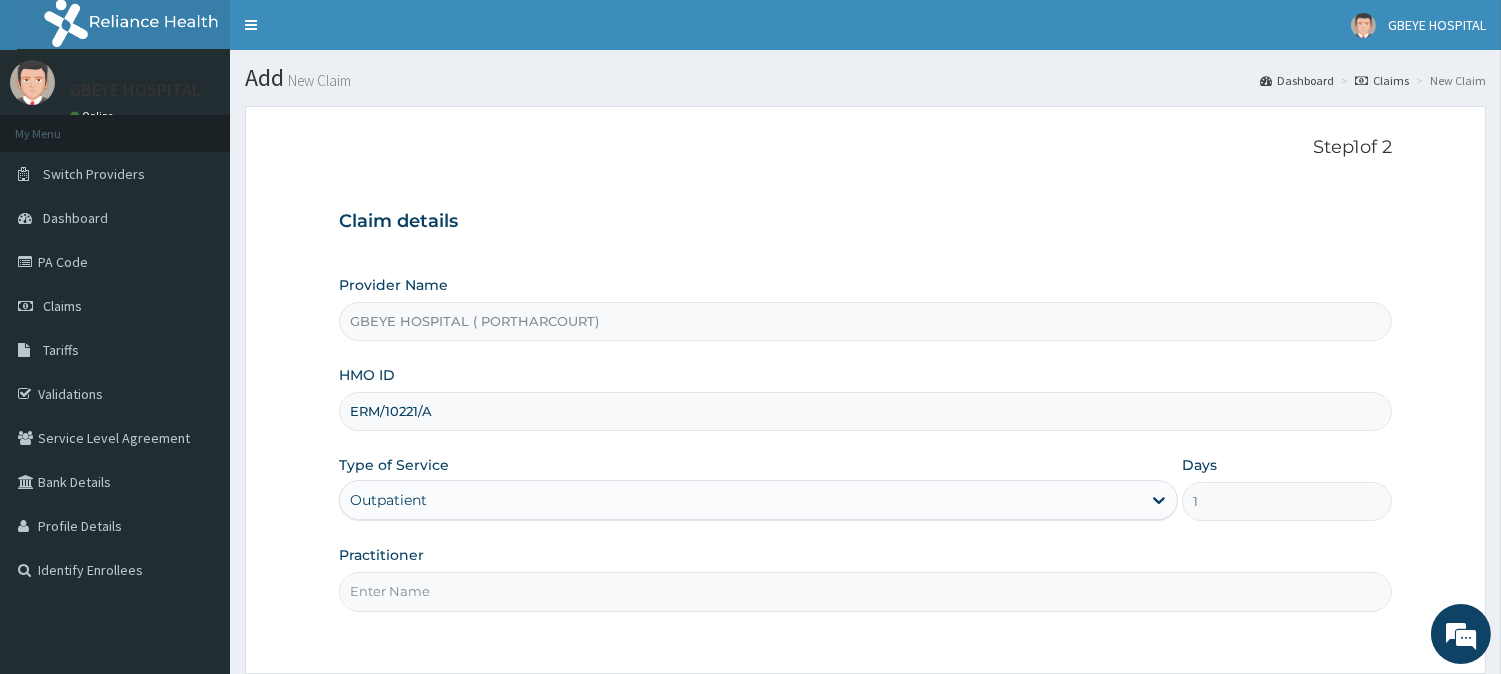 type on "d" 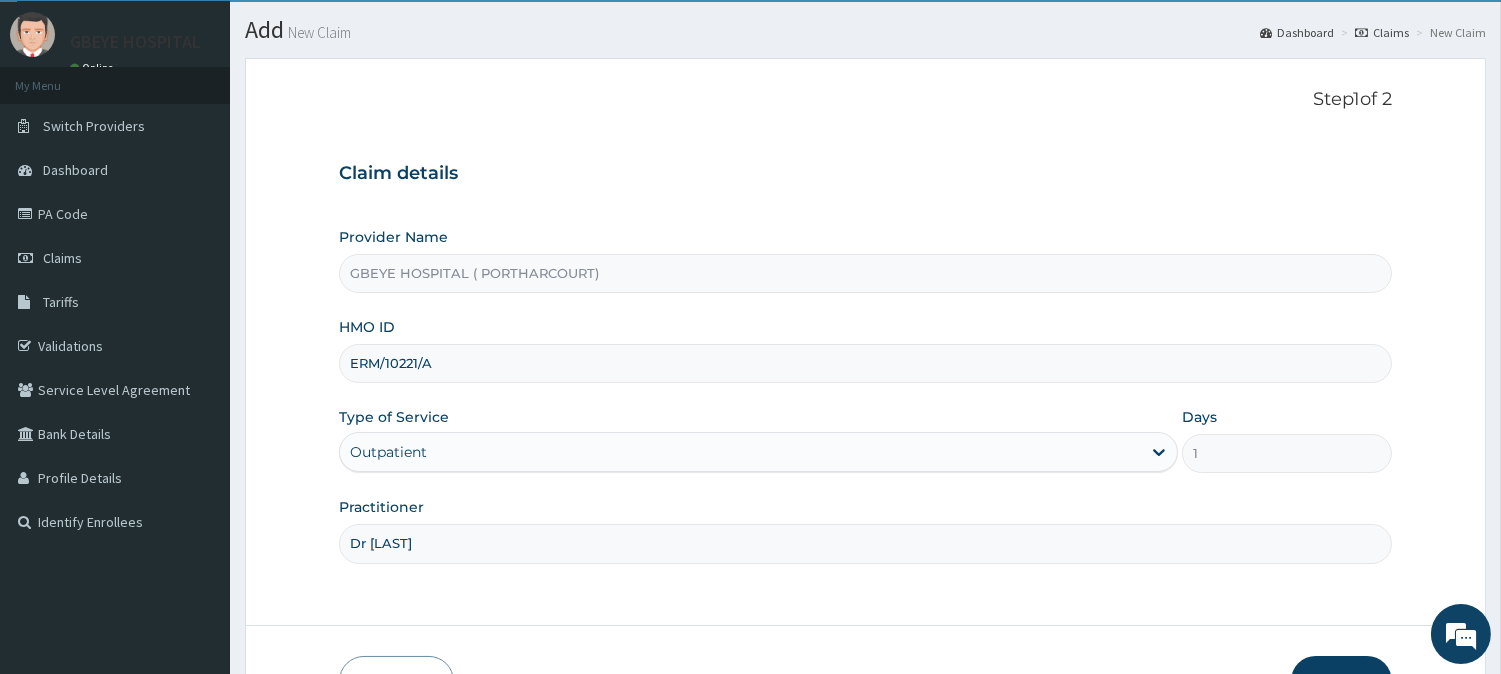 scroll, scrollTop: 178, scrollLeft: 0, axis: vertical 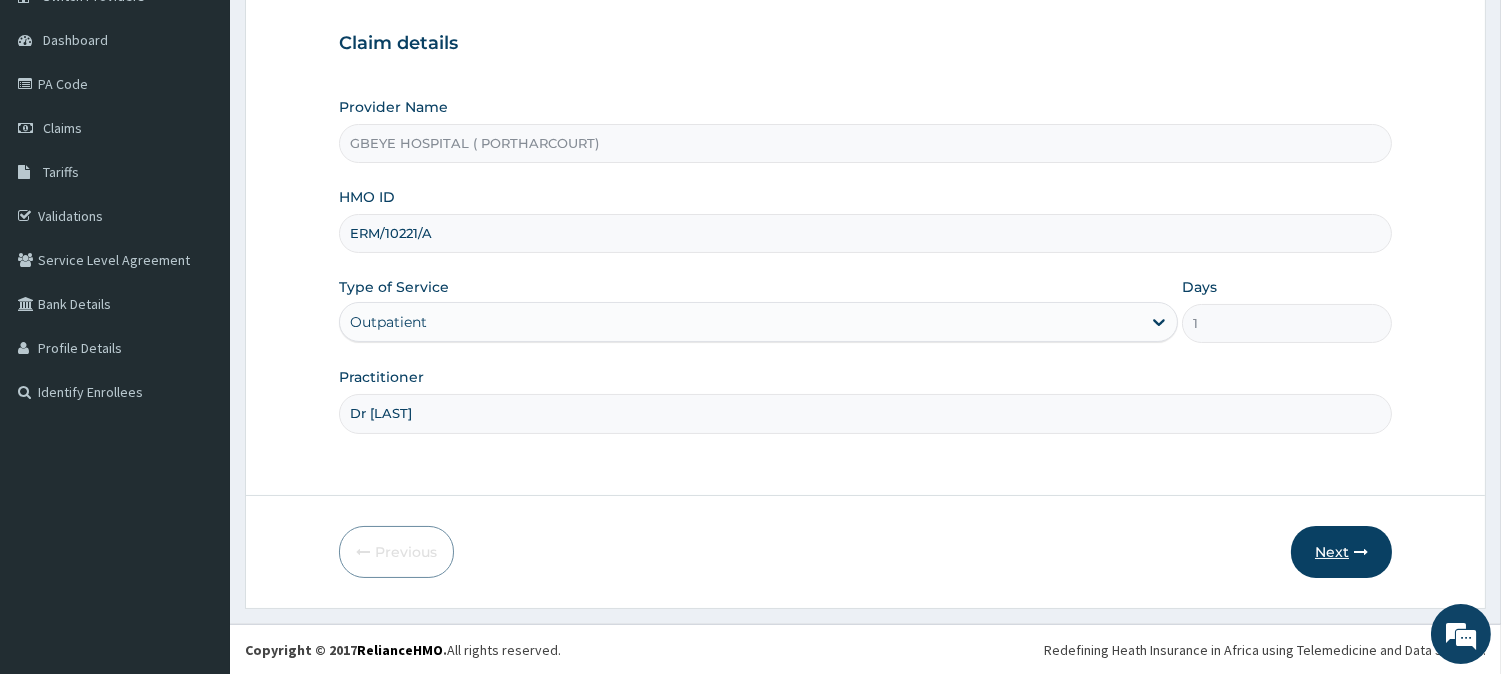 type on "Dr Ucheoha" 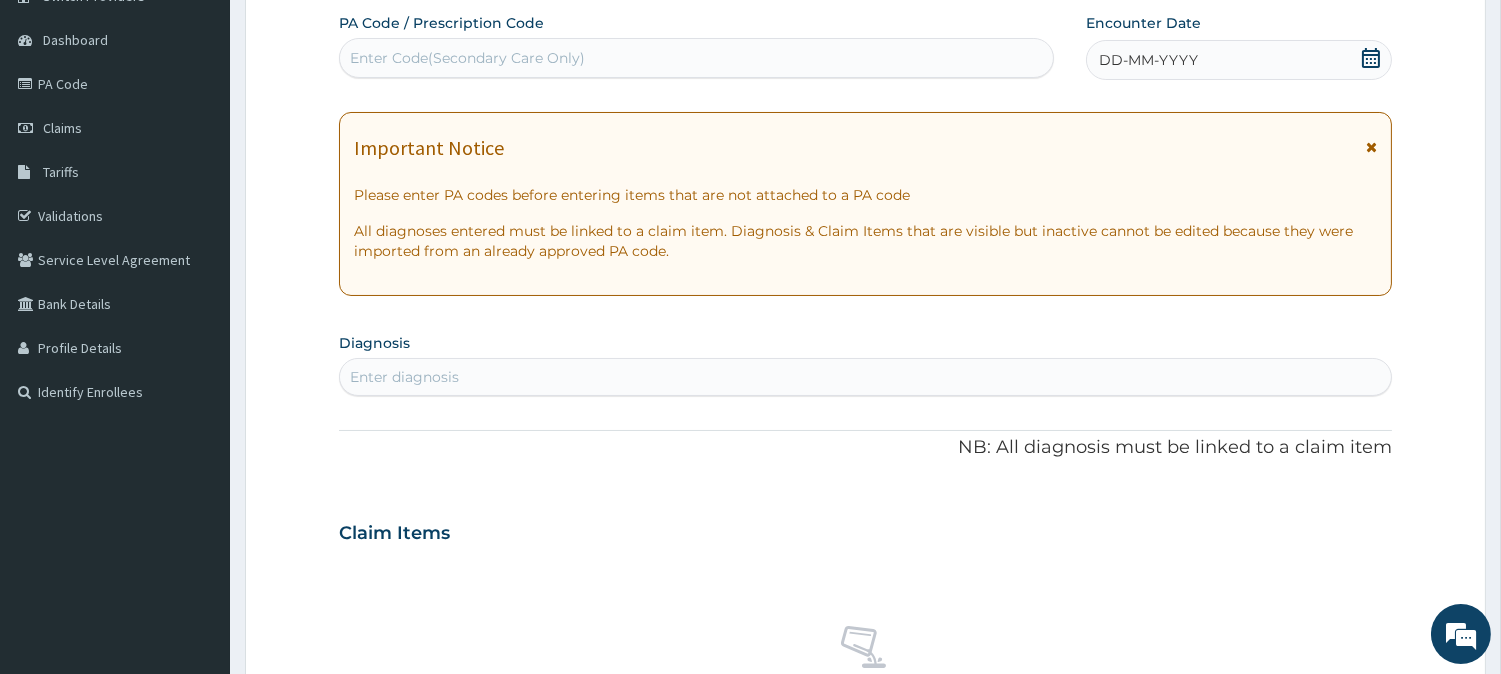 click 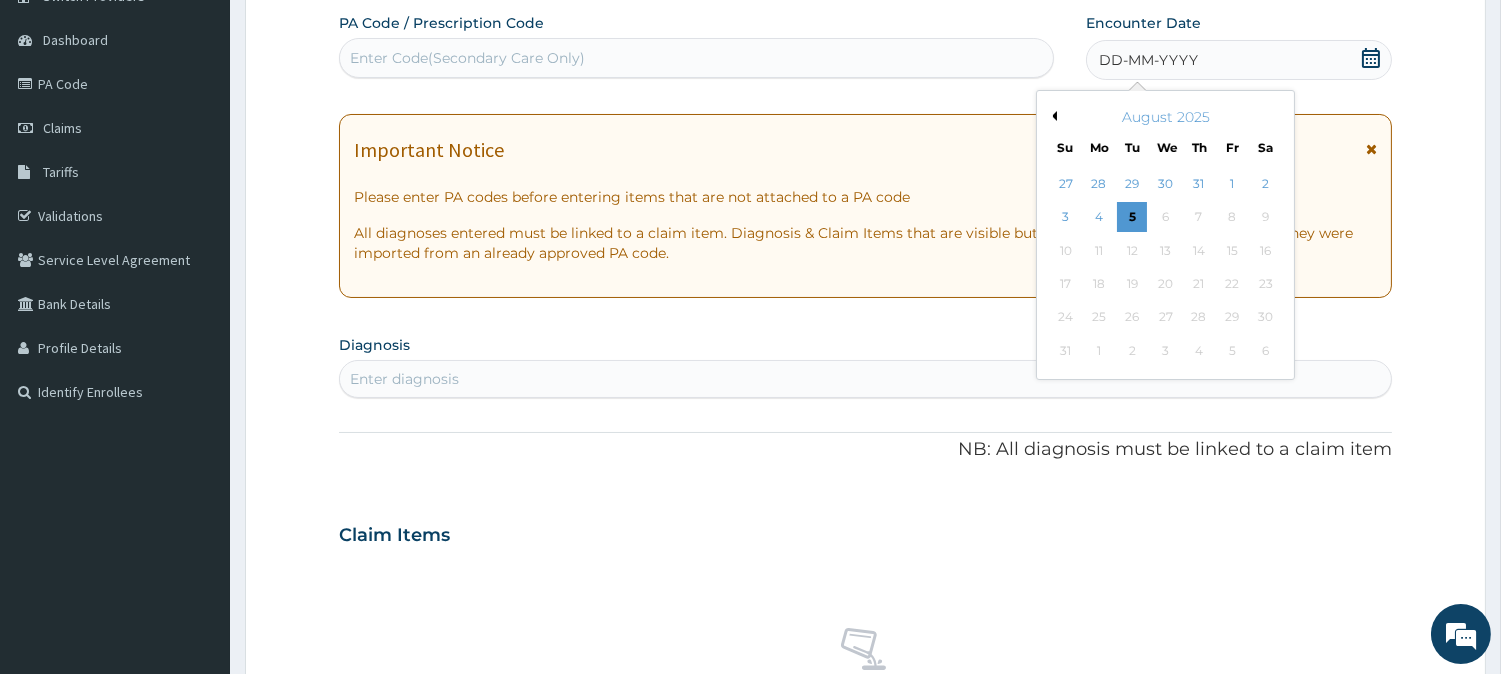 click on "Previous Month" at bounding box center [1052, 116] 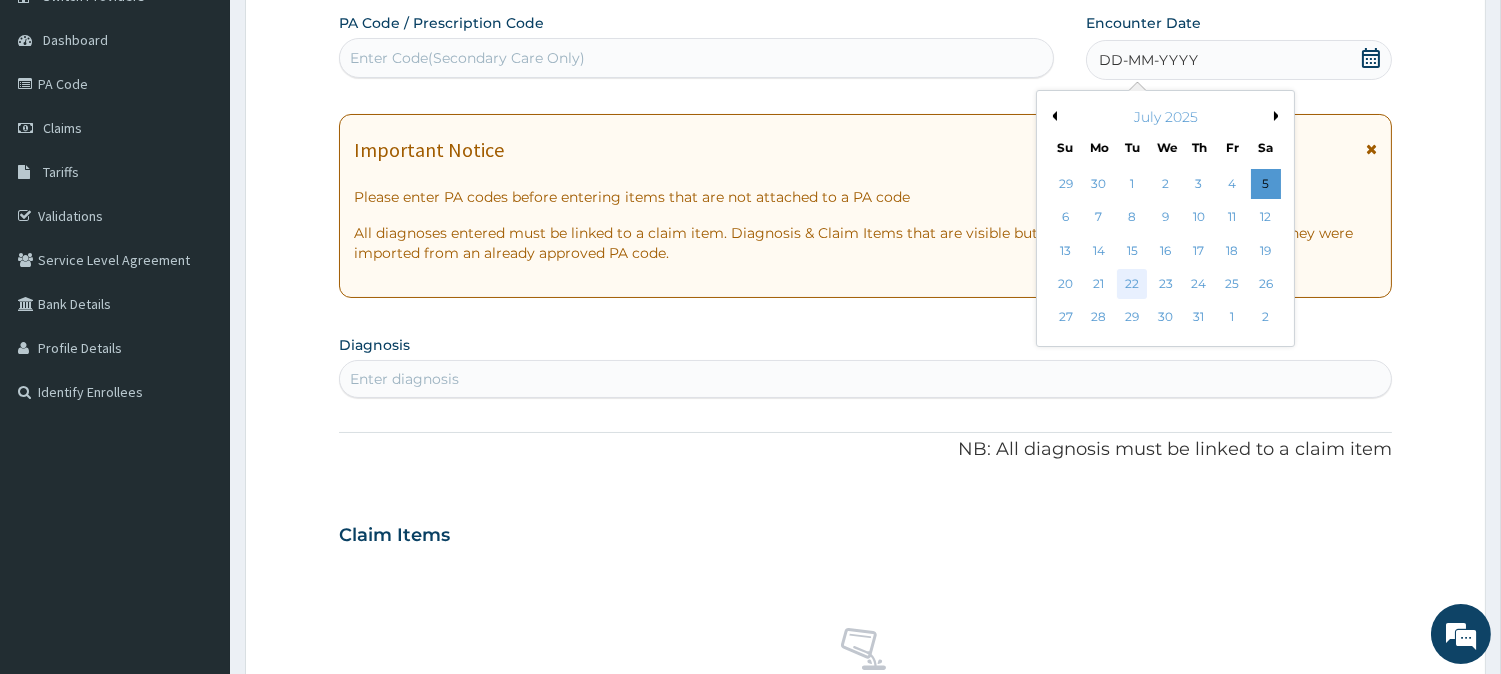 click on "22" at bounding box center [1132, 284] 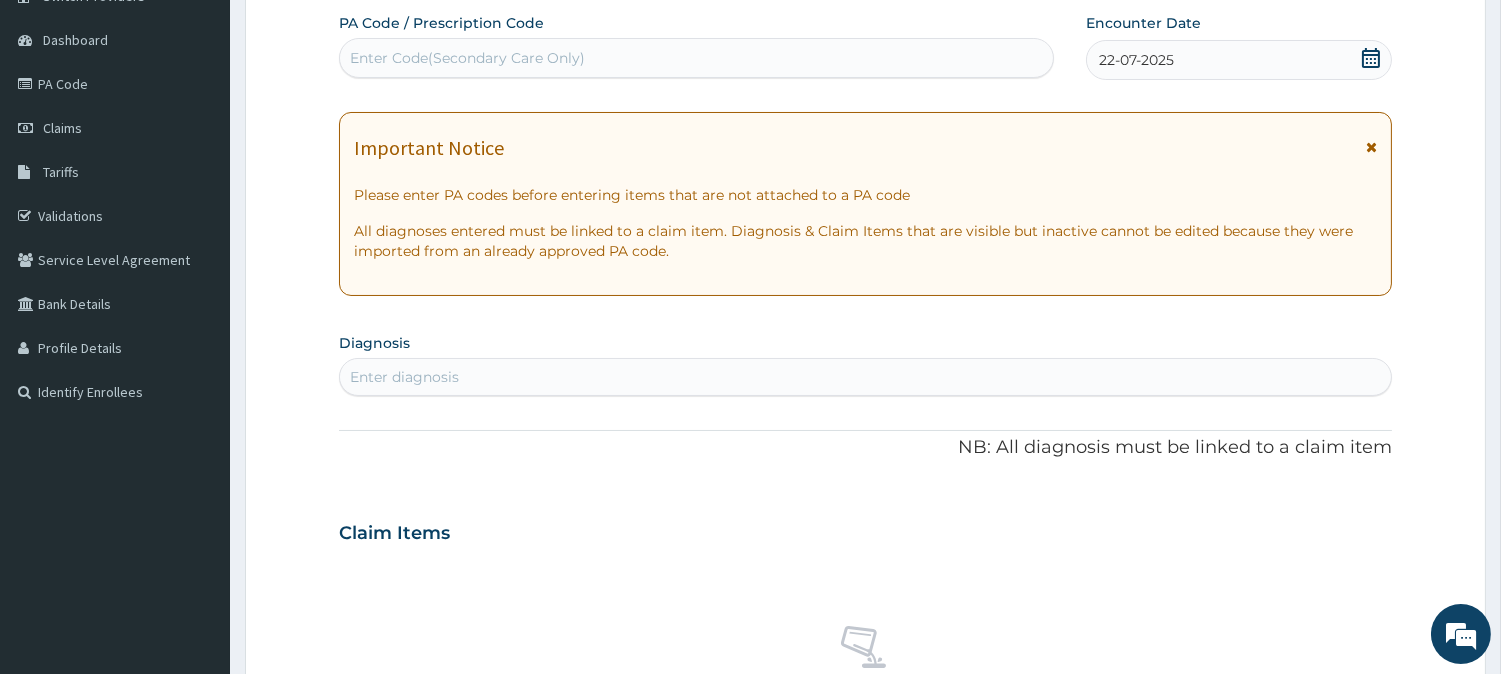 click on "Enter diagnosis" at bounding box center [865, 377] 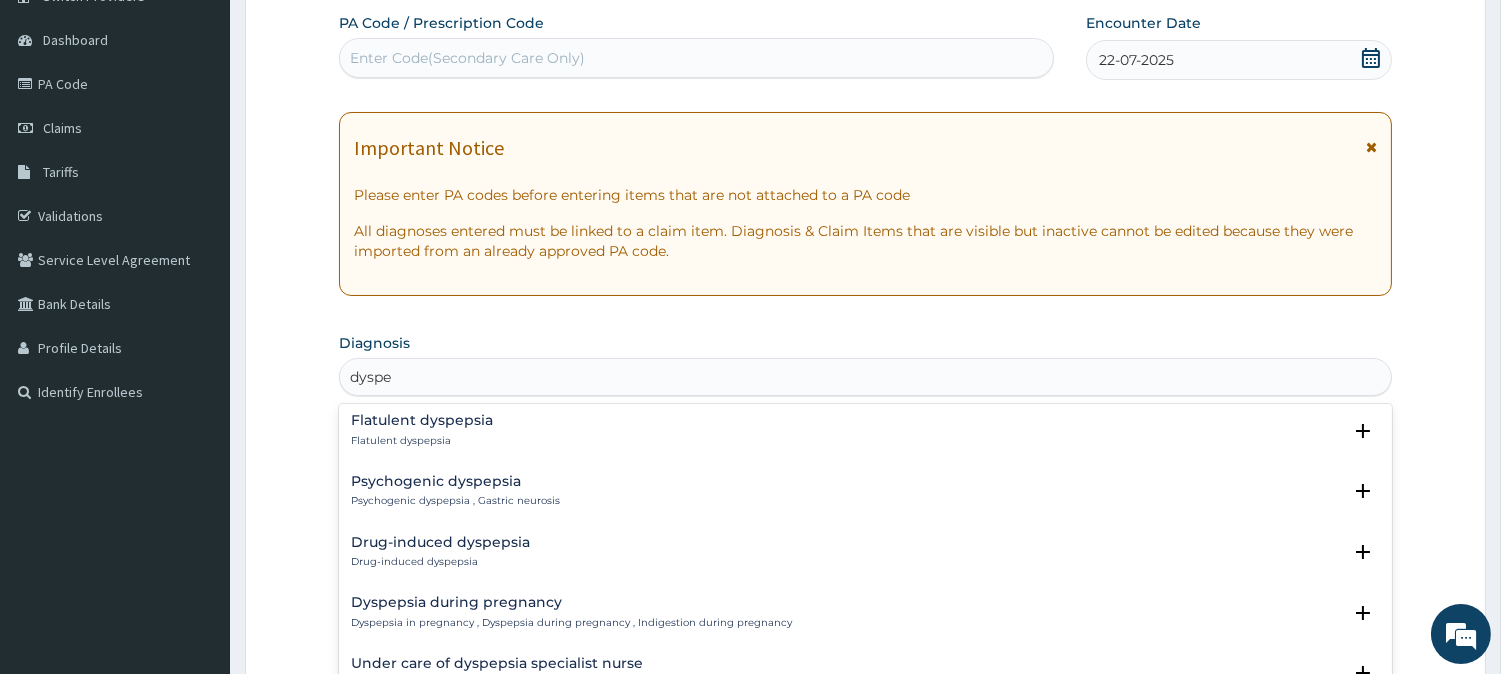 scroll, scrollTop: 253, scrollLeft: 0, axis: vertical 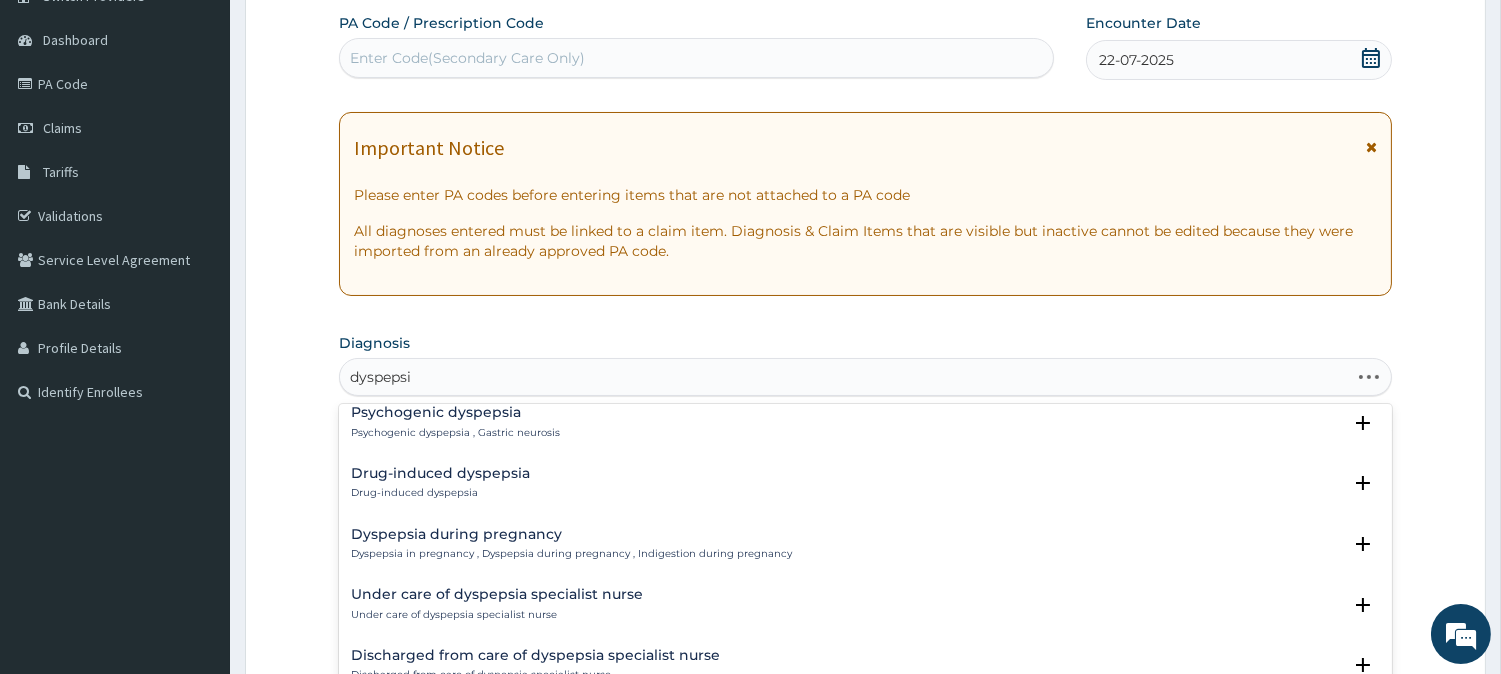 type on "dyspepsia" 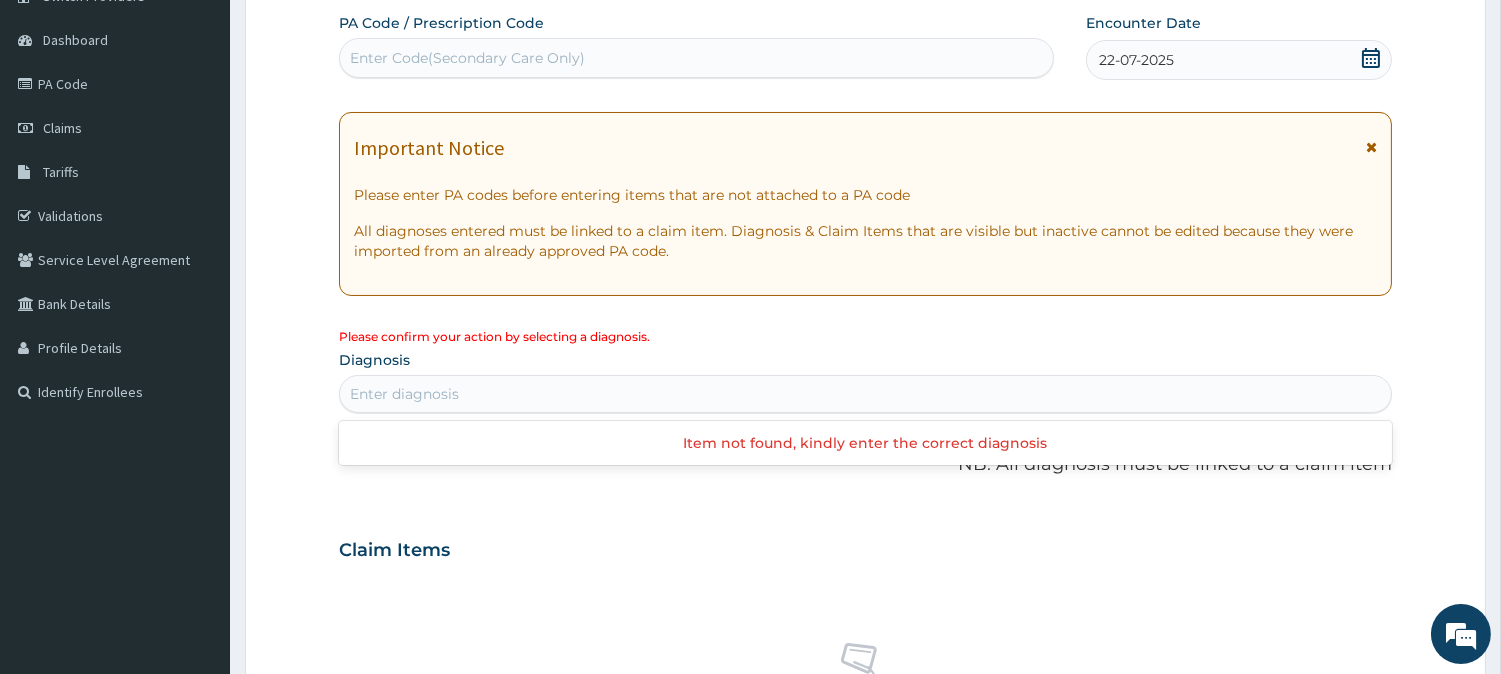 scroll, scrollTop: 0, scrollLeft: 0, axis: both 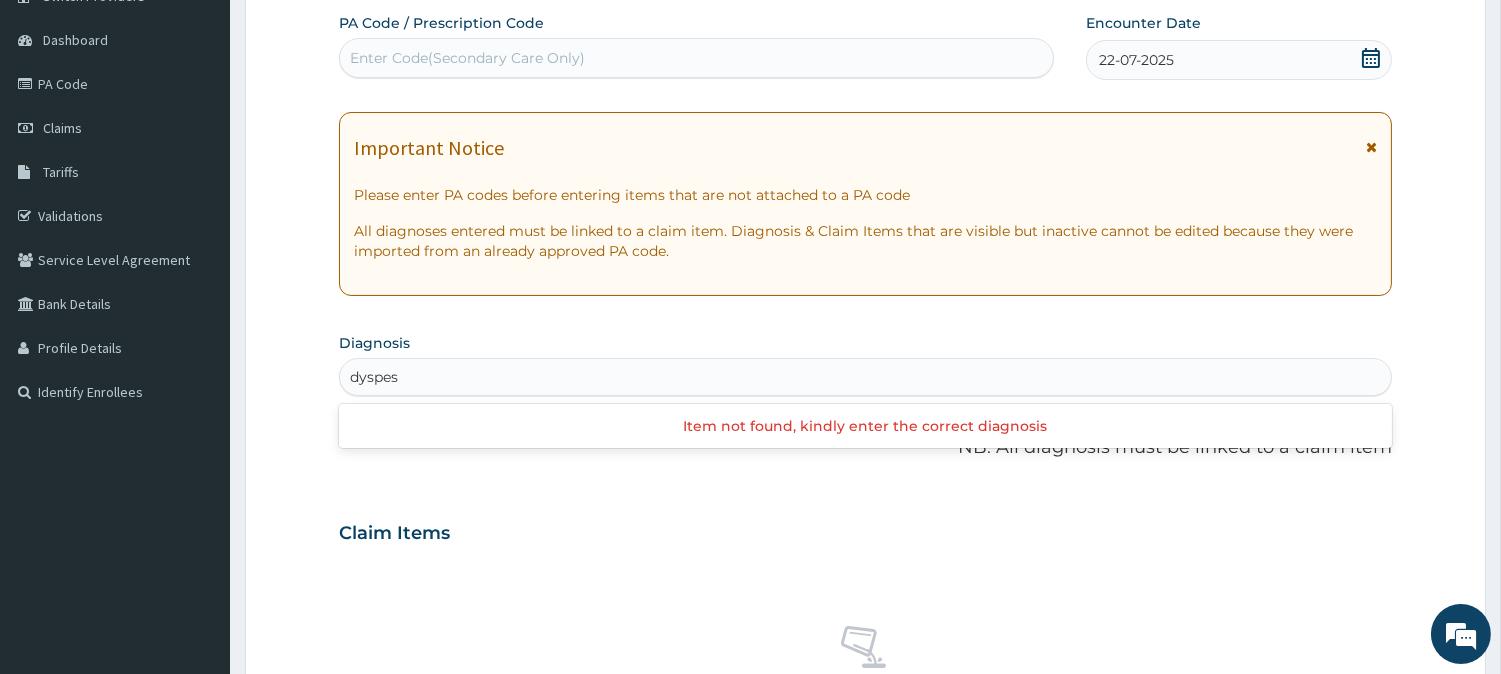 type on "dyspe" 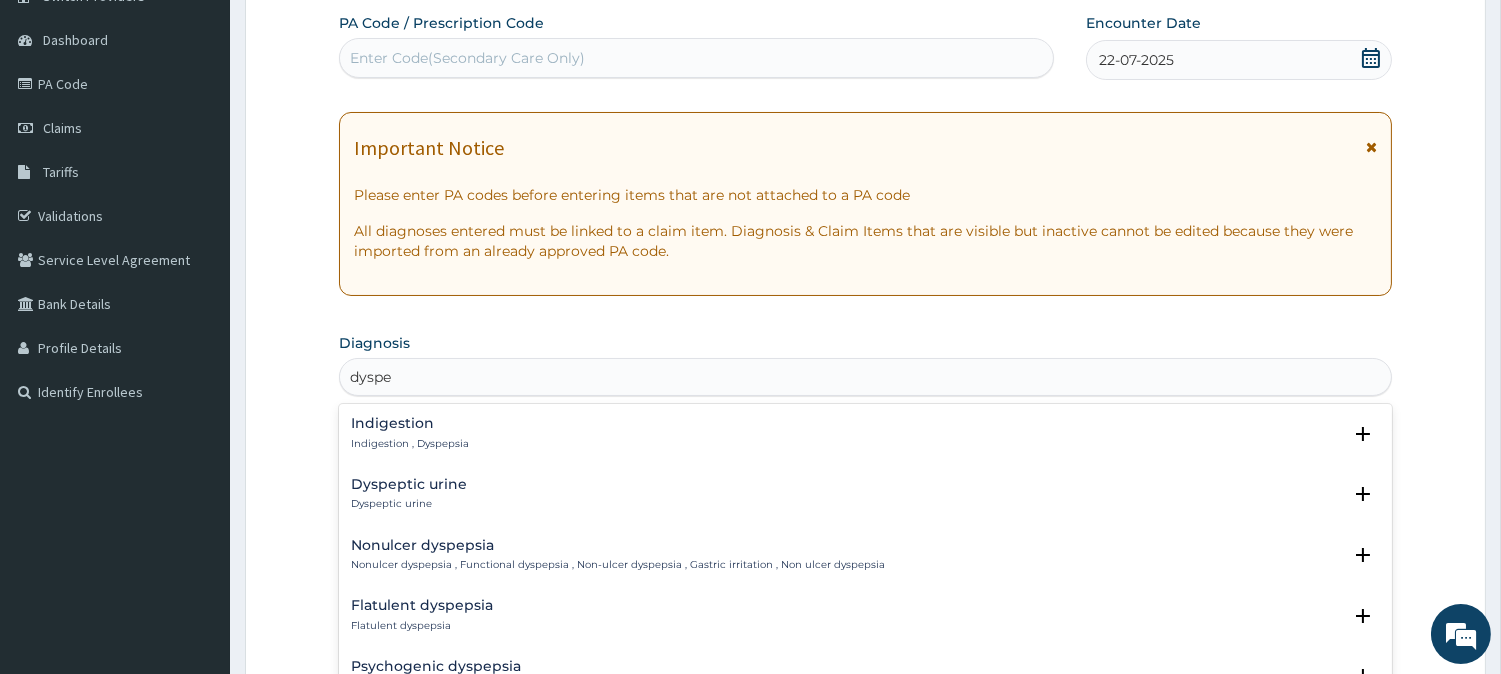 click on "Indigestion Indigestion , Dyspepsia" at bounding box center (865, 433) 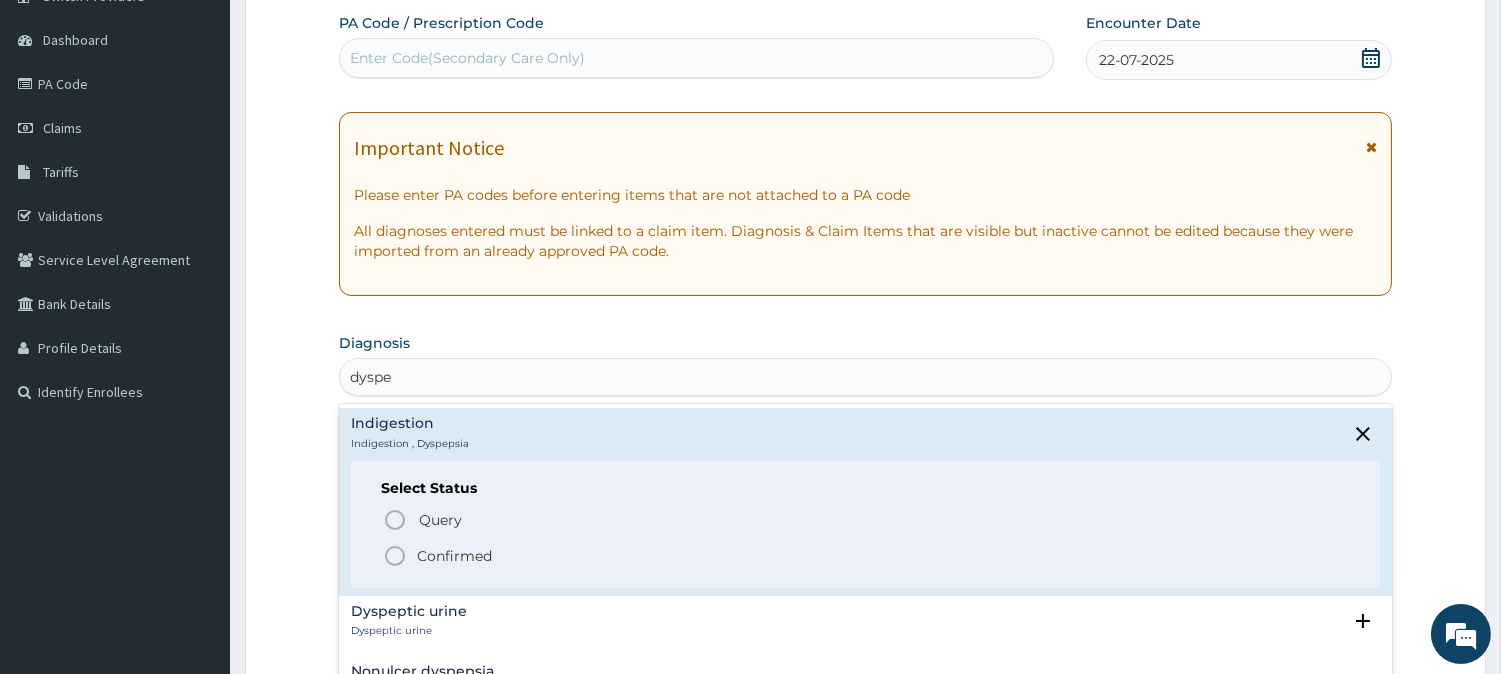 click on "Confirmed" at bounding box center [866, 556] 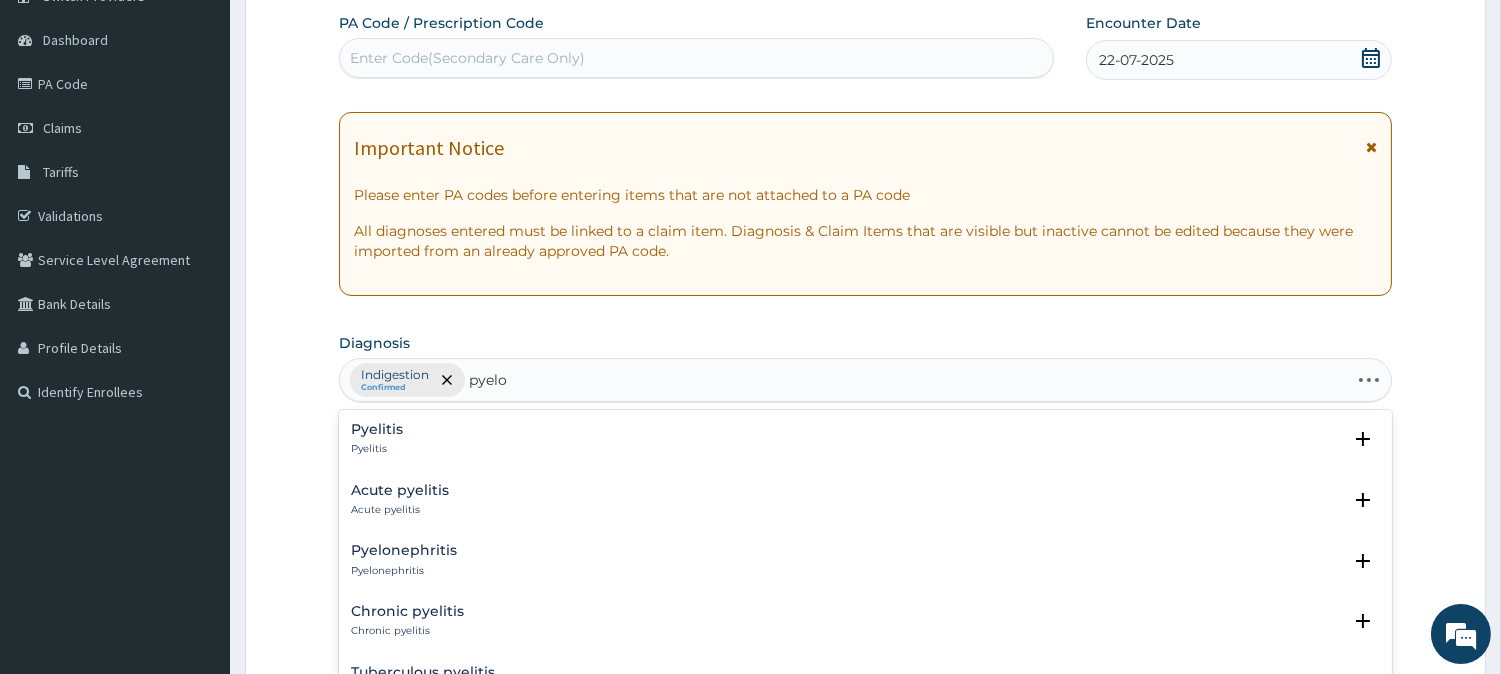 type on "pyelon" 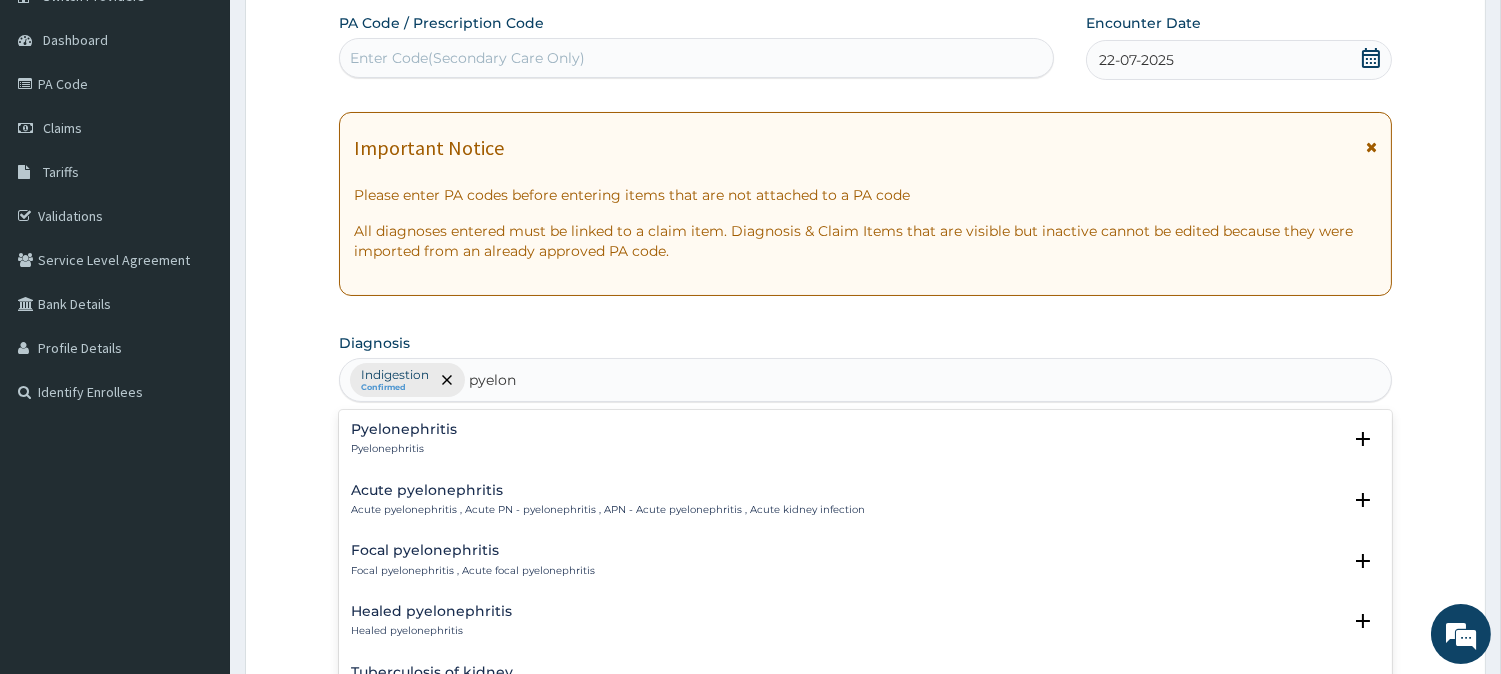 click on "Pyelonephritis" at bounding box center [404, 449] 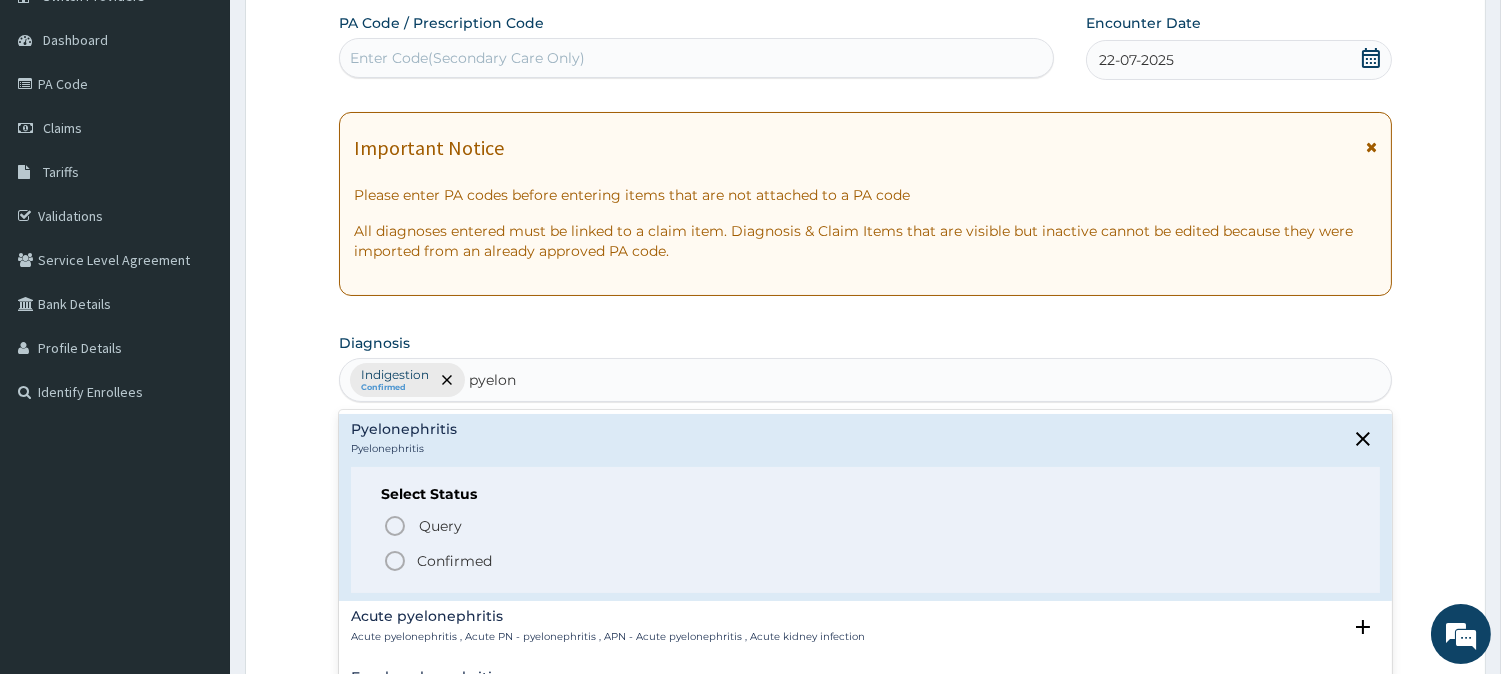 click on "Confirmed" at bounding box center [454, 561] 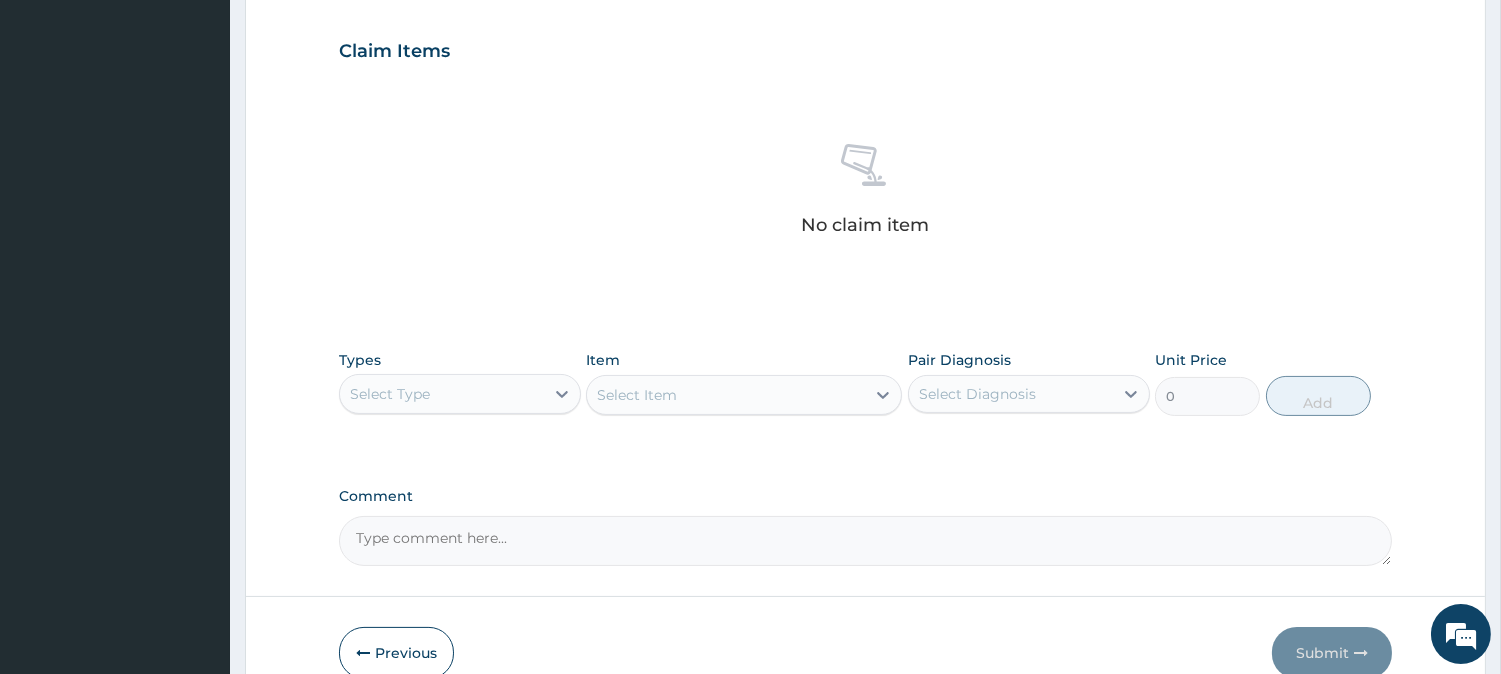 scroll, scrollTop: 694, scrollLeft: 0, axis: vertical 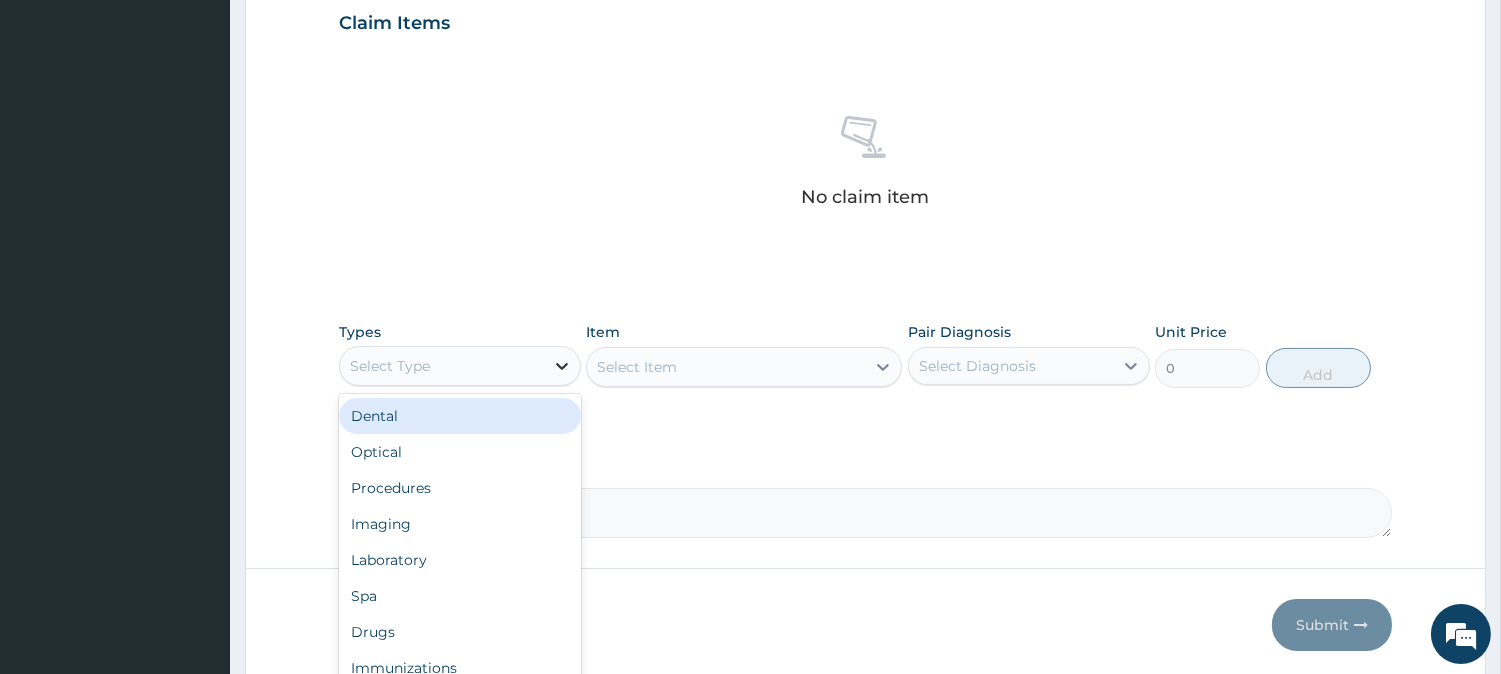 click at bounding box center [562, 366] 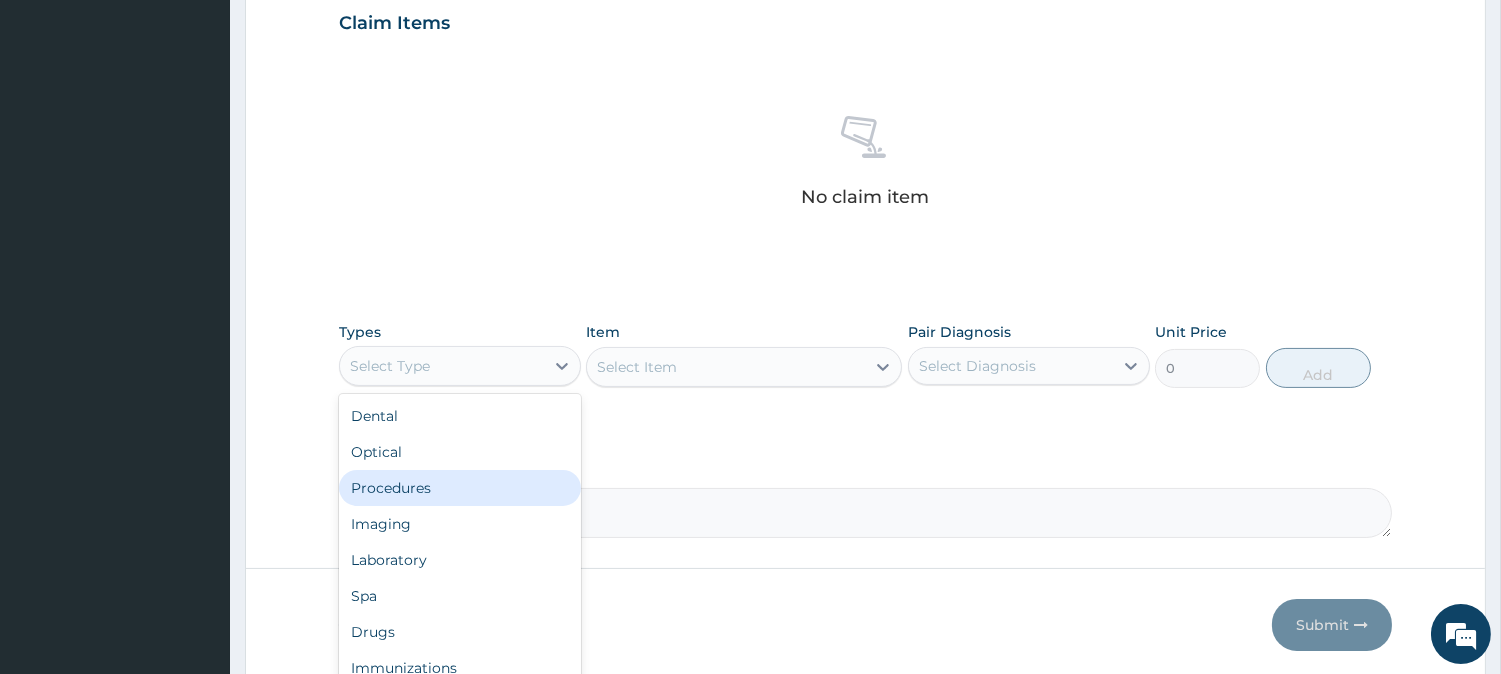 click on "Procedures" at bounding box center [460, 488] 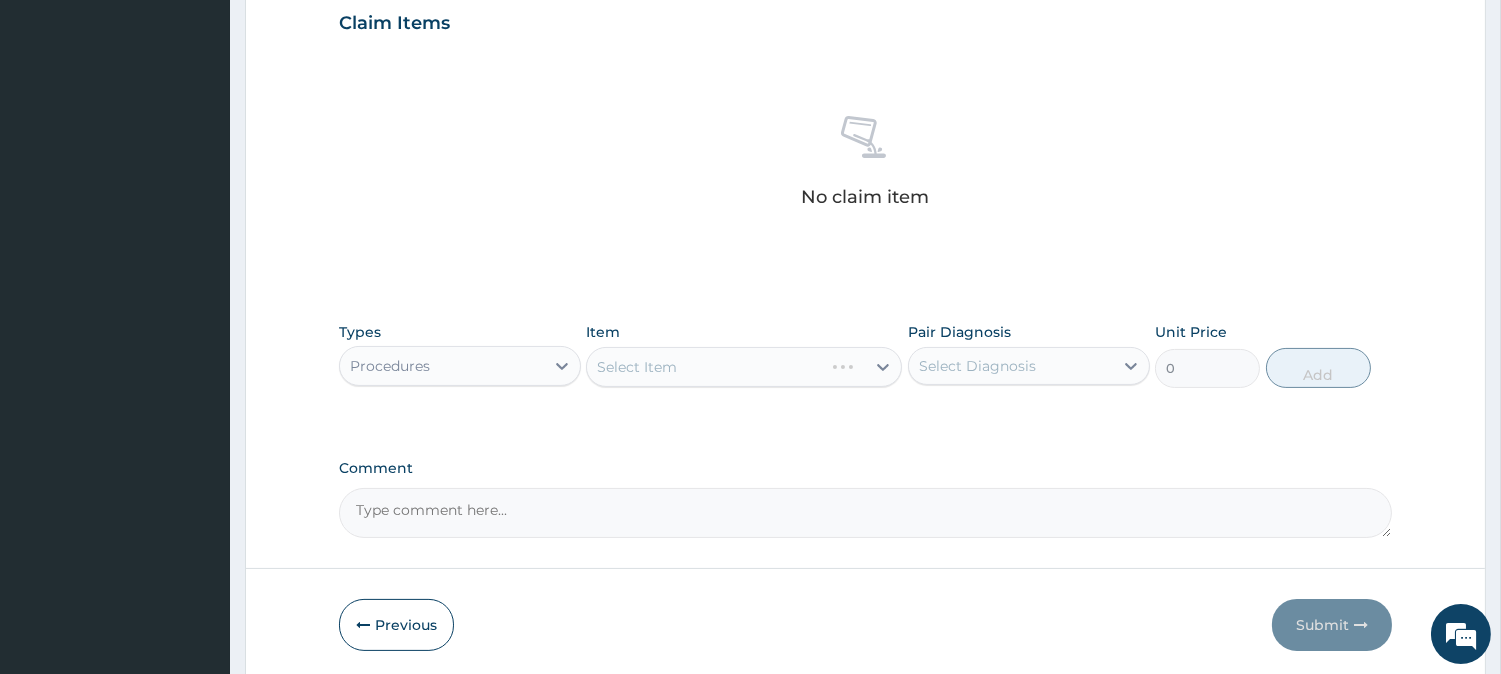 click on "Select Item" at bounding box center [744, 367] 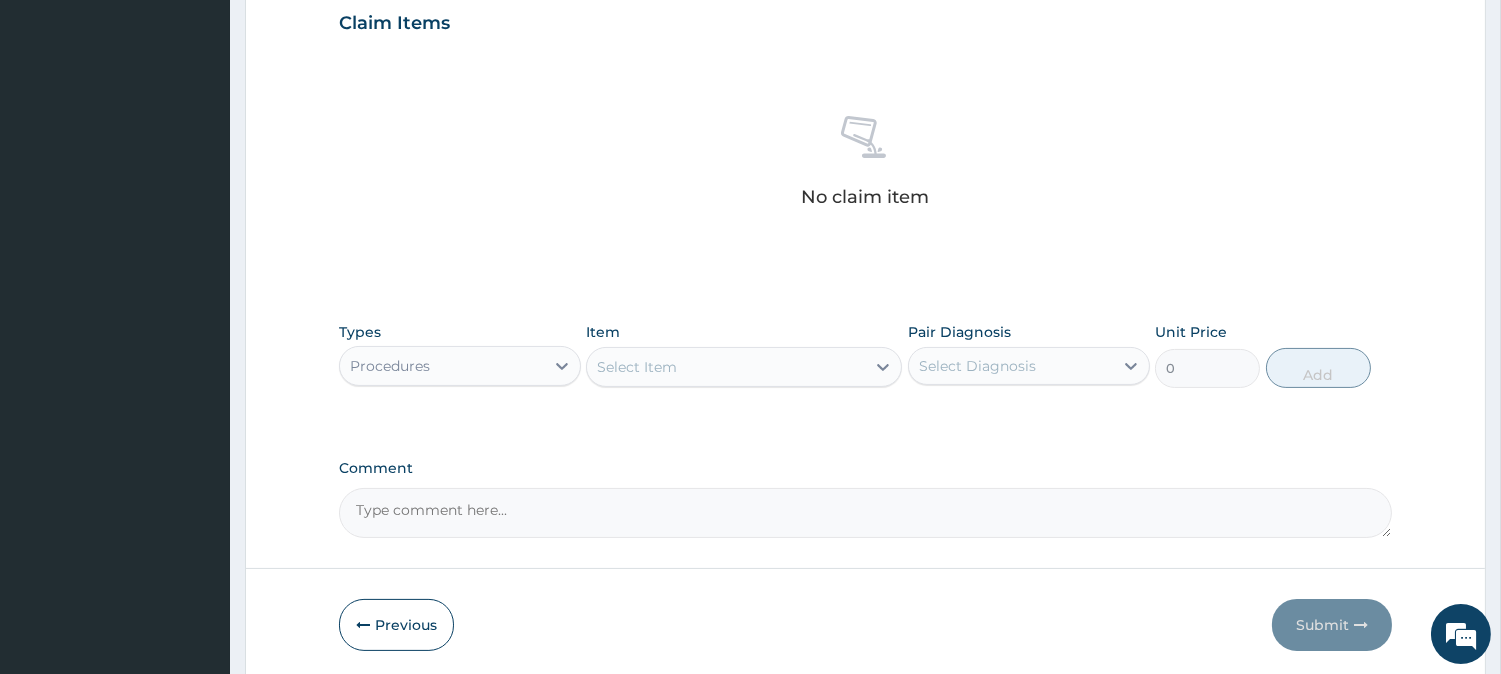 click on "Select Item" at bounding box center [726, 367] 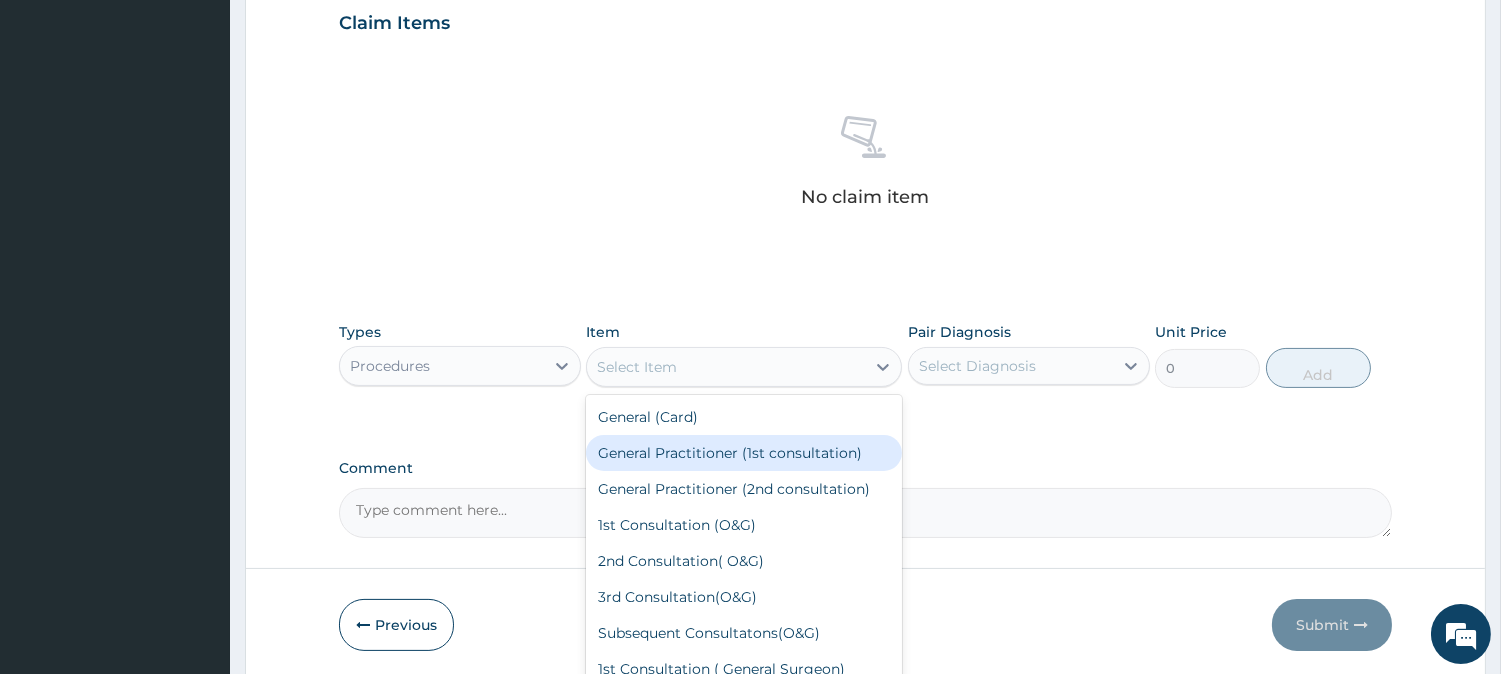 click on "General Practitioner (1st consultation)" at bounding box center (744, 453) 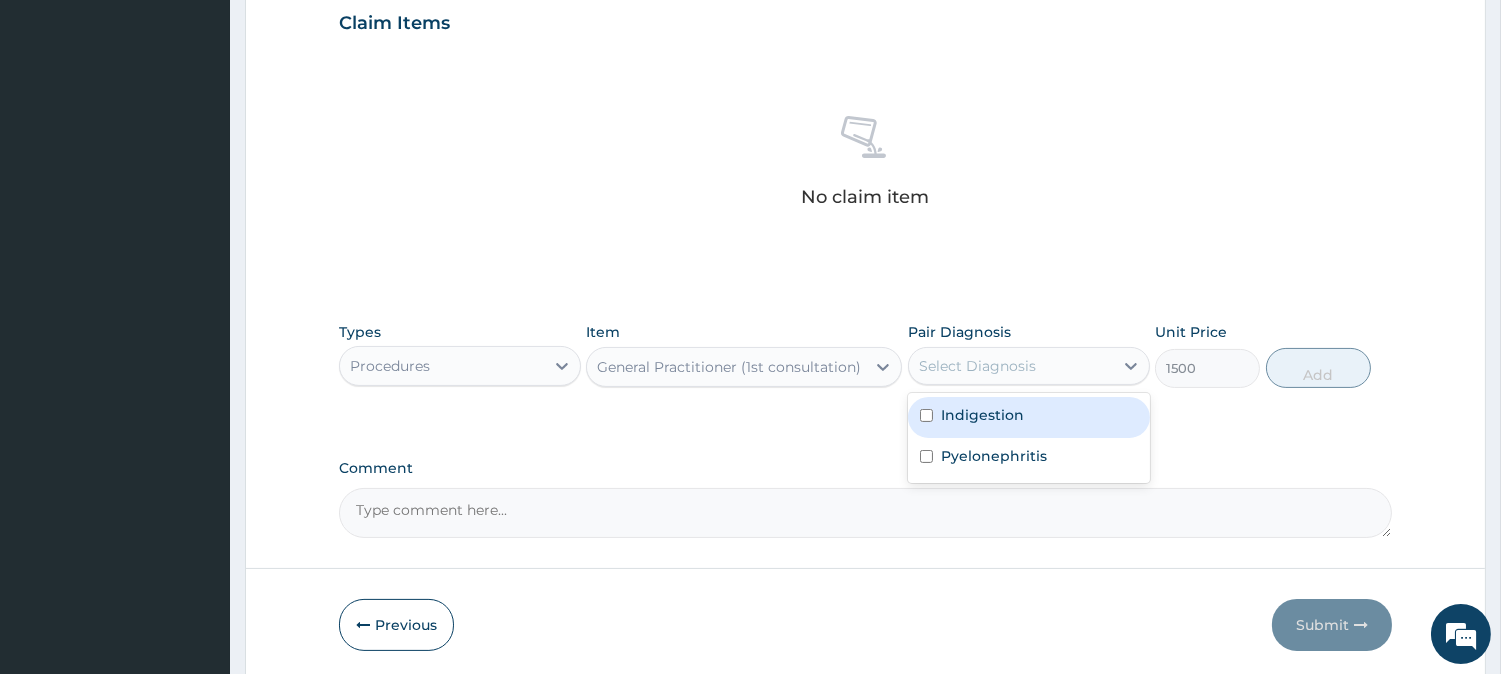 click on "Select Diagnosis" at bounding box center [977, 366] 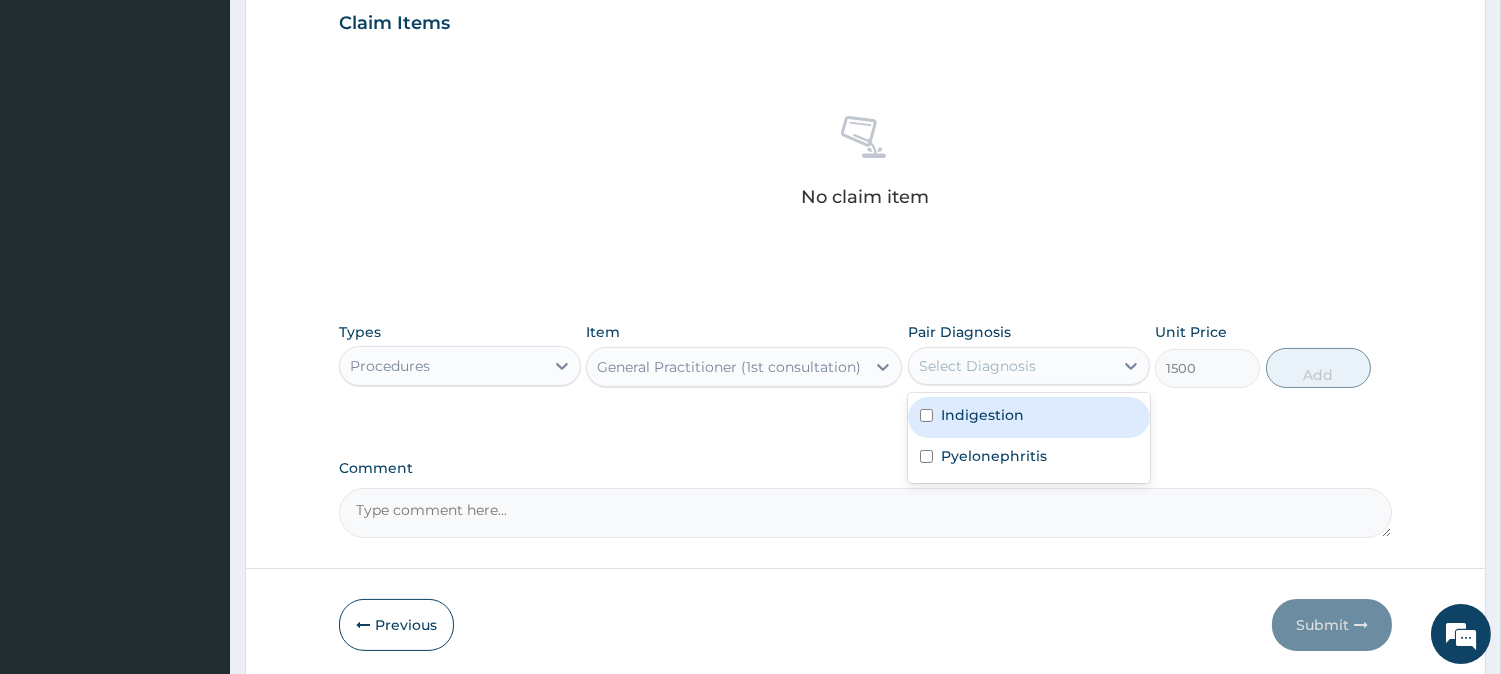 click on "Indigestion" at bounding box center [982, 415] 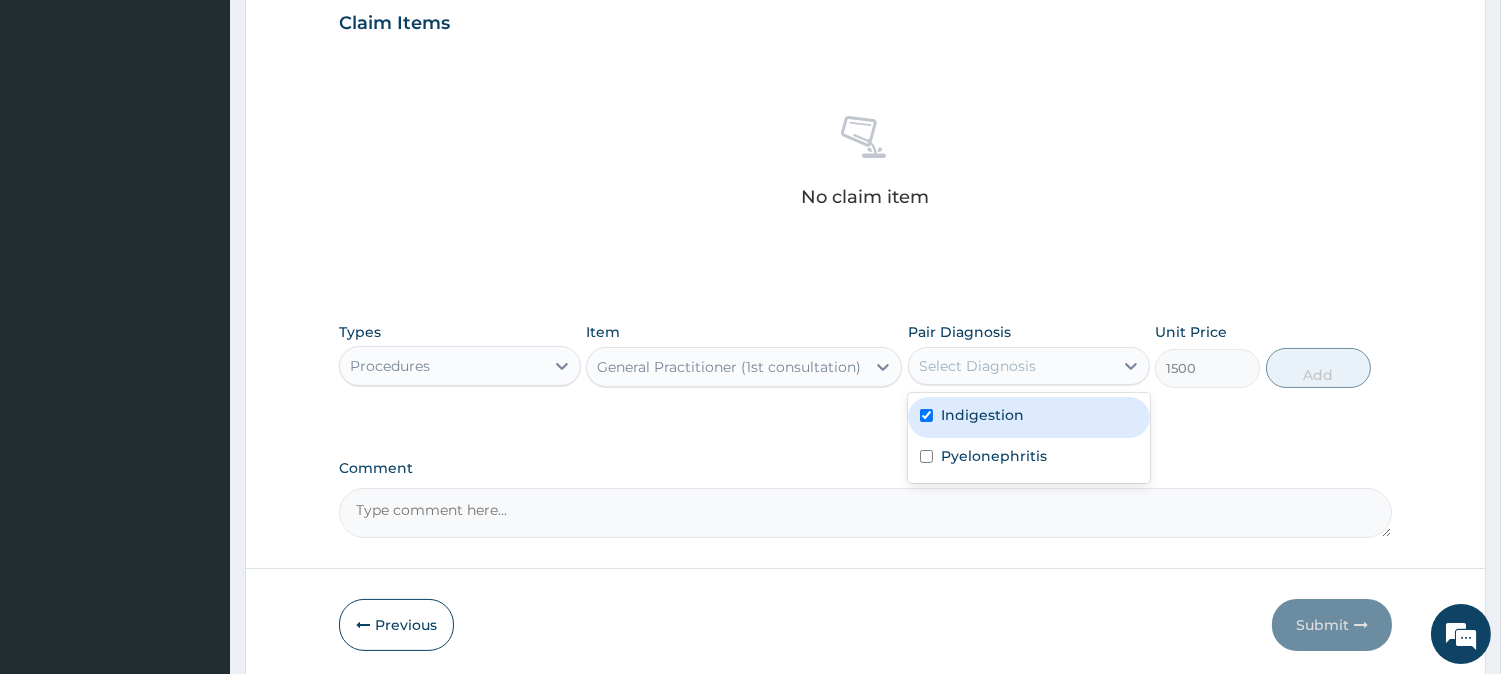 checkbox on "true" 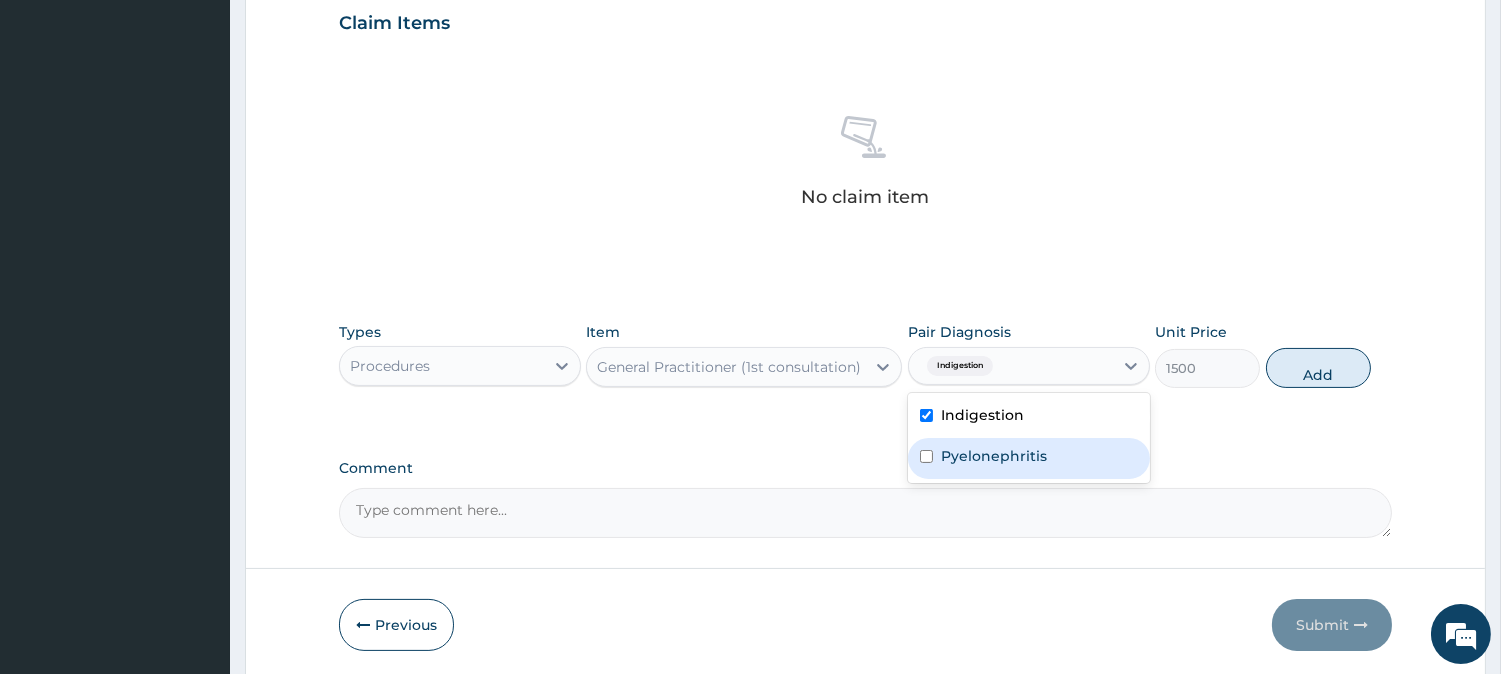 click on "Pyelonephritis" at bounding box center [994, 456] 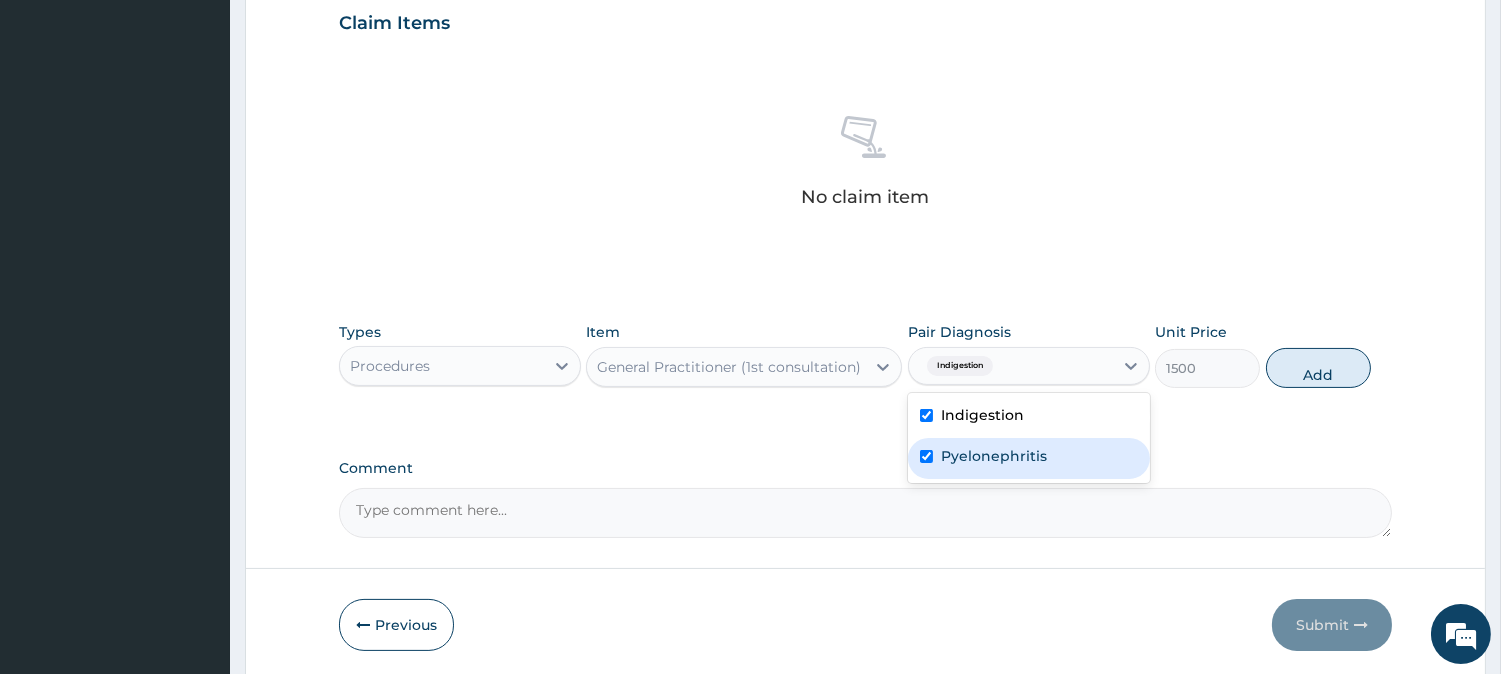 checkbox on "true" 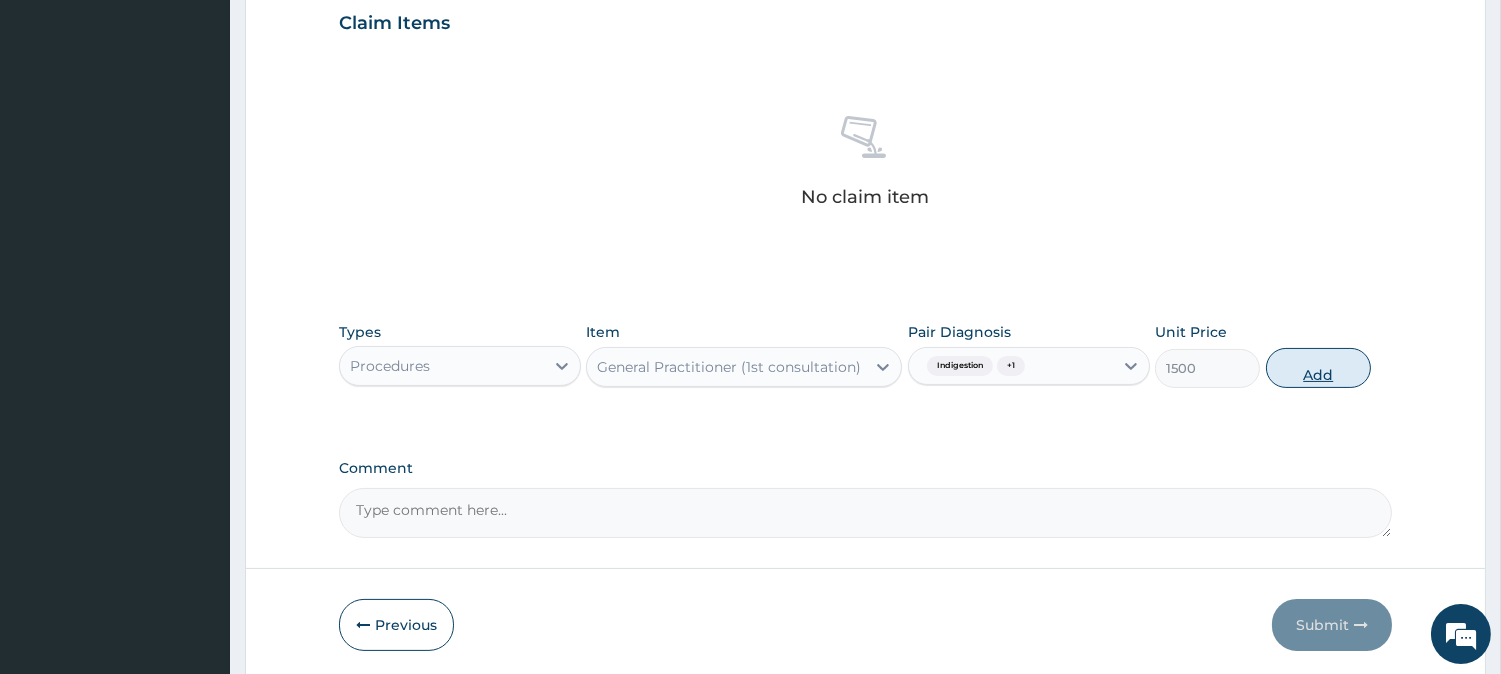 click on "Add" at bounding box center [1318, 368] 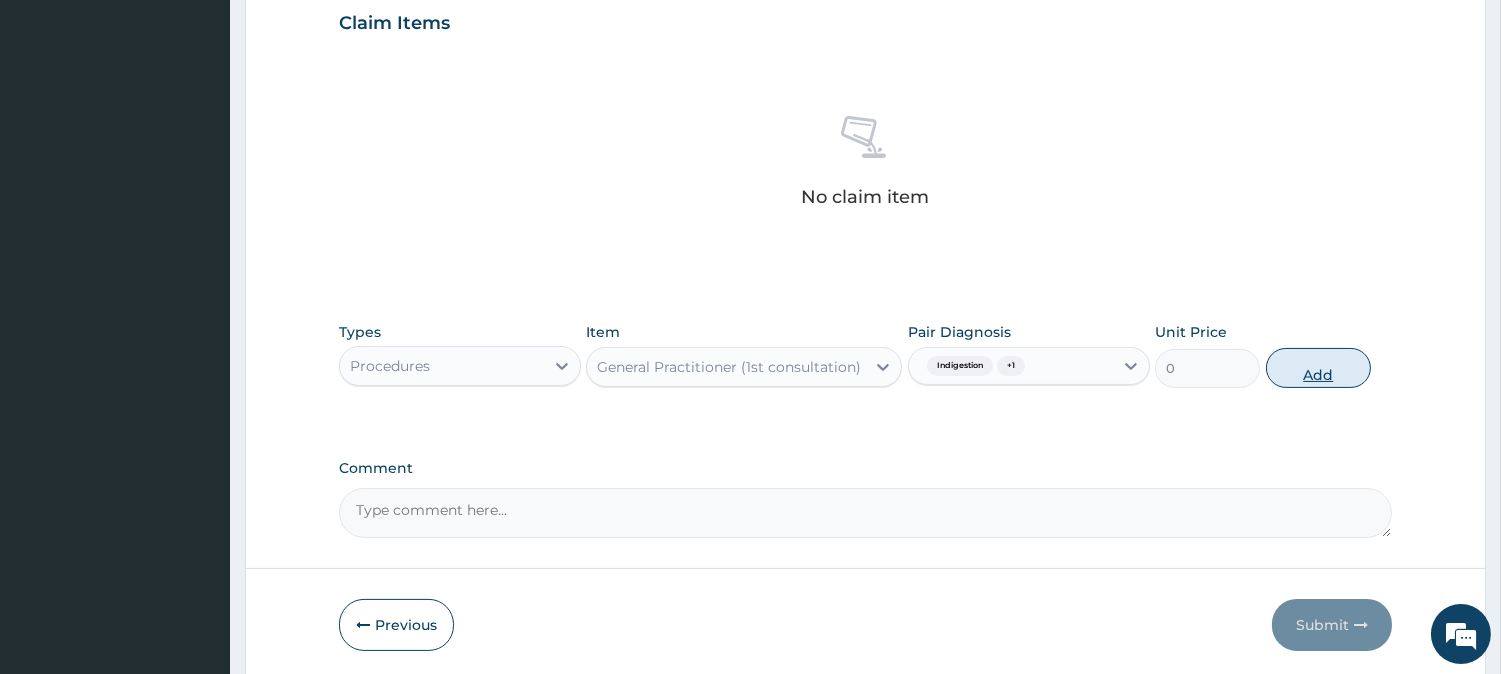 scroll, scrollTop: 671, scrollLeft: 0, axis: vertical 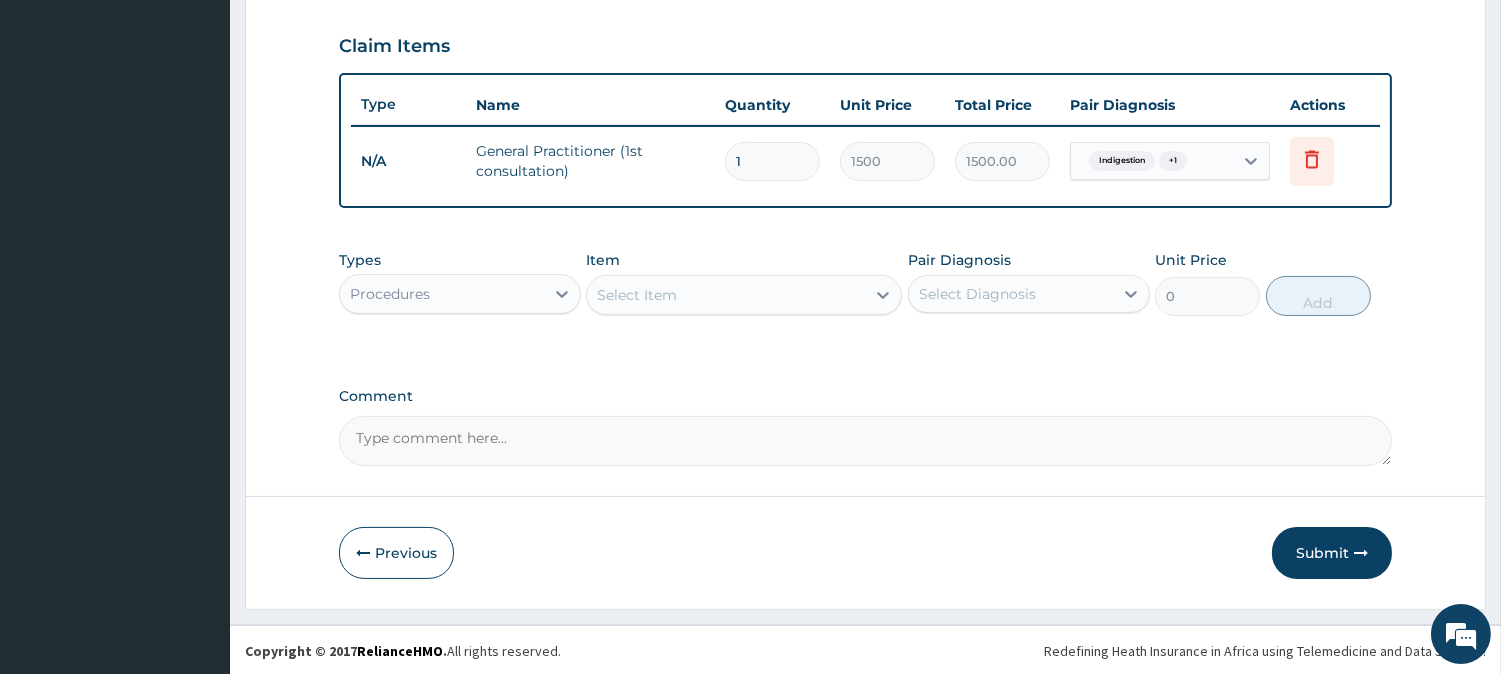 click on "Procedures" at bounding box center [442, 294] 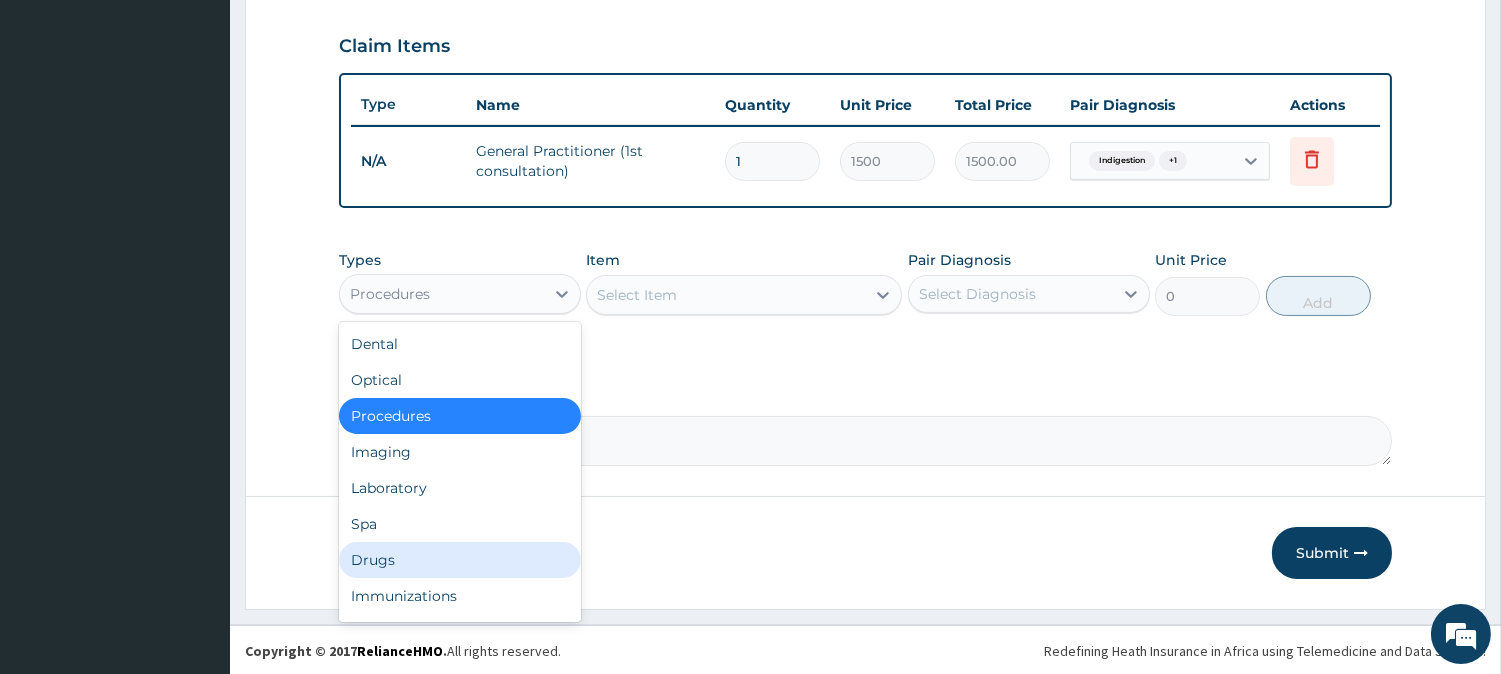 click on "Drugs" at bounding box center [460, 560] 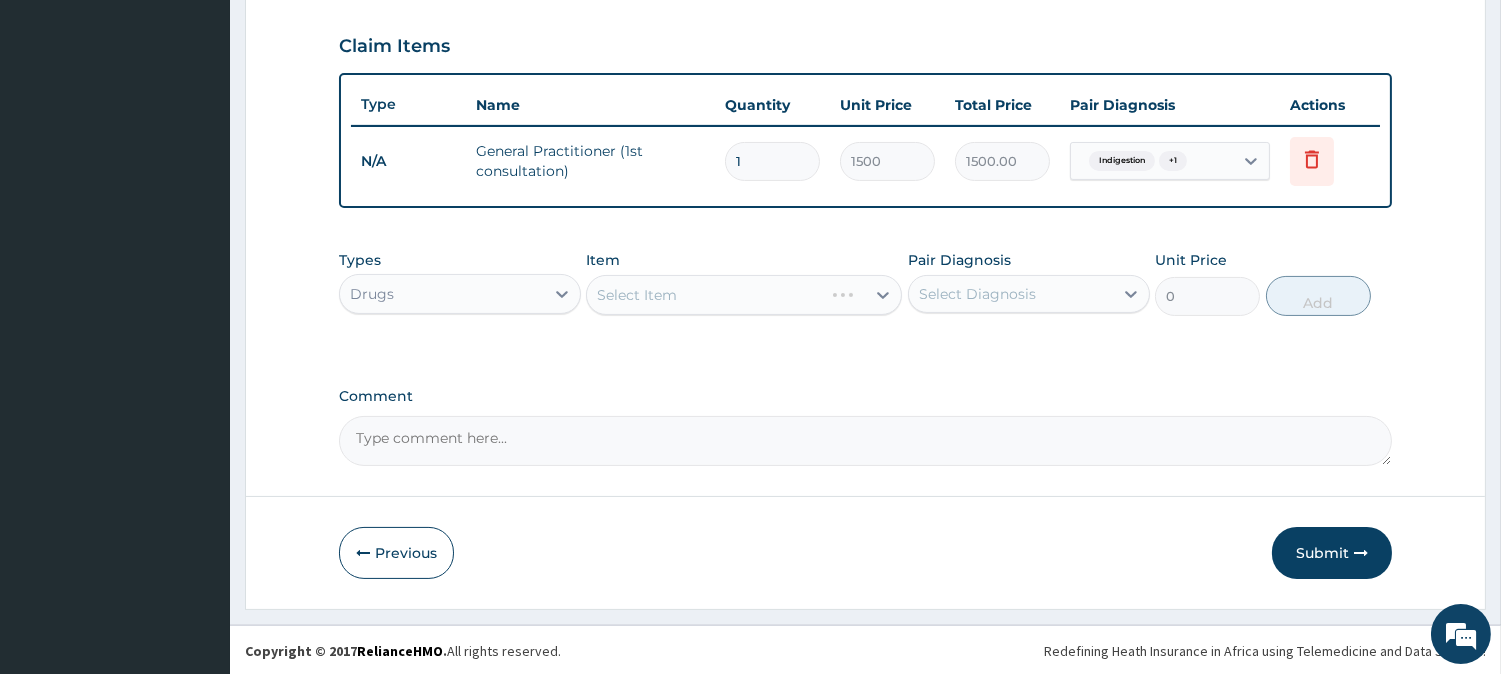 click on "Select Item" at bounding box center (744, 295) 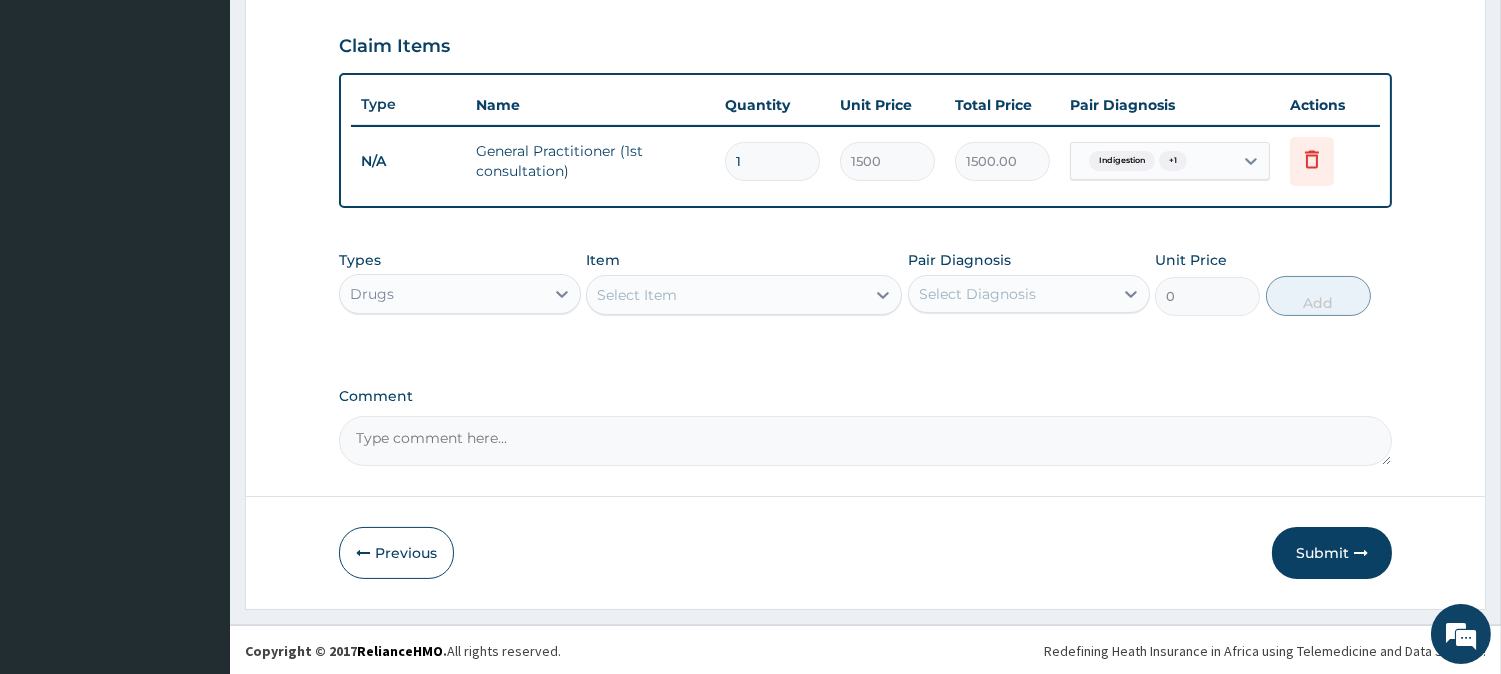 click on "Select Item" at bounding box center [637, 295] 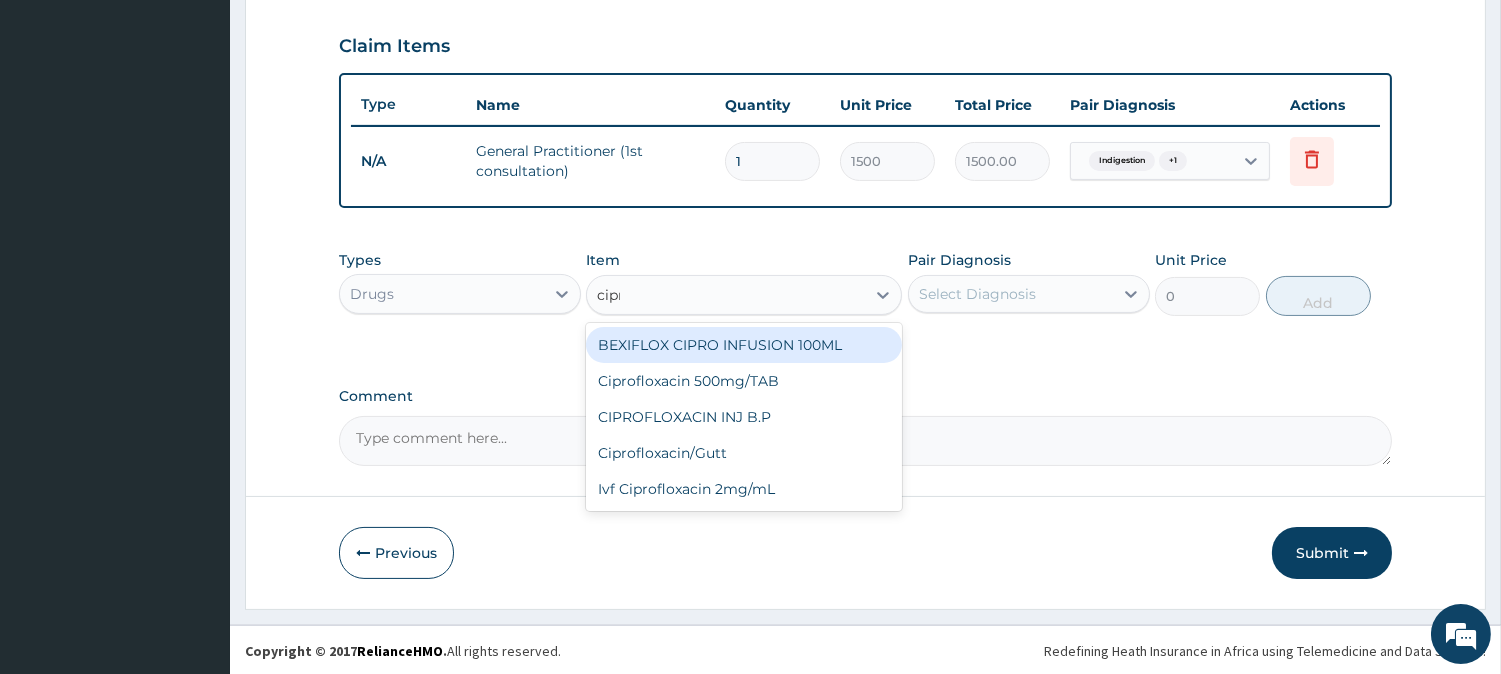 type on "cipro" 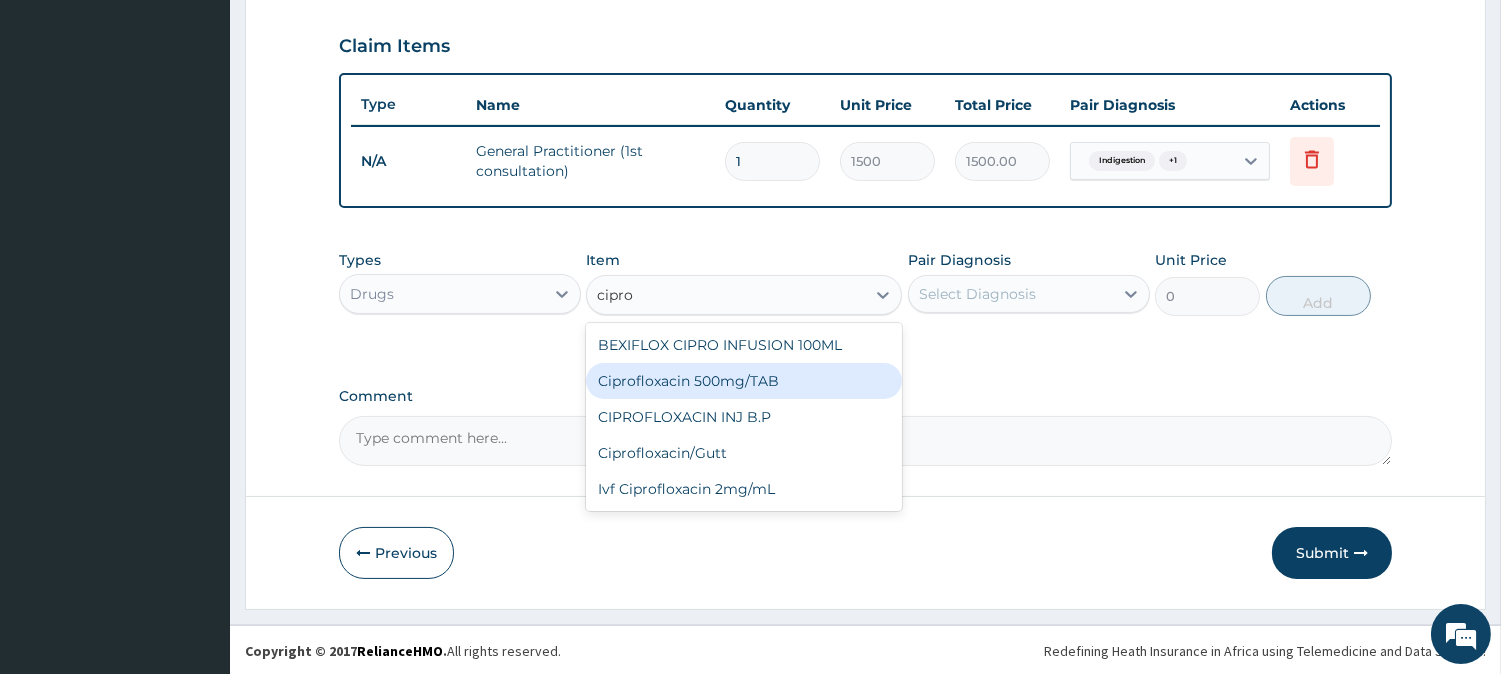 click on "Ciprofloxacin 500mg/TAB" at bounding box center [744, 381] 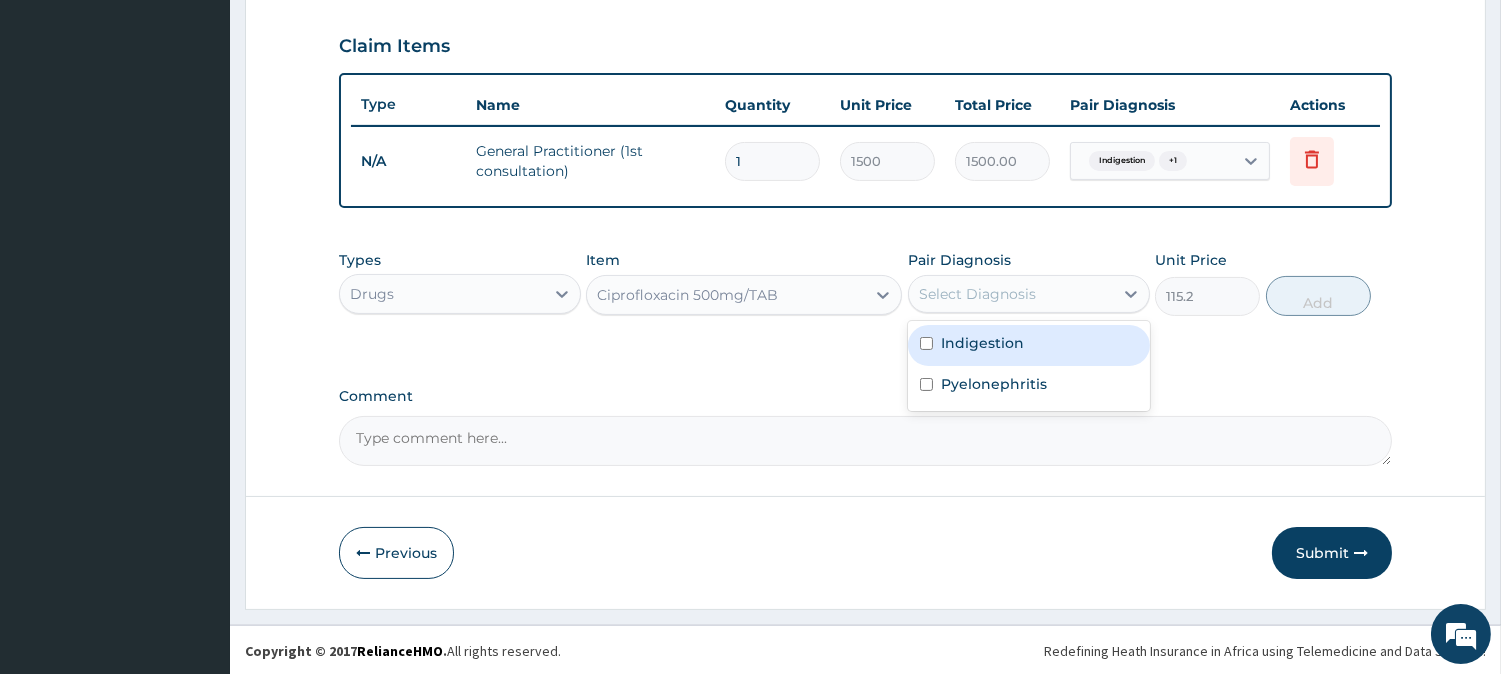 click on "Select Diagnosis" at bounding box center (977, 294) 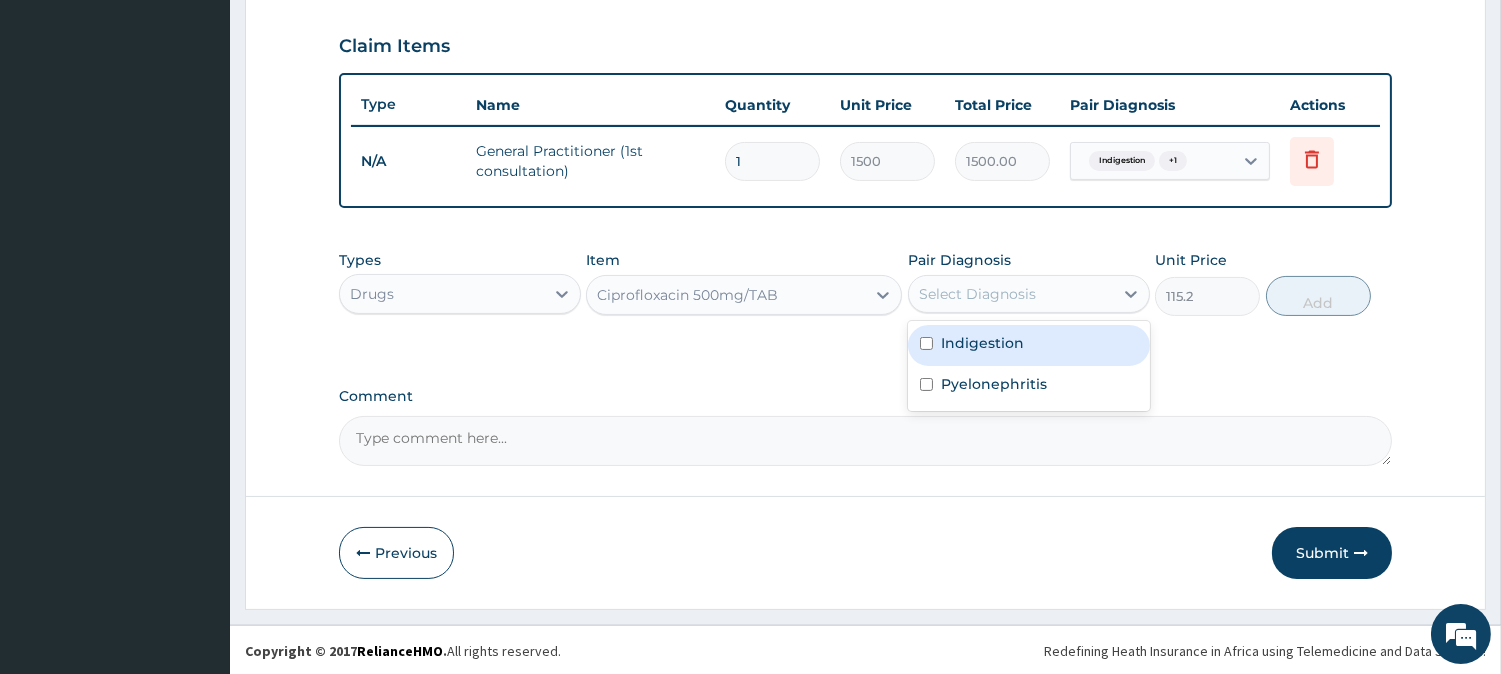 click on "Indigestion" at bounding box center [982, 343] 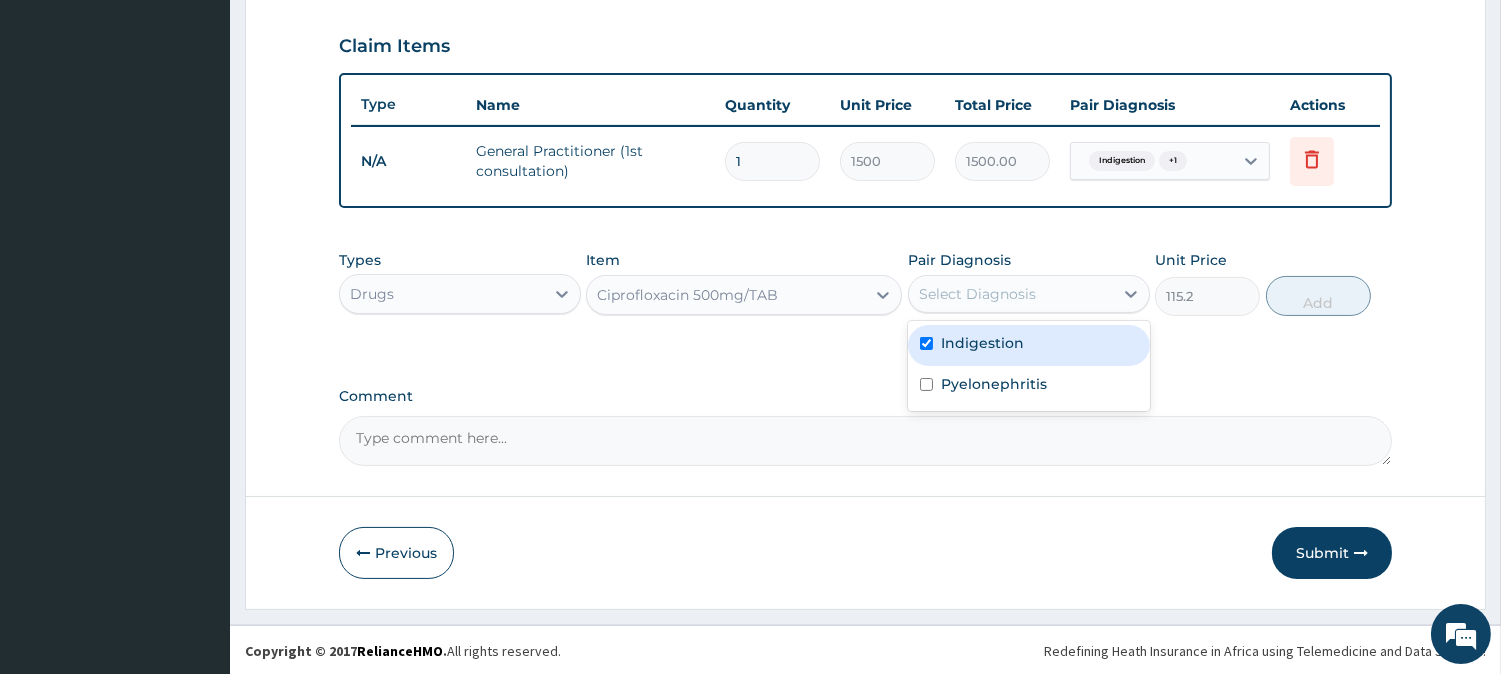 checkbox on "true" 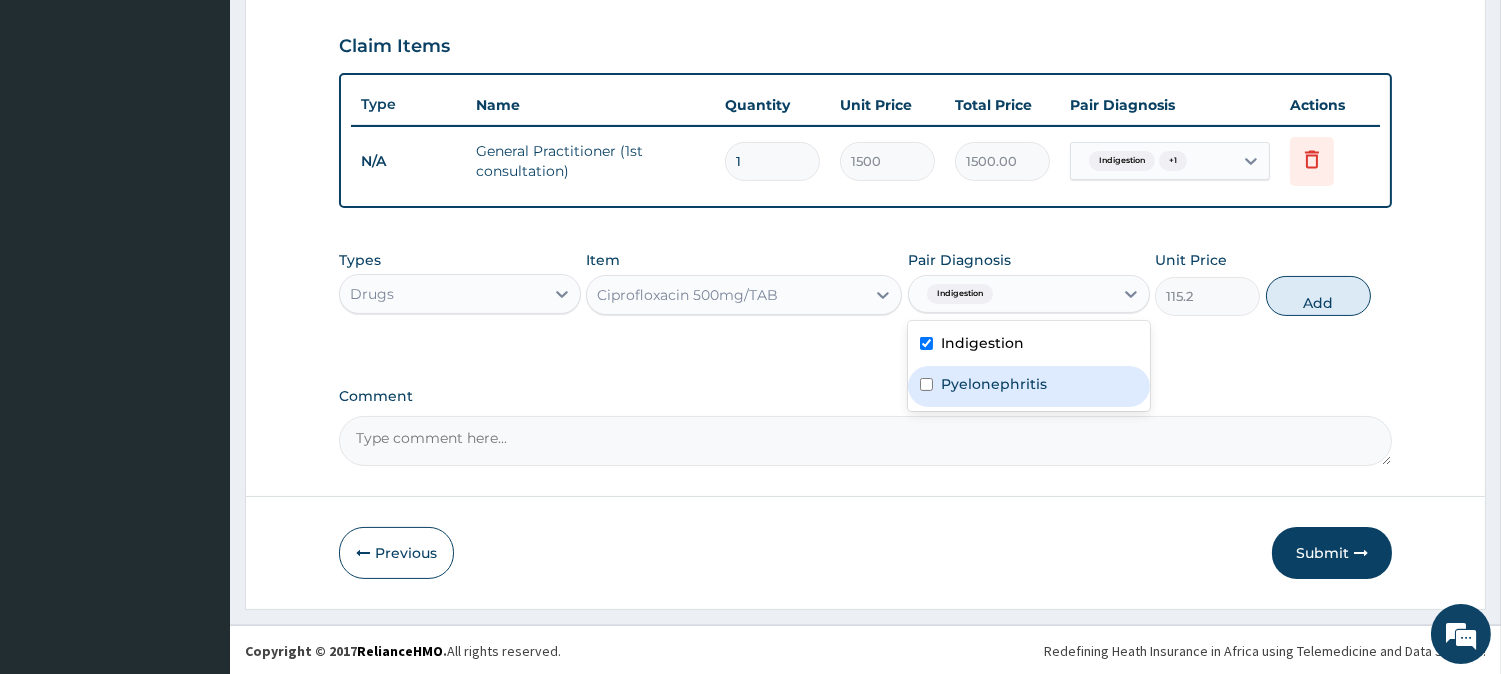 click on "Pyelonephritis" at bounding box center (994, 384) 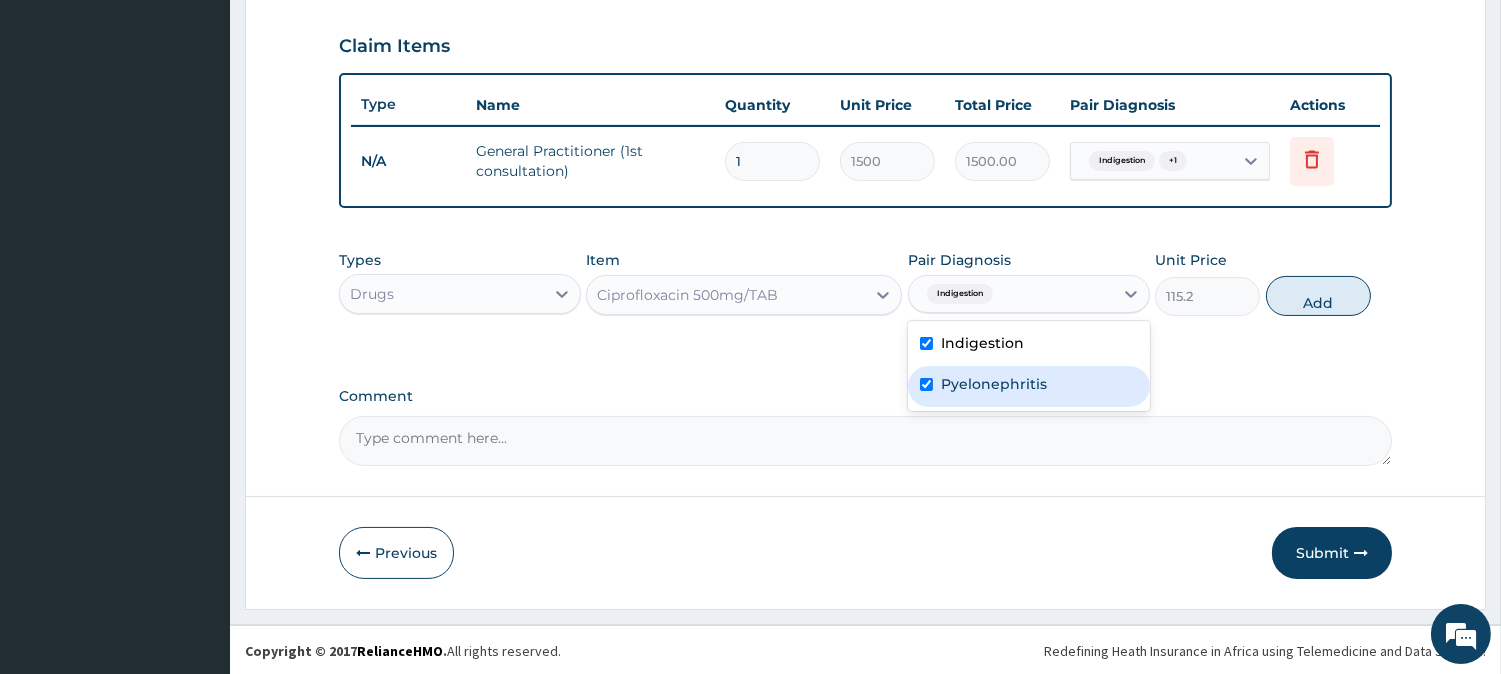 checkbox on "true" 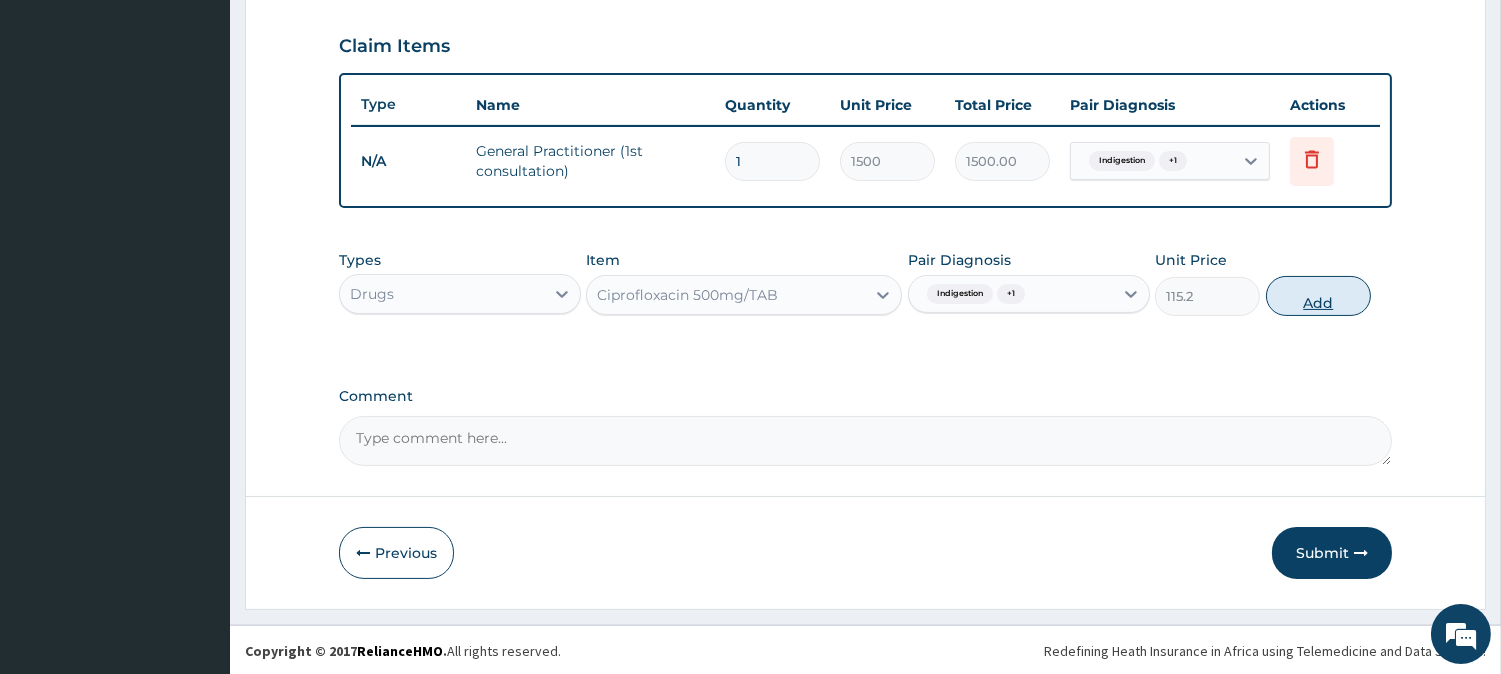 click on "Add" at bounding box center [1318, 296] 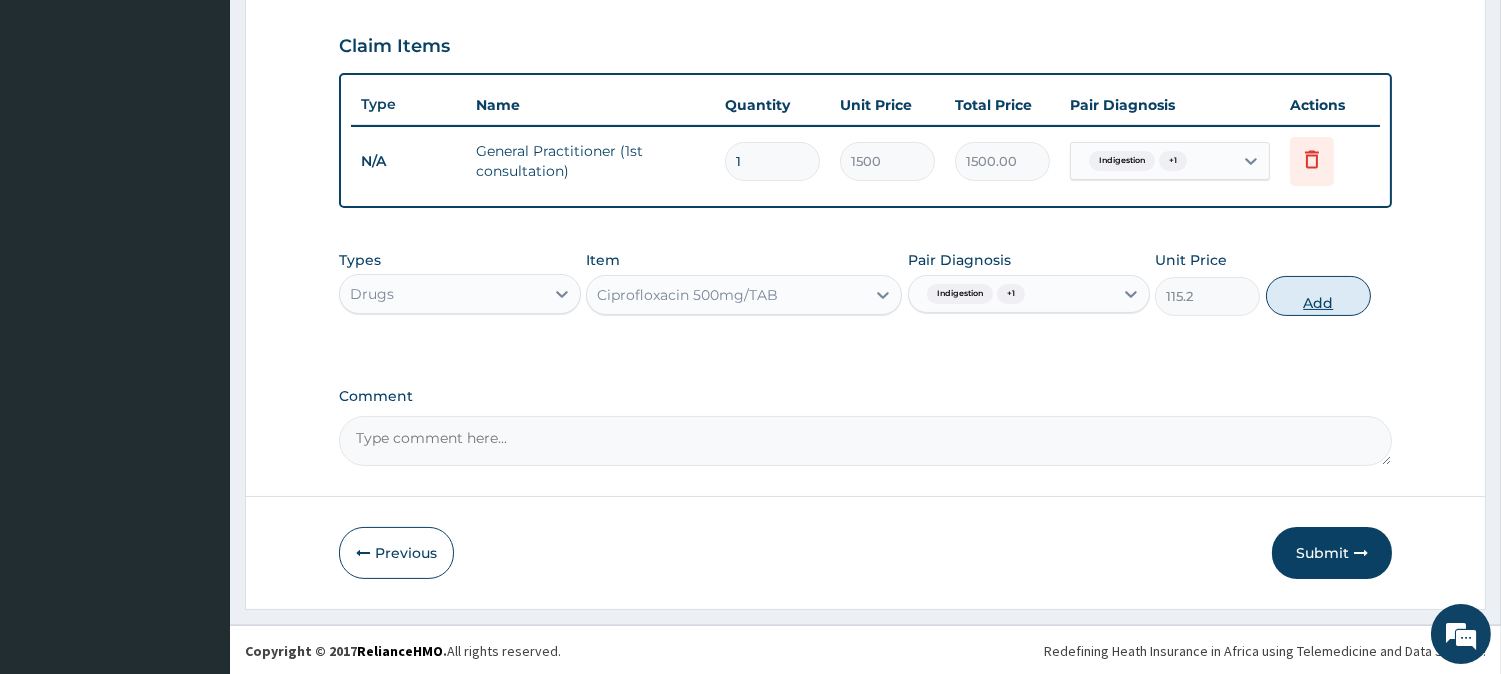 type on "0" 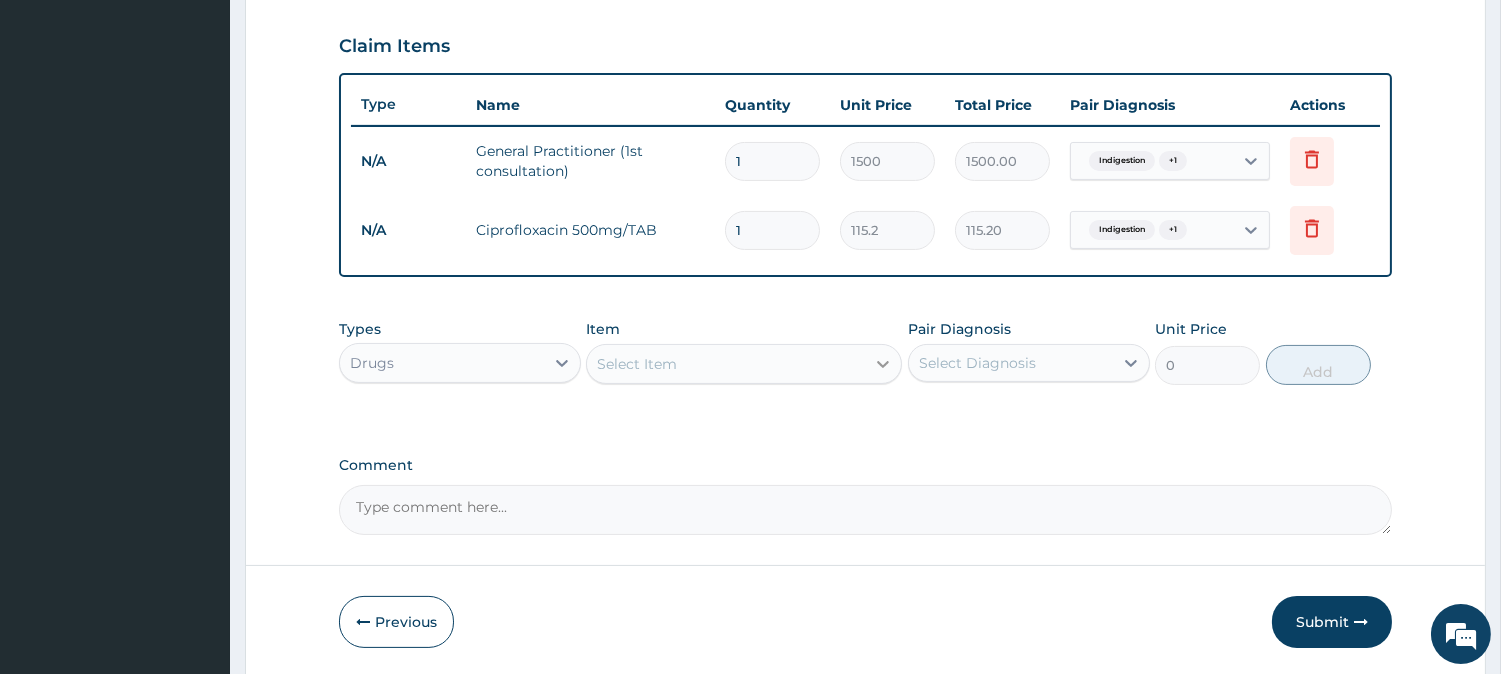 click 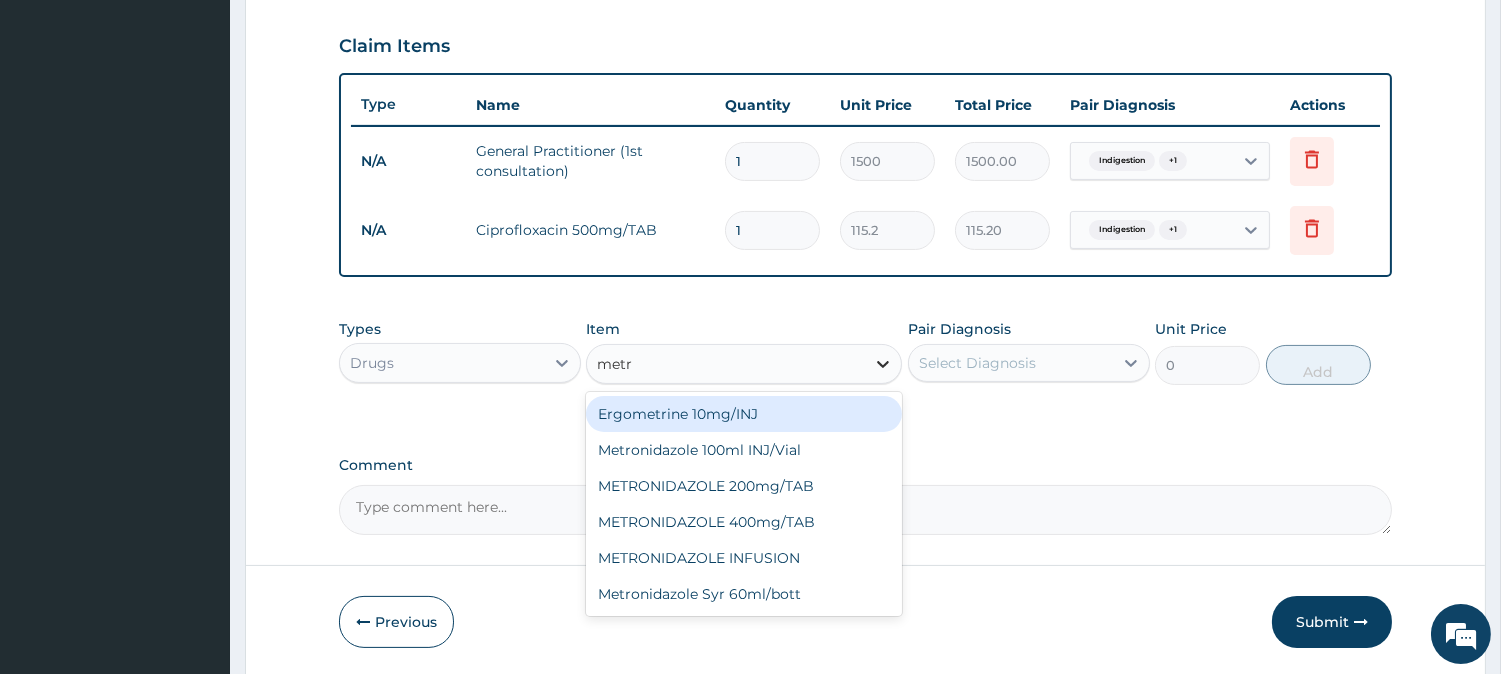 type on "metro" 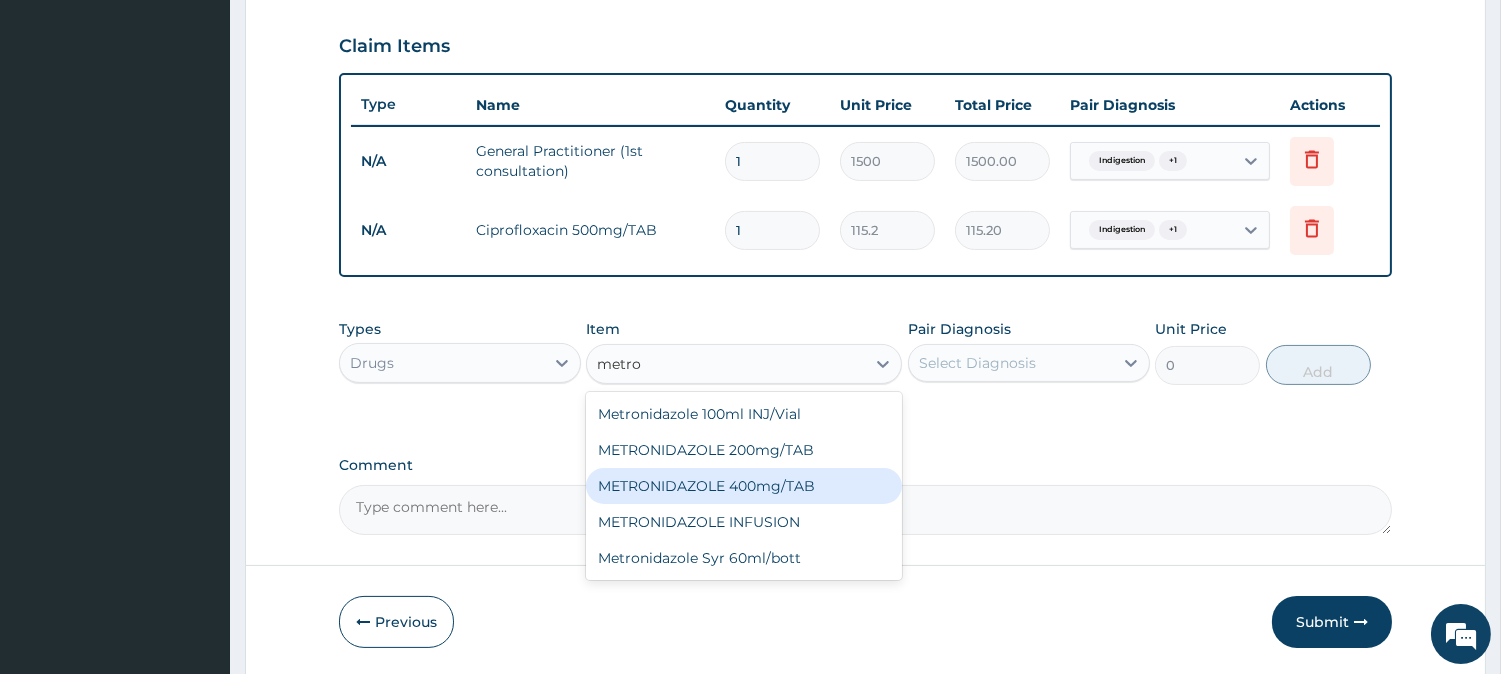 click on "METRONIDAZOLE 400mg/TAB" at bounding box center [744, 486] 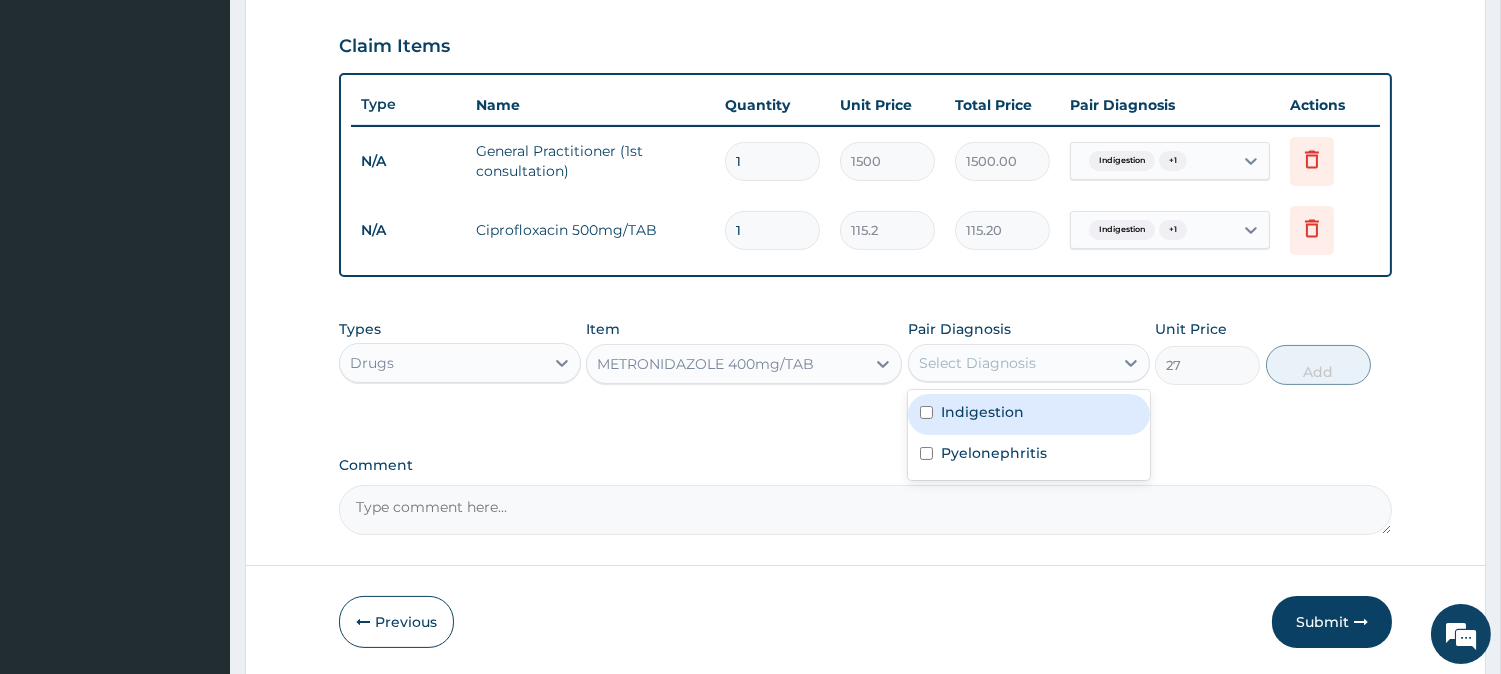 click on "Select Diagnosis" at bounding box center (977, 363) 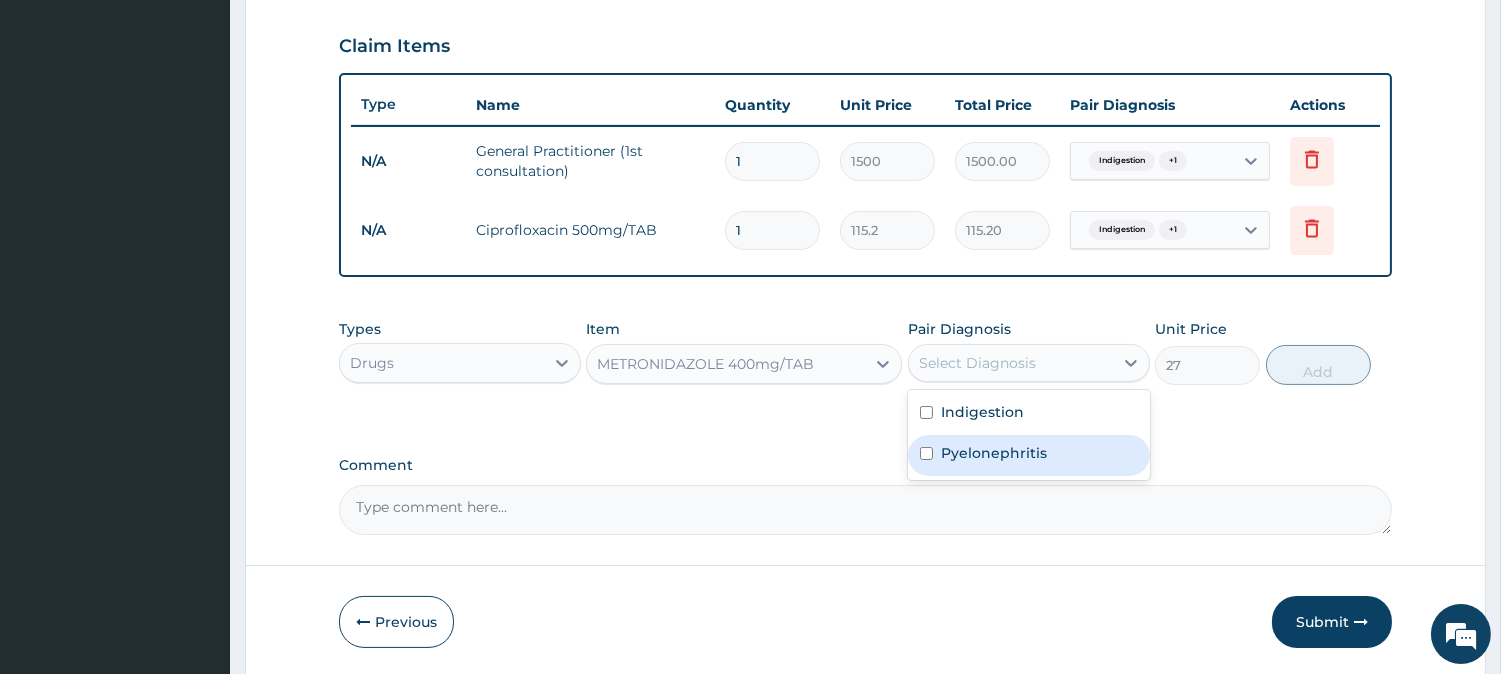 click on "Pyelonephritis" at bounding box center [994, 453] 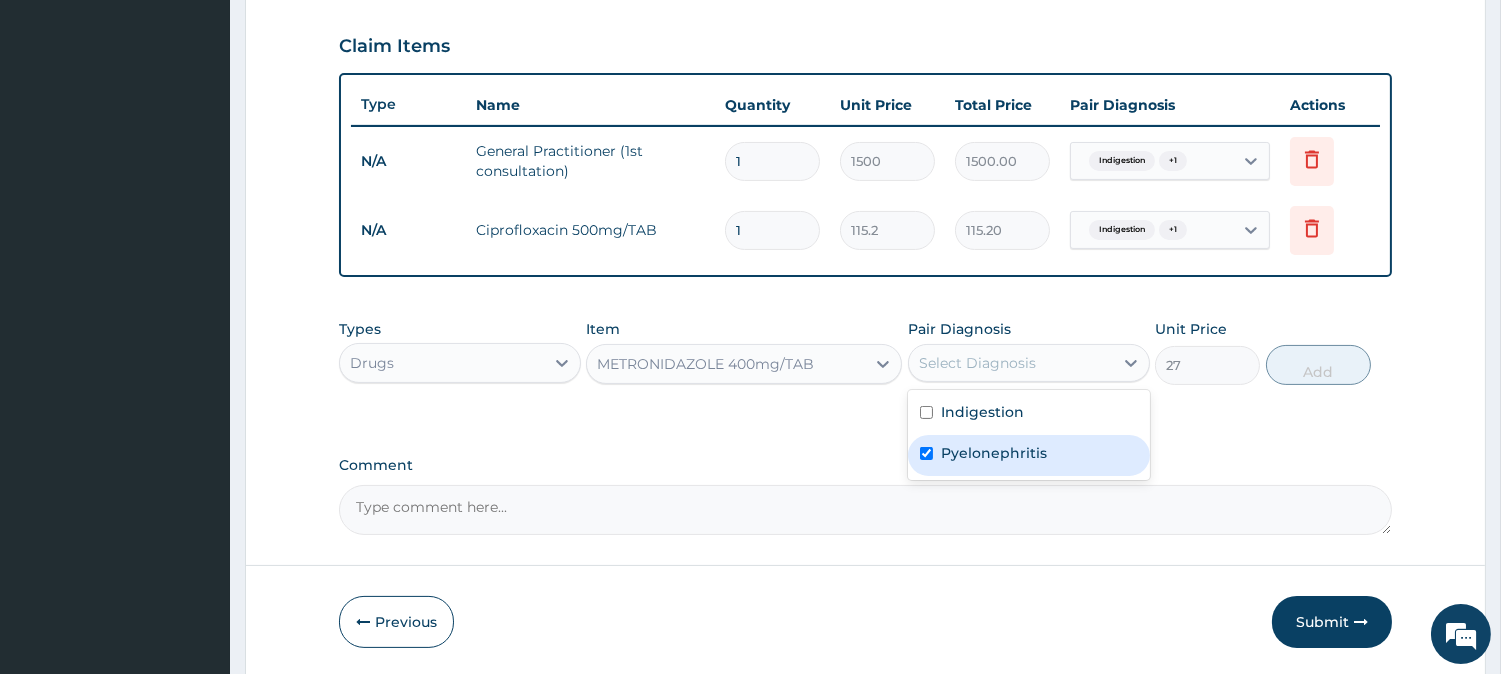 checkbox on "true" 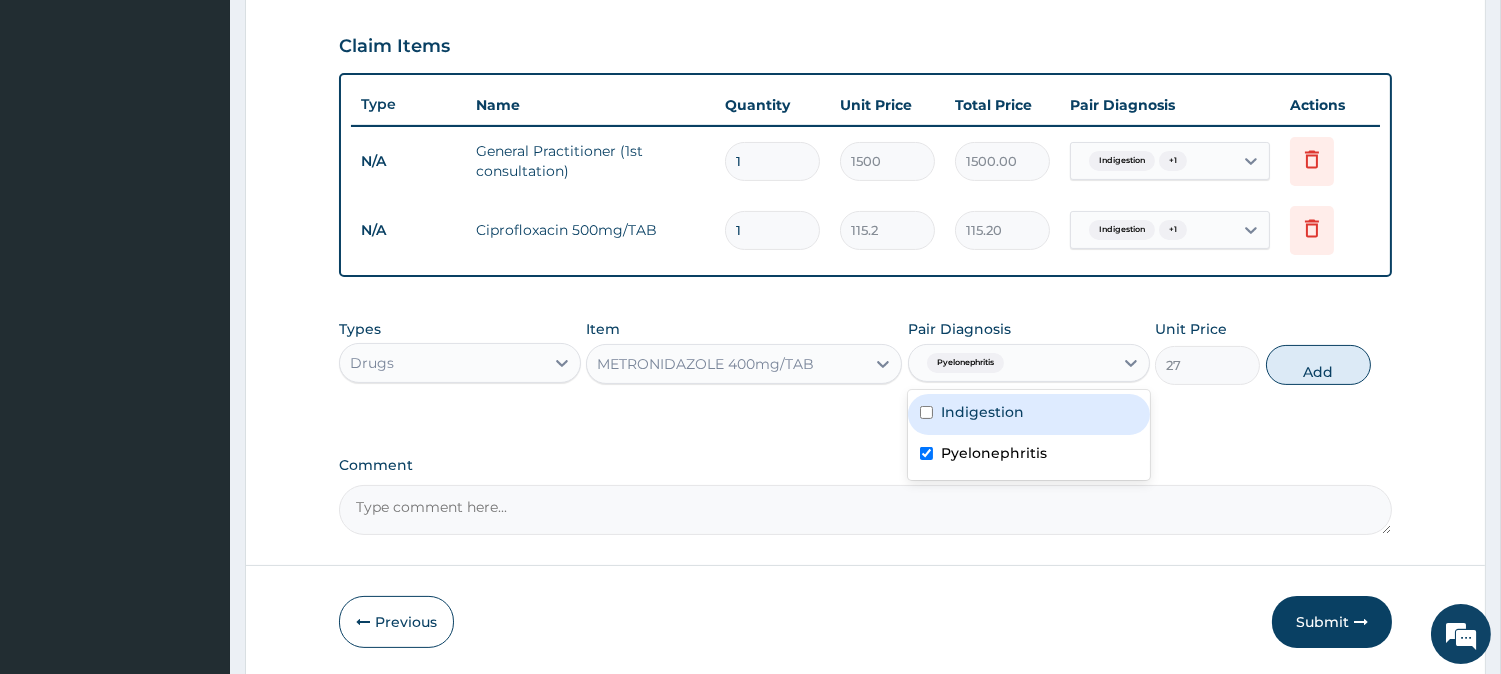 click on "Indigestion" at bounding box center (982, 412) 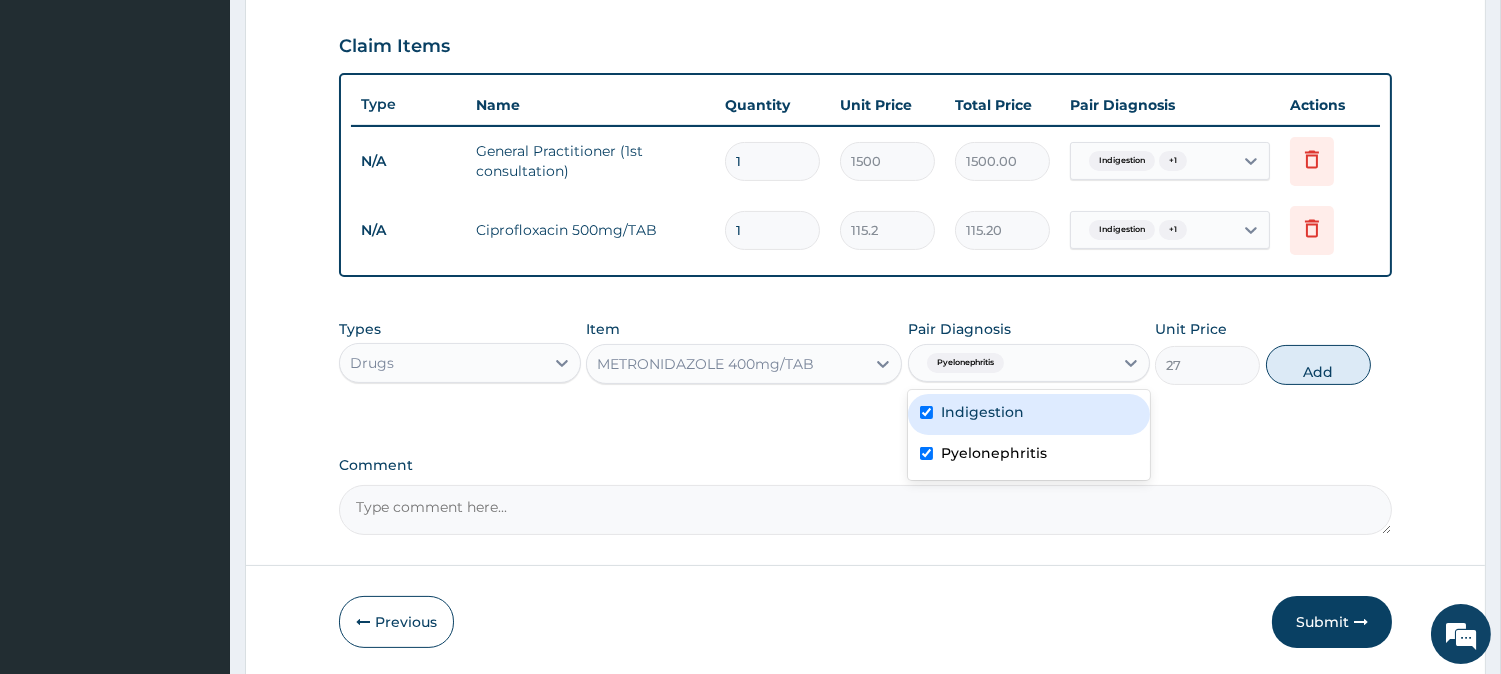 checkbox on "true" 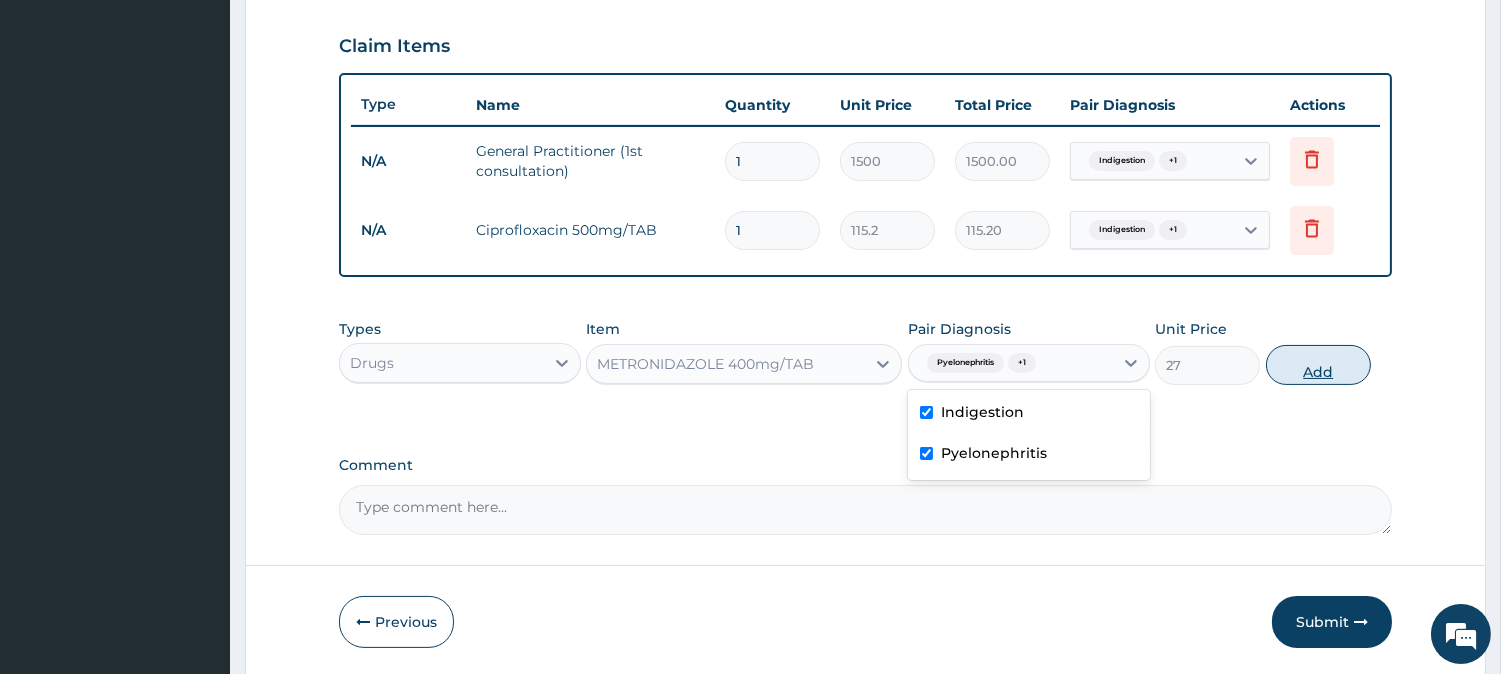 click on "Add" at bounding box center [1318, 365] 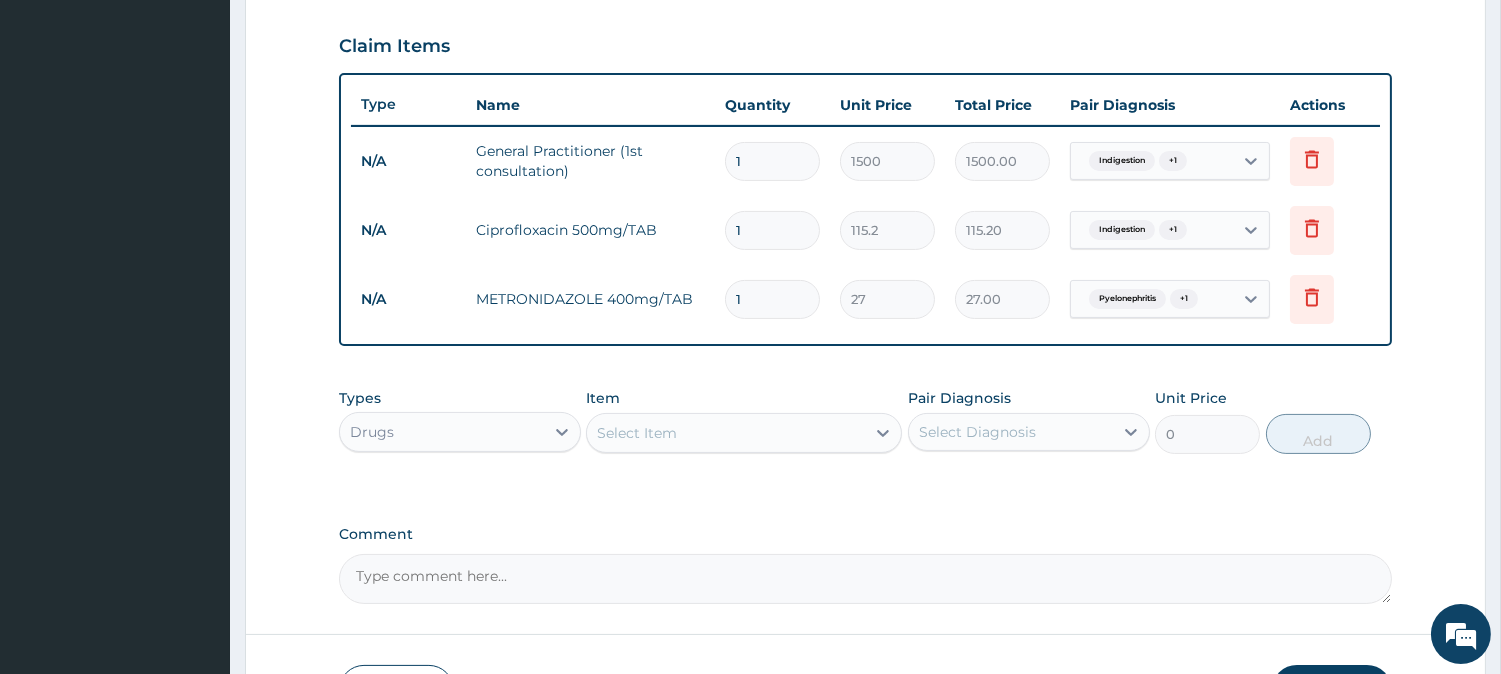 click on "Select Item" at bounding box center (726, 433) 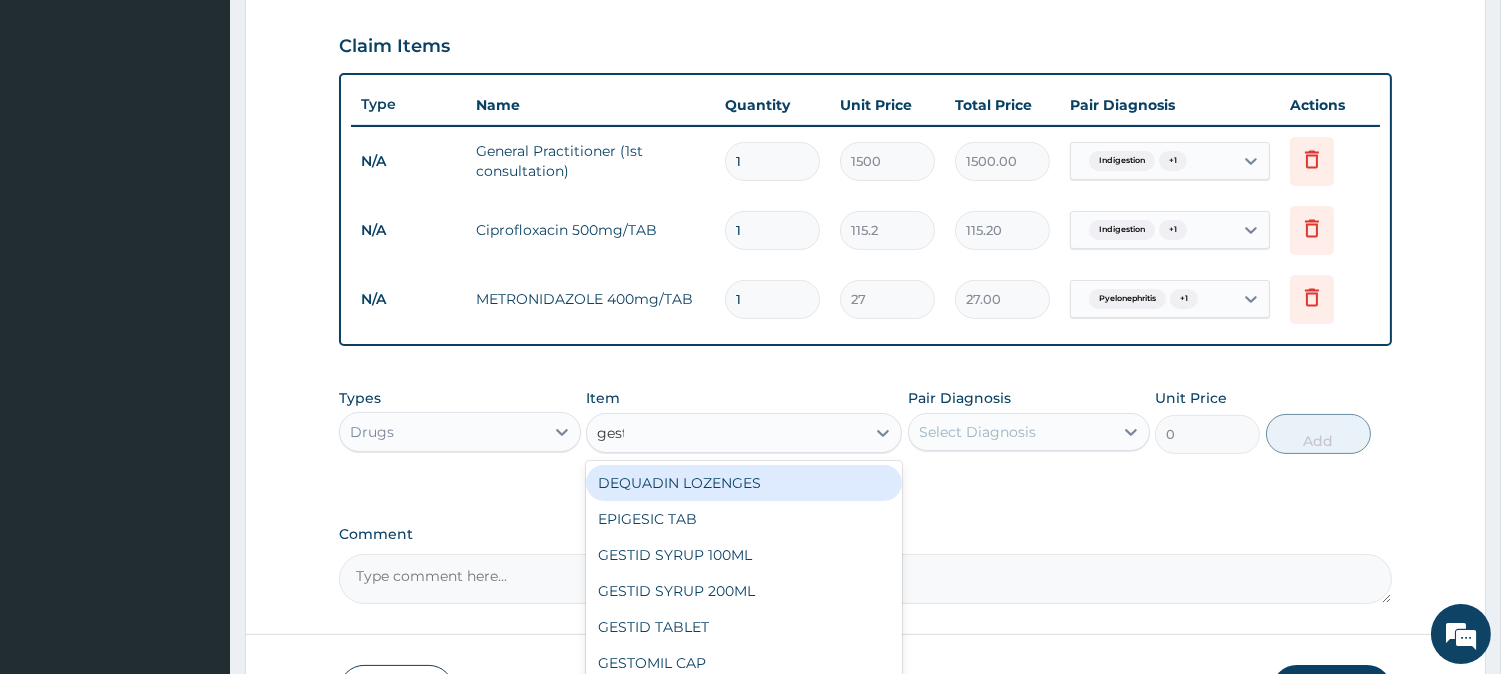 type on "gesti" 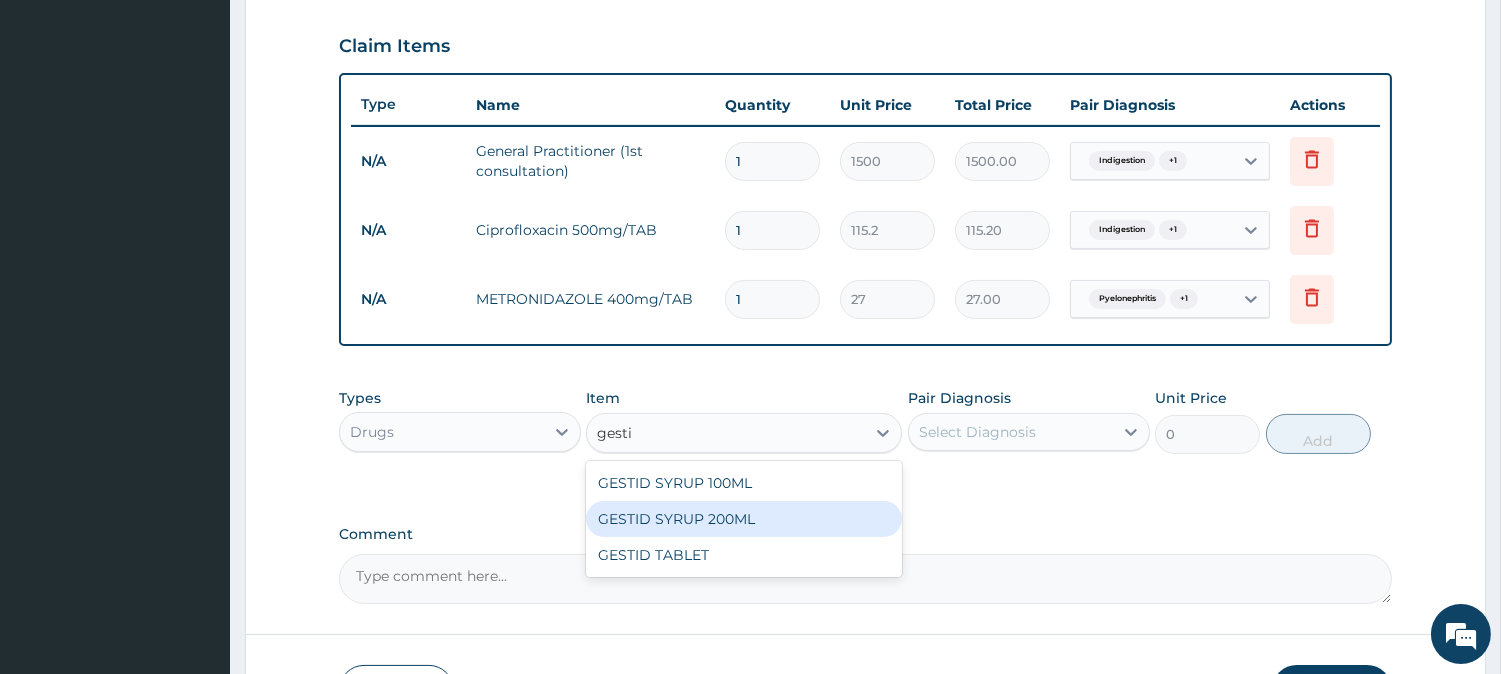 click on "GESTID SYRUP 200ML" at bounding box center [744, 519] 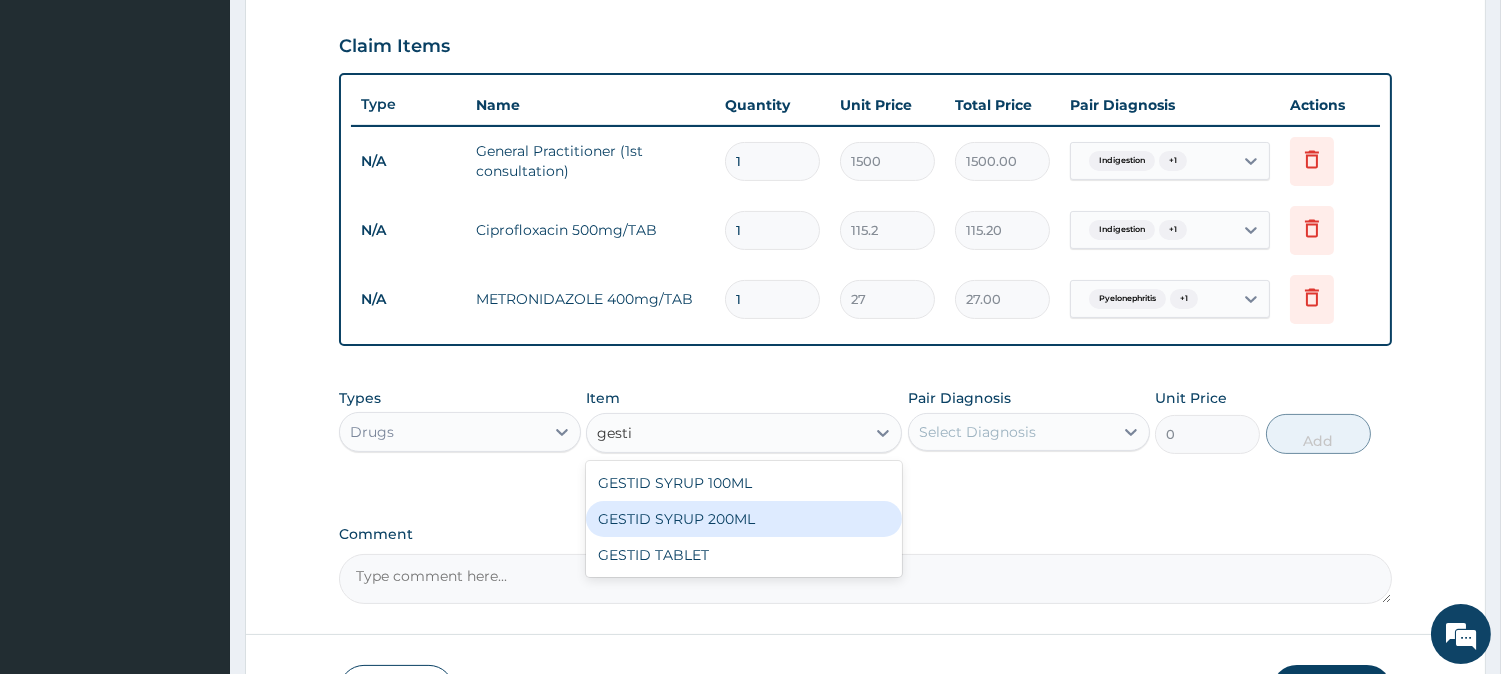 type 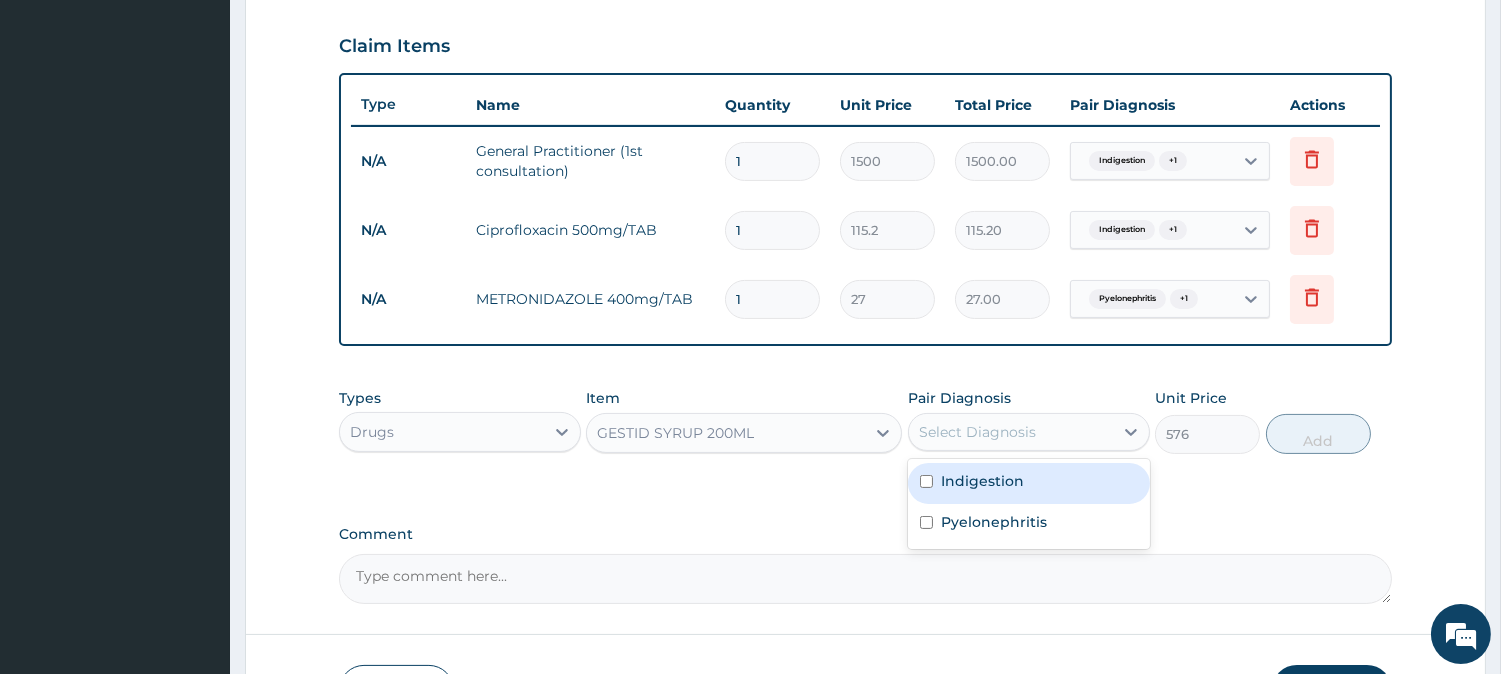 click on "Select Diagnosis" at bounding box center (977, 432) 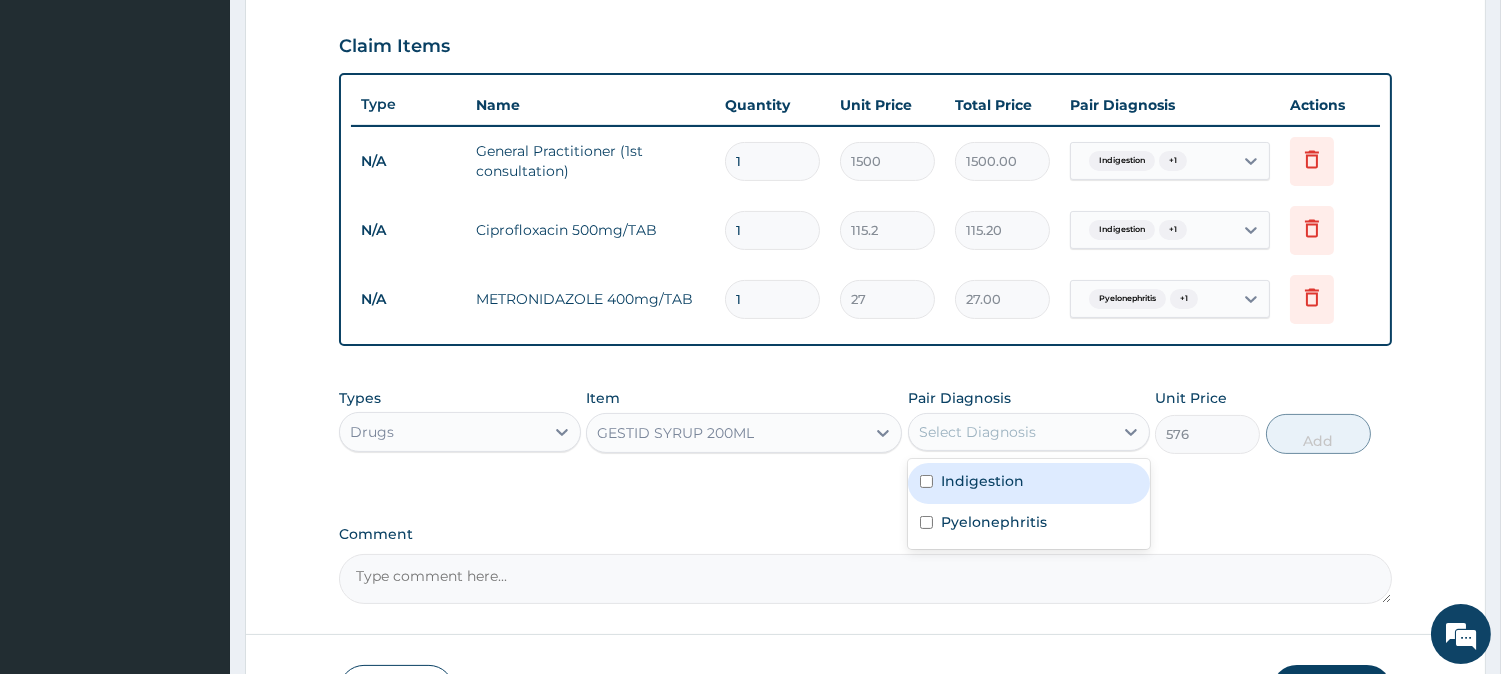 click on "Indigestion" at bounding box center (1029, 483) 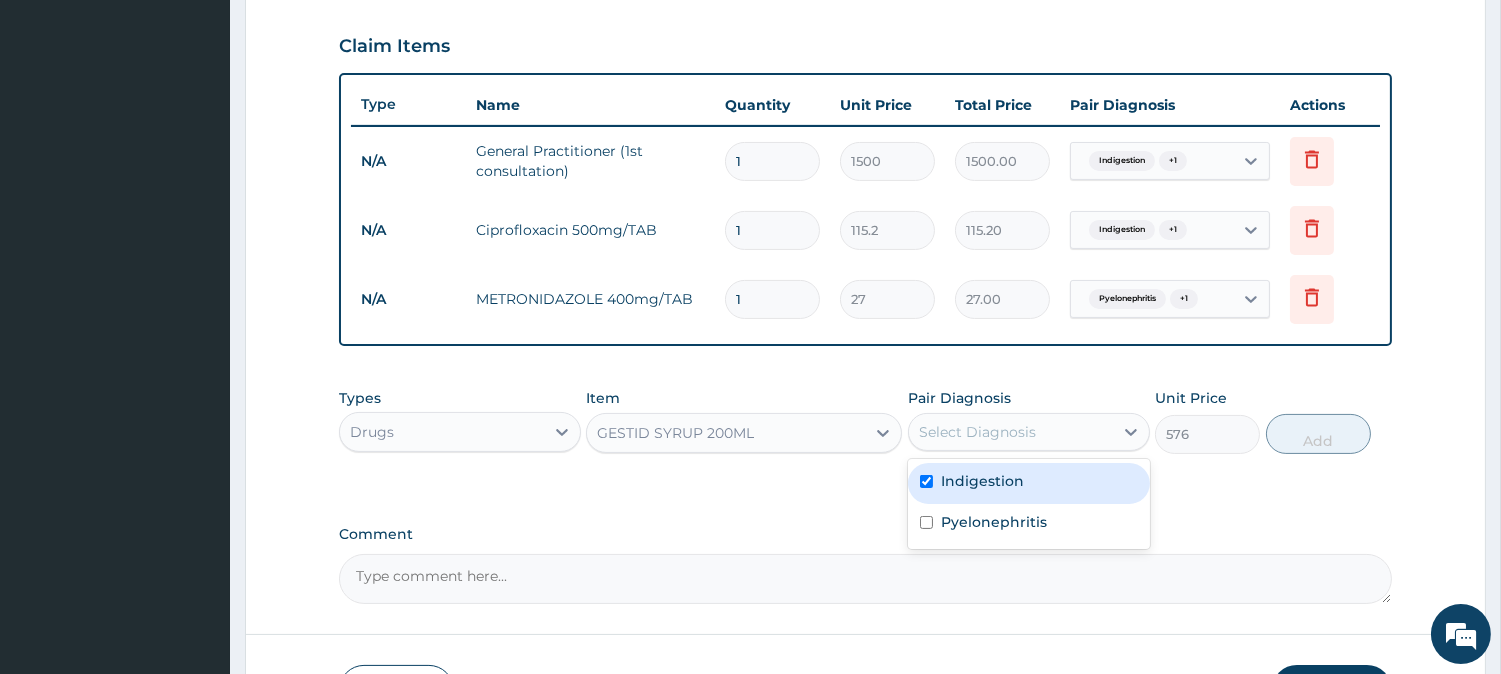 checkbox on "true" 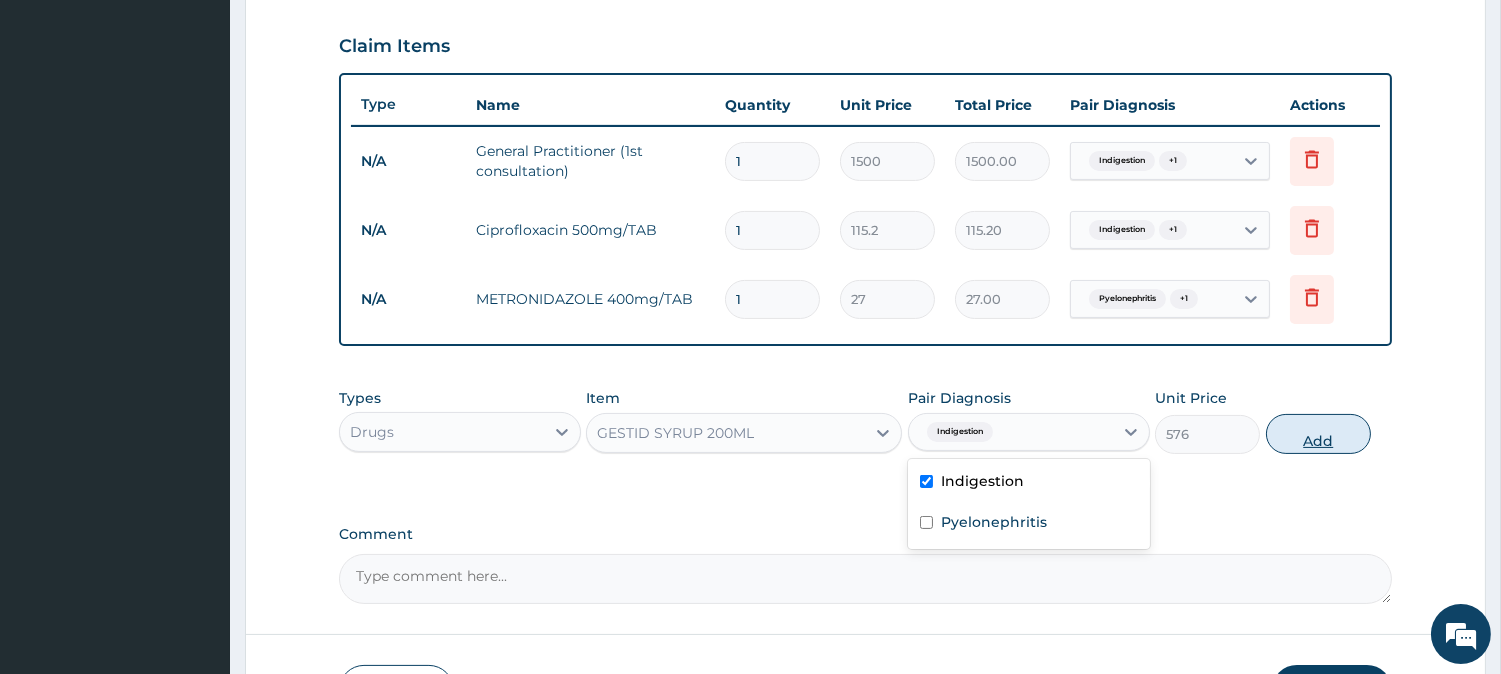 click on "Add" at bounding box center [1318, 434] 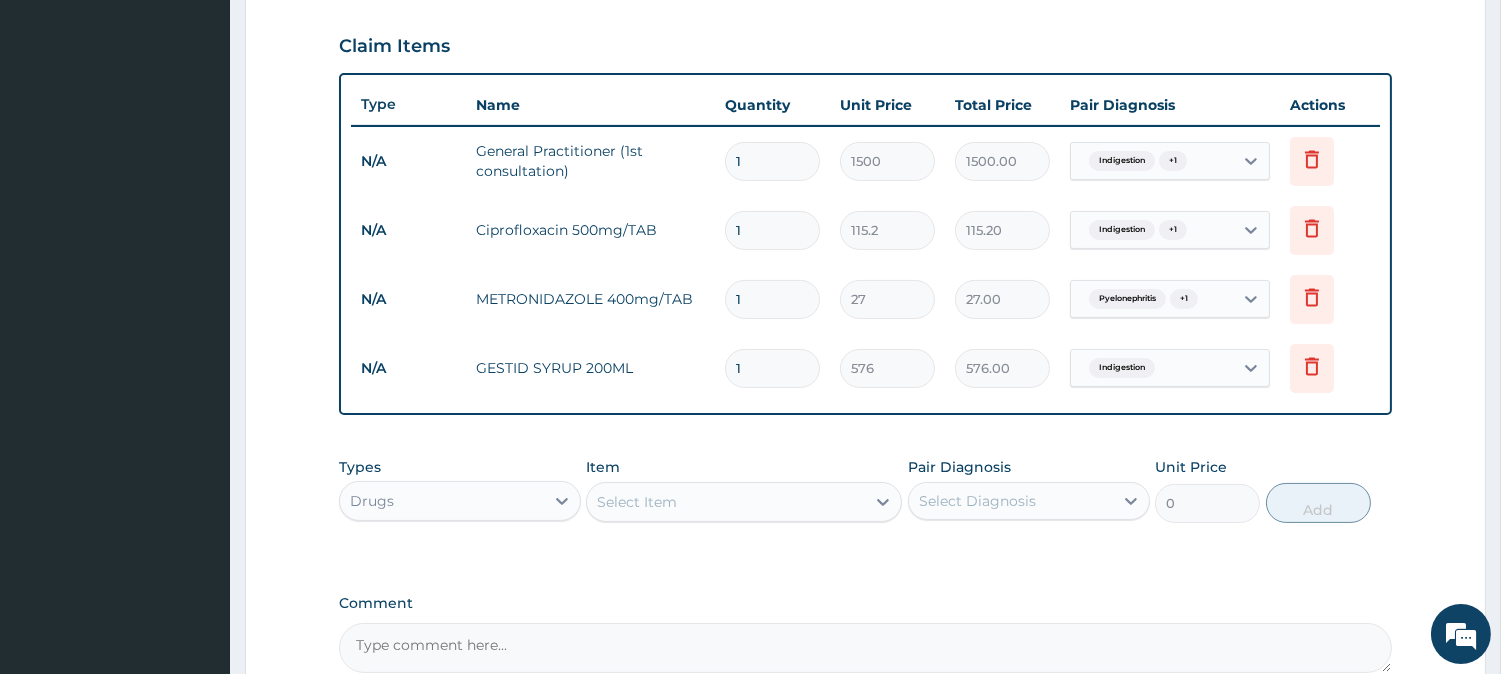 drag, startPoint x: 752, startPoint y: 302, endPoint x: 731, endPoint y: 298, distance: 21.377558 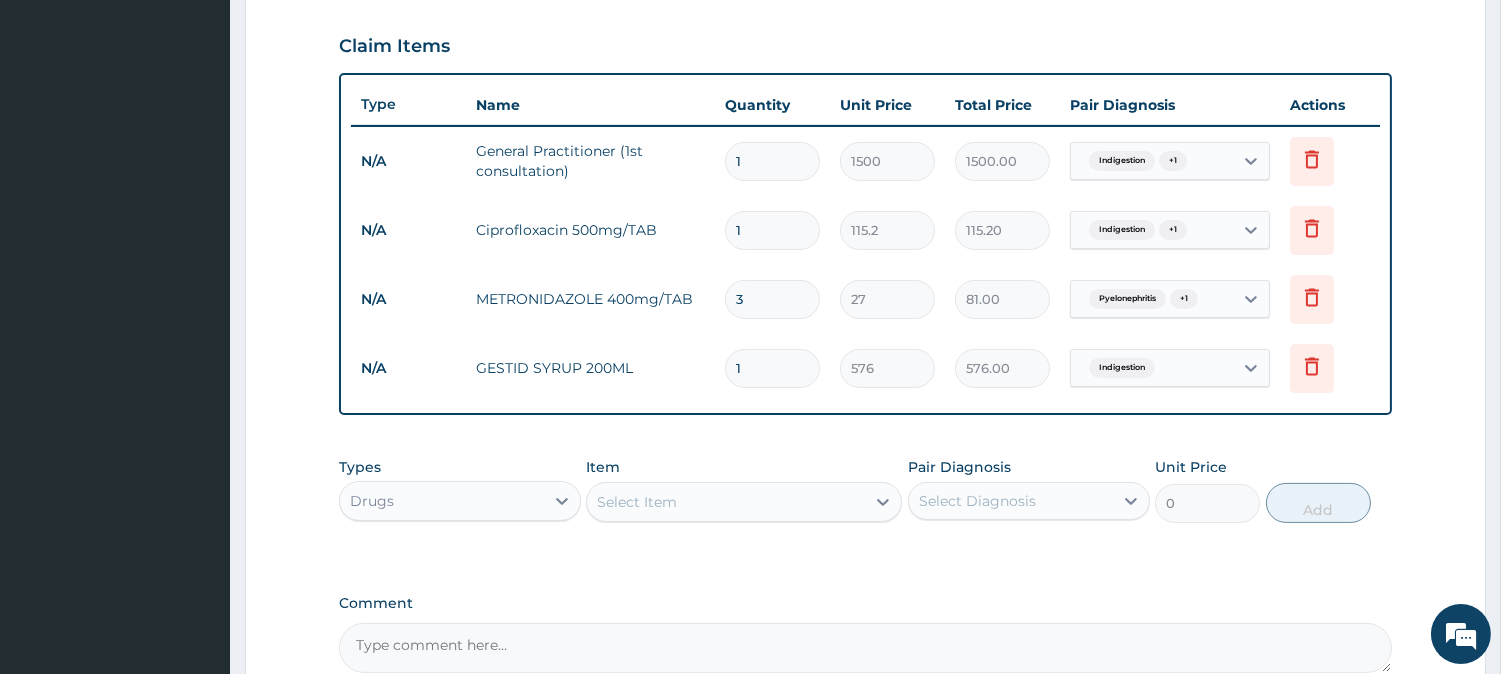 type on "30" 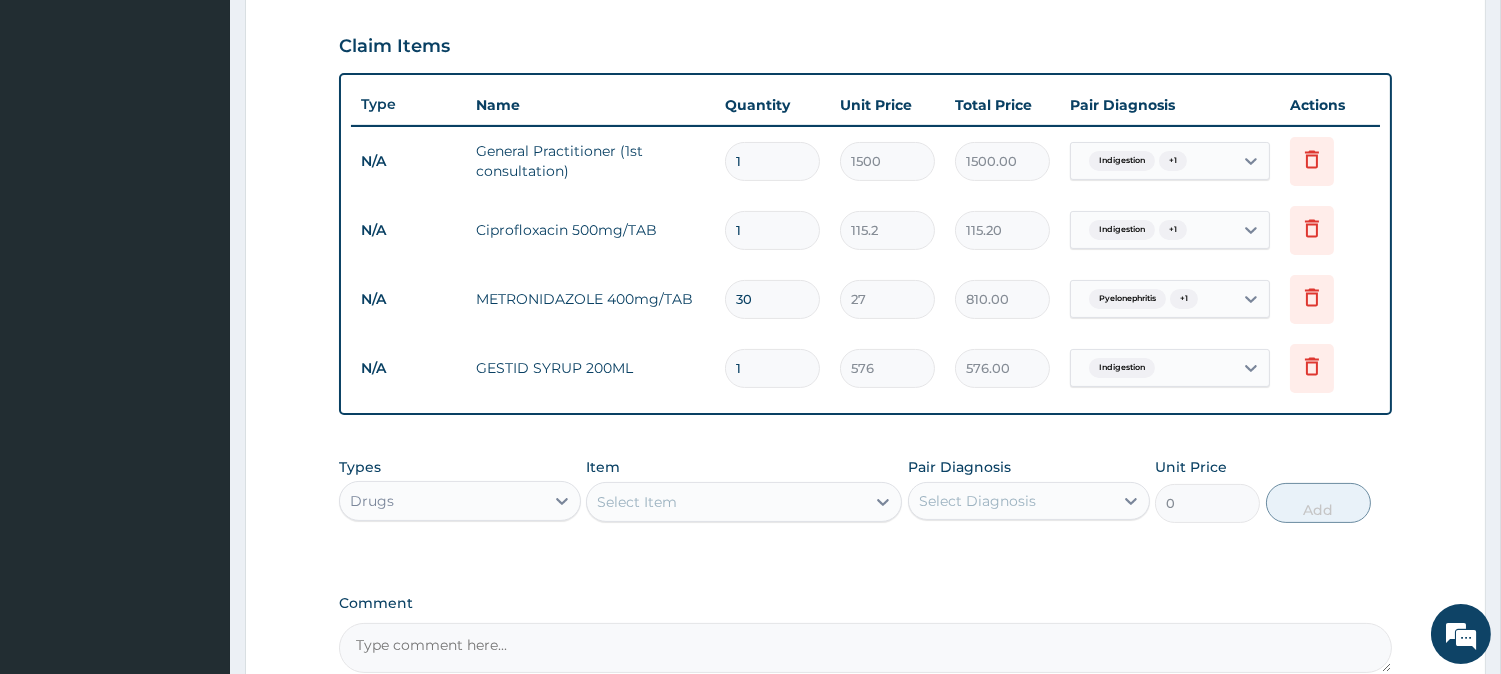 type on "30" 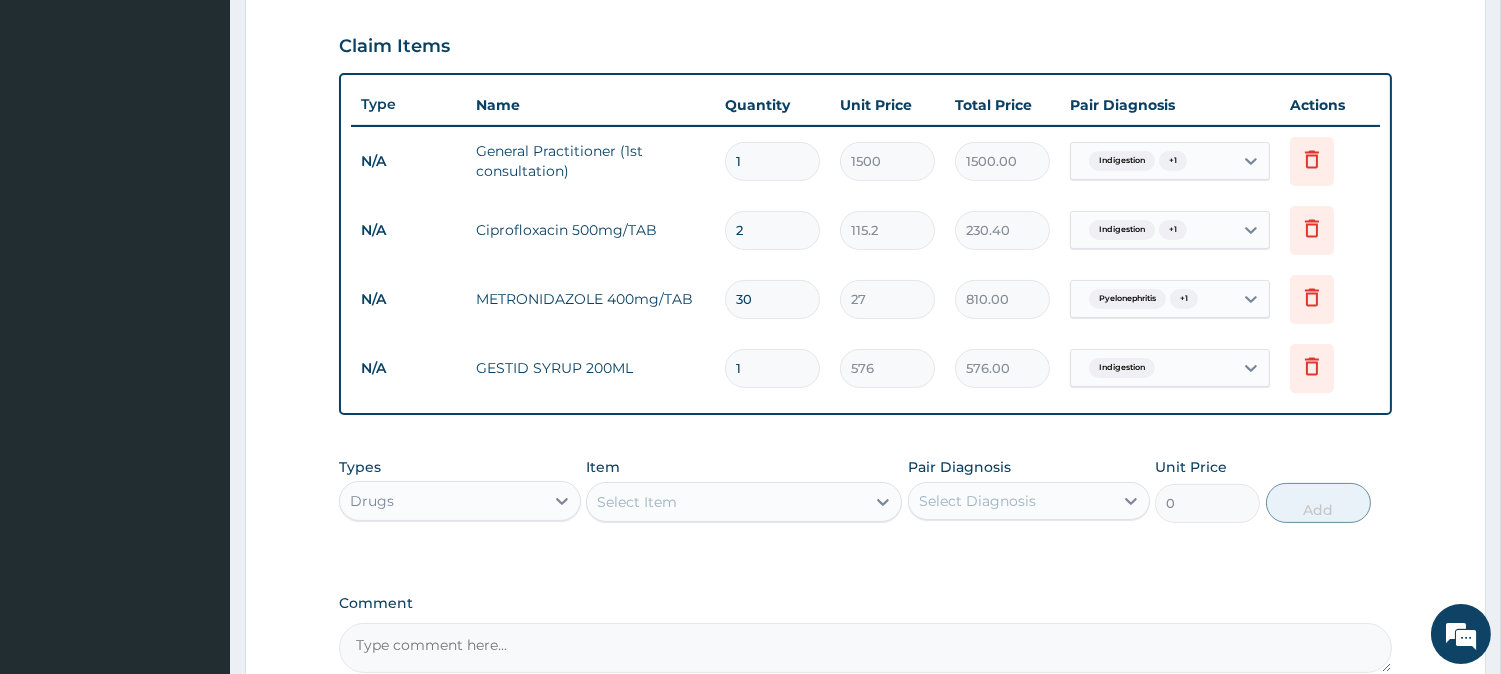 type on "20" 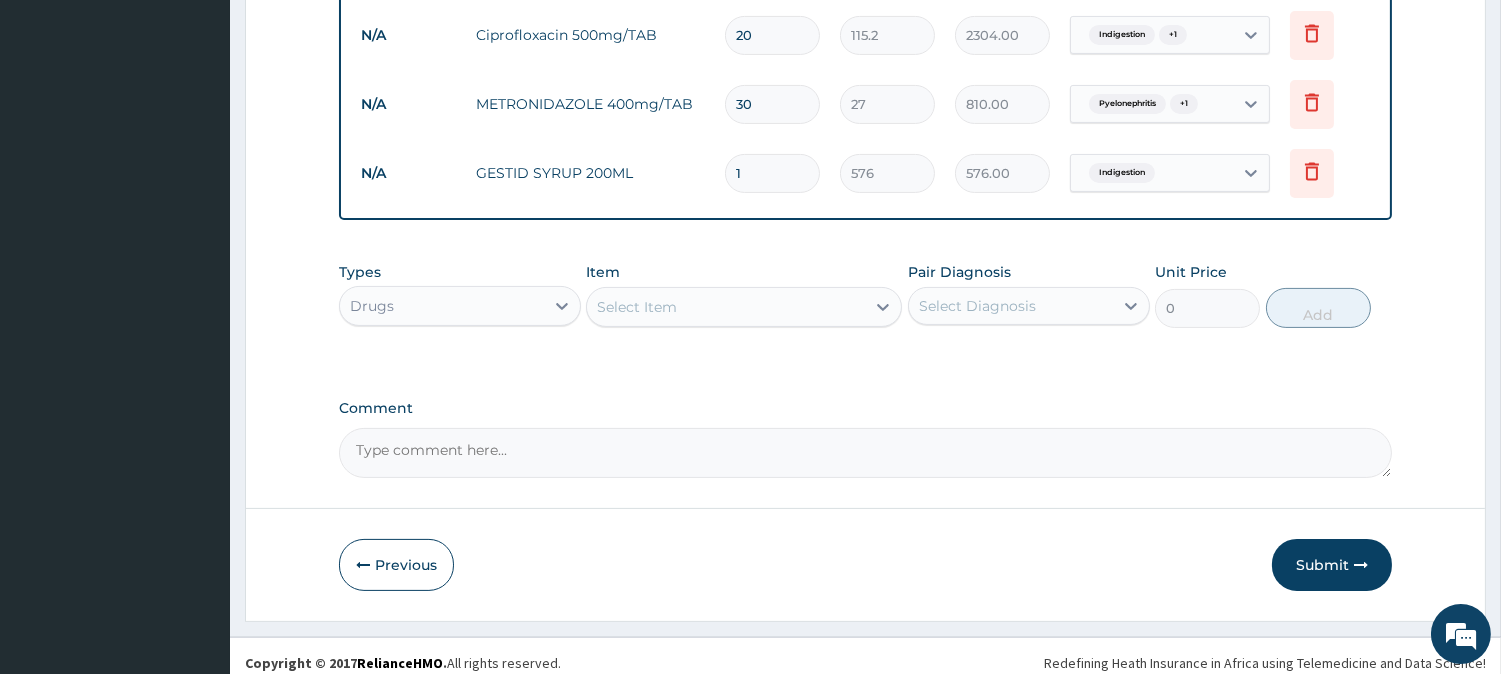 scroll, scrollTop: 880, scrollLeft: 0, axis: vertical 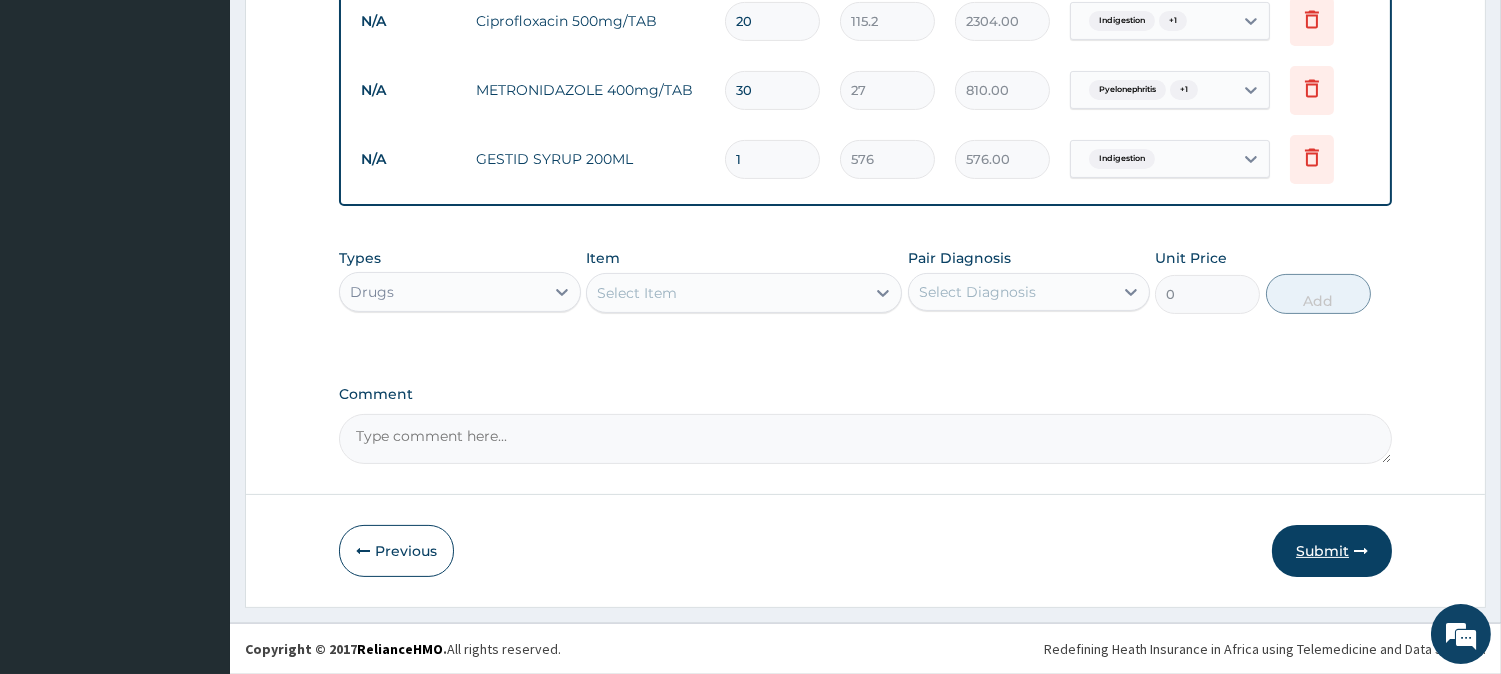 type on "20" 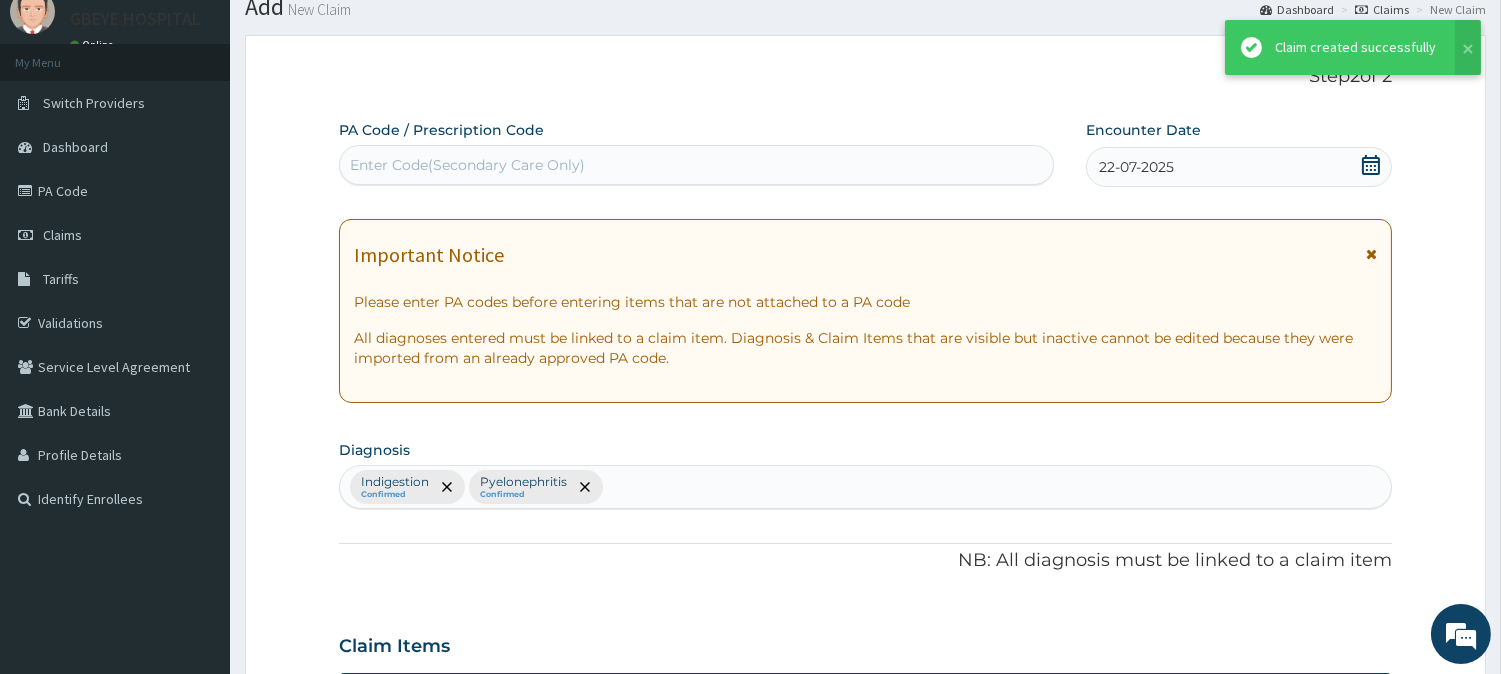 scroll, scrollTop: 880, scrollLeft: 0, axis: vertical 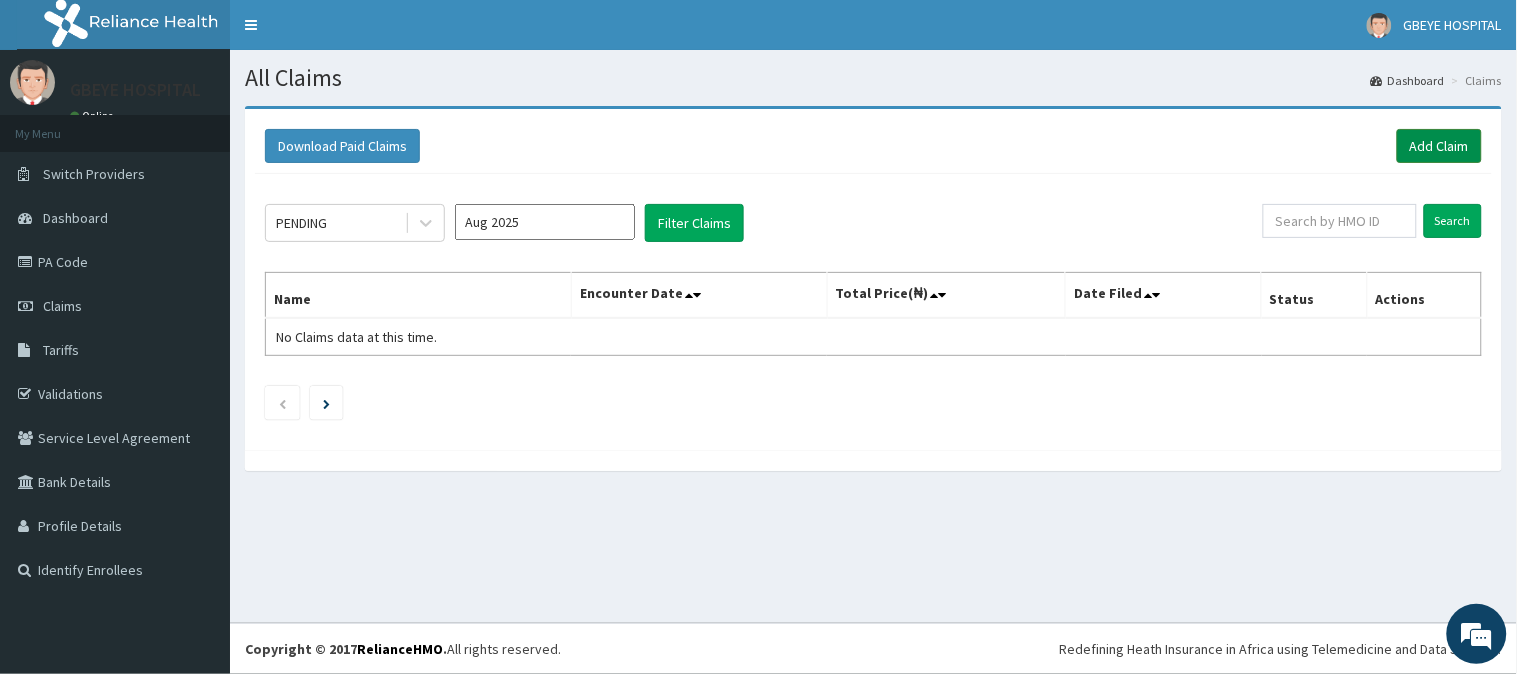 click on "Add Claim" at bounding box center [1439, 146] 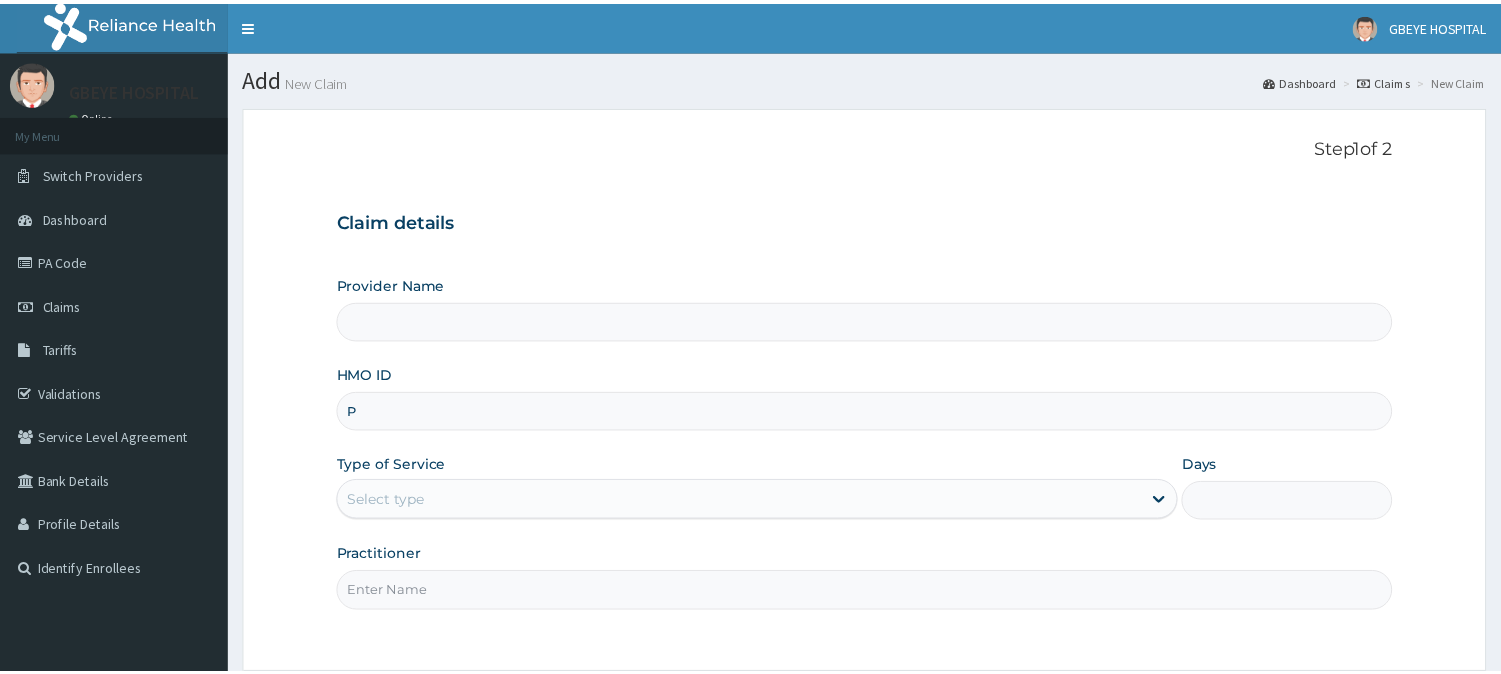 scroll, scrollTop: 0, scrollLeft: 0, axis: both 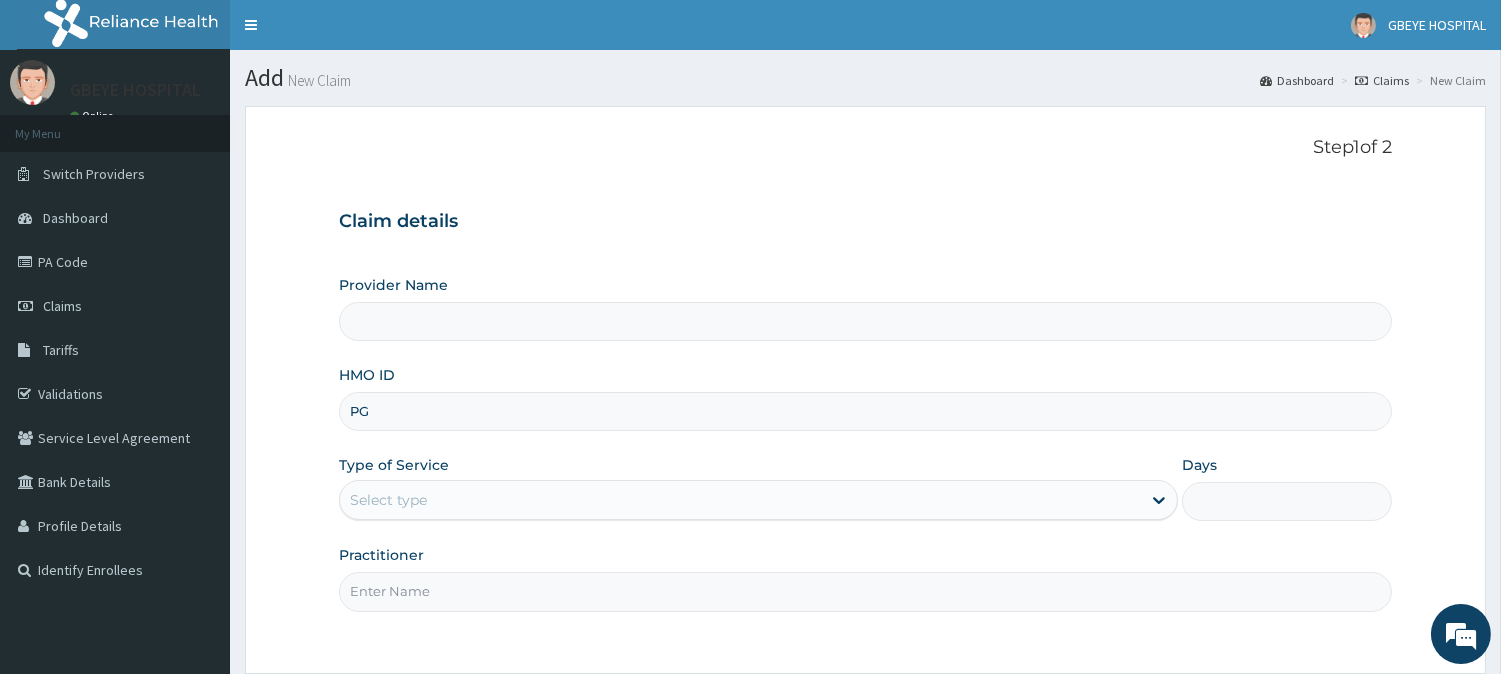 type on "PGM" 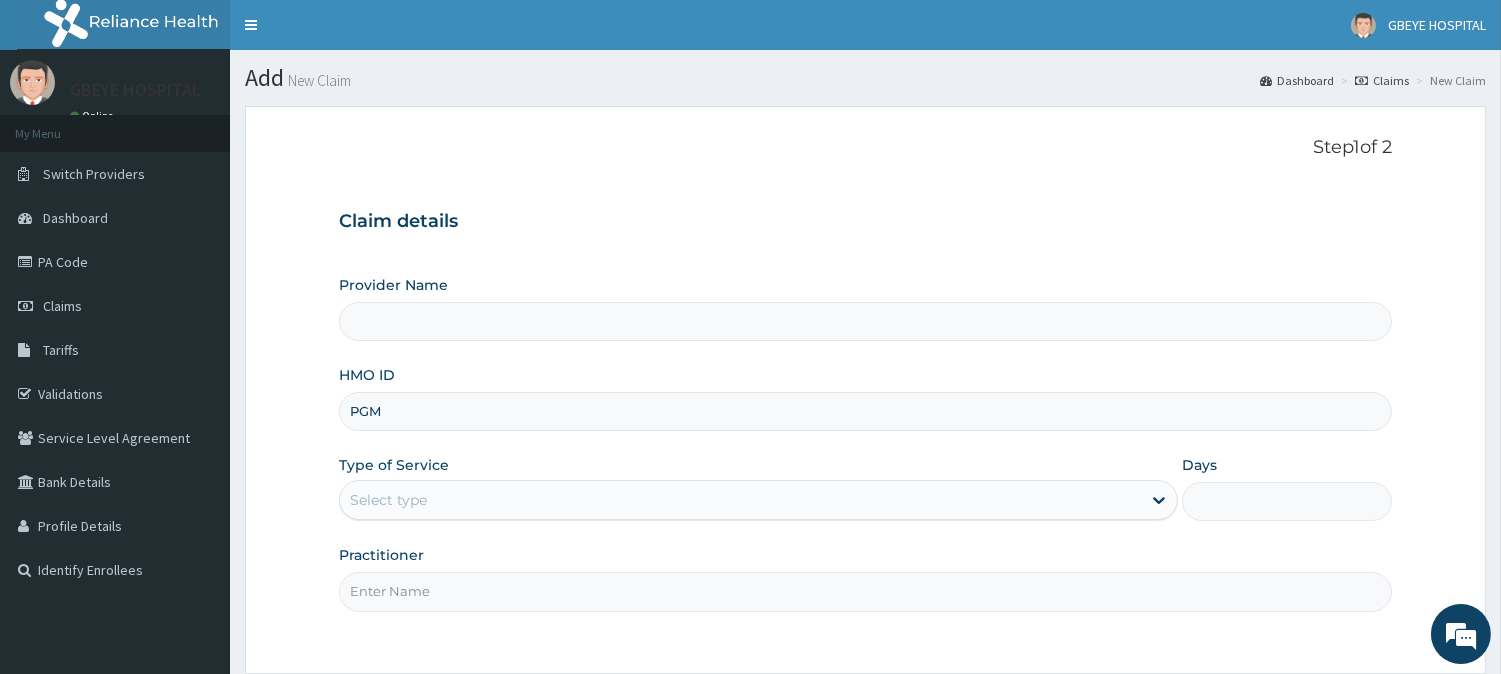 type on "GBEYE HOSPITAL ( PORTHARCOURT)" 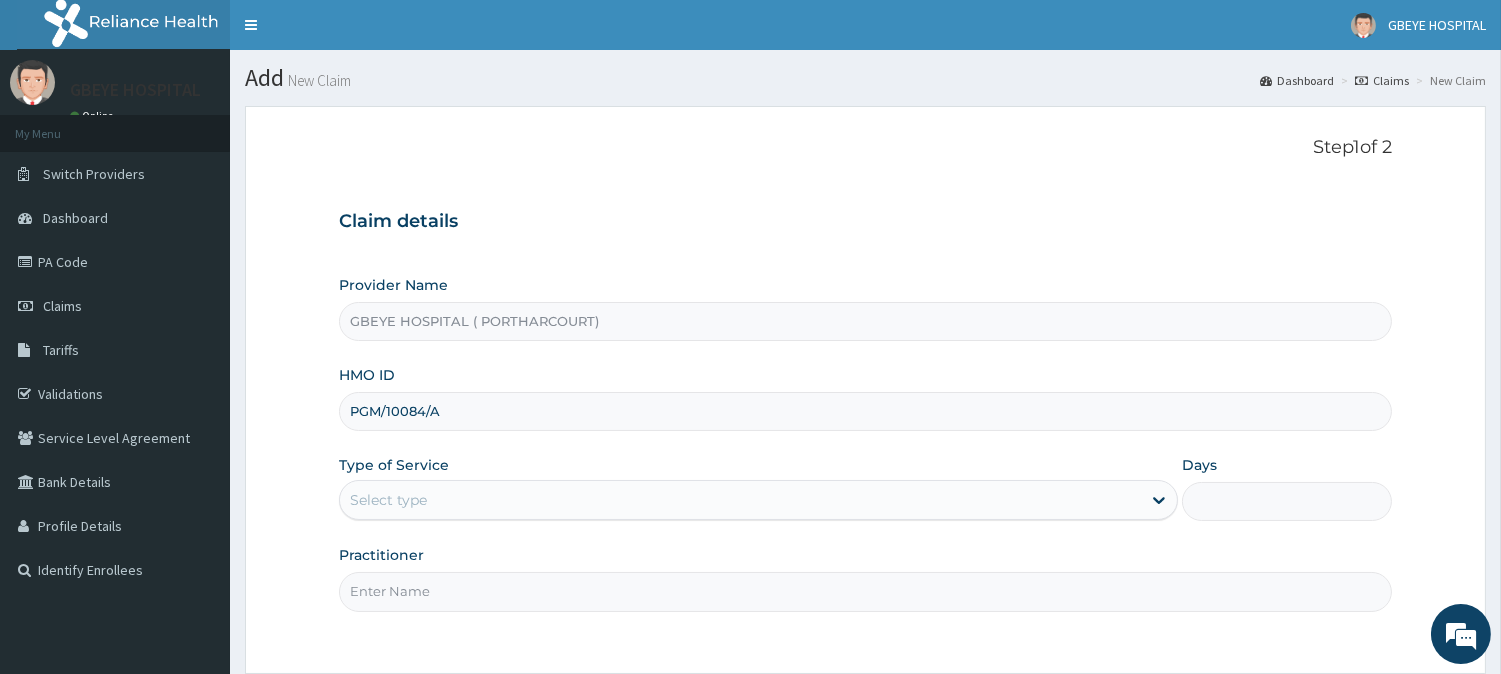 type on "PGM/10084/A" 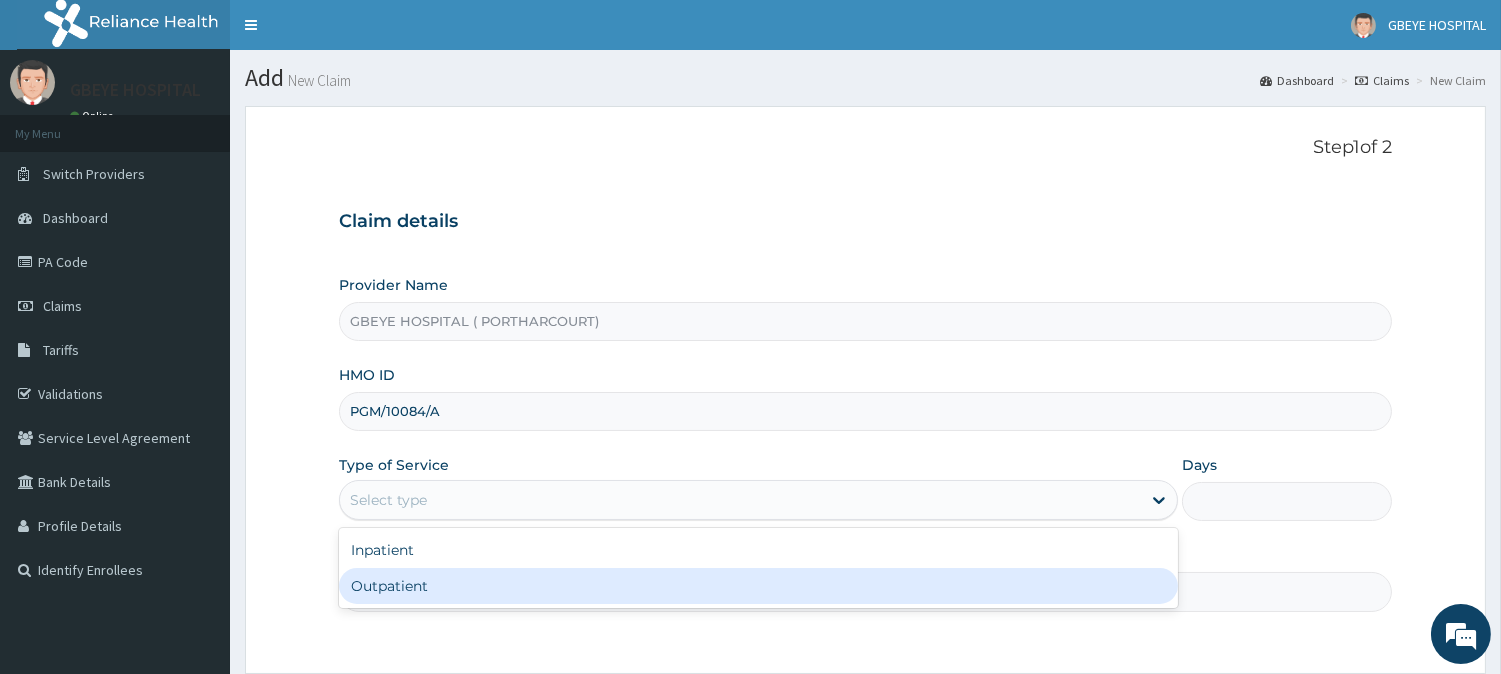 click on "Outpatient" at bounding box center [758, 586] 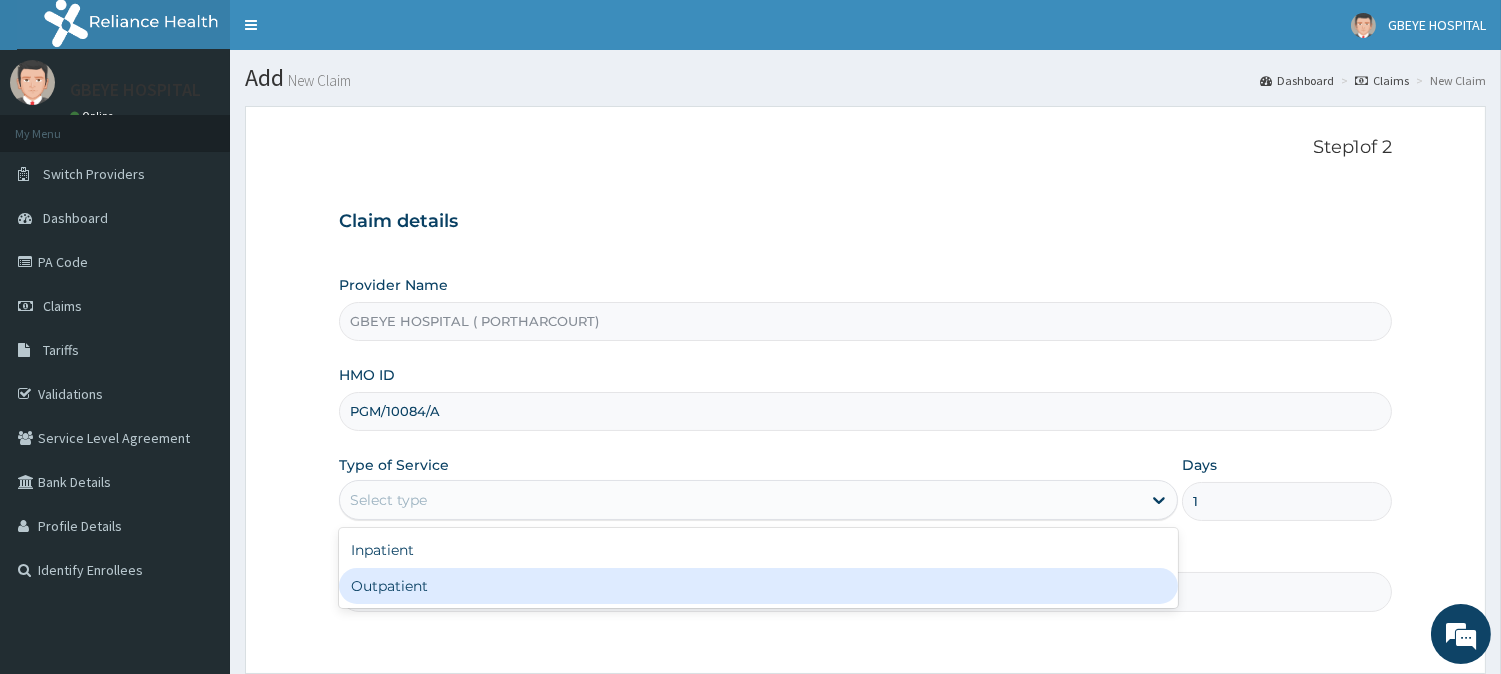 scroll, scrollTop: 0, scrollLeft: 0, axis: both 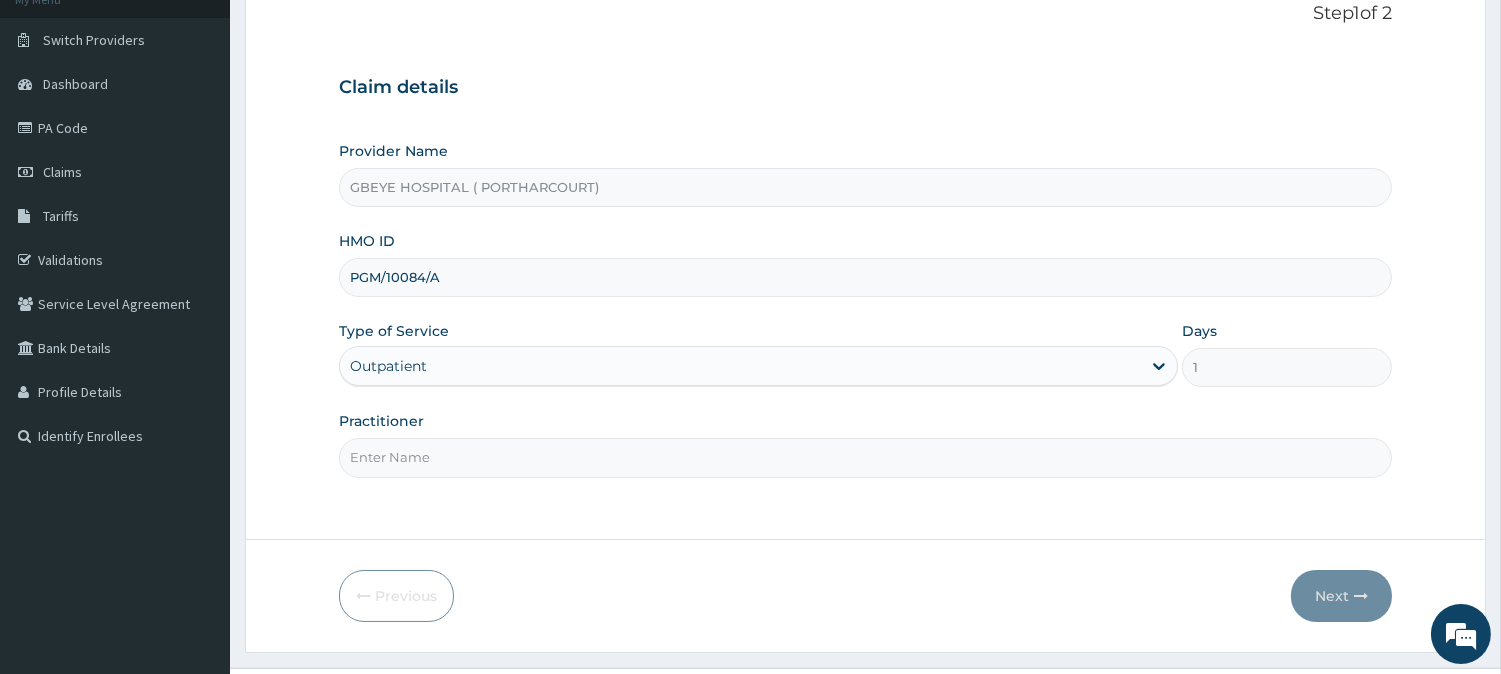 click on "Practitioner" at bounding box center (865, 457) 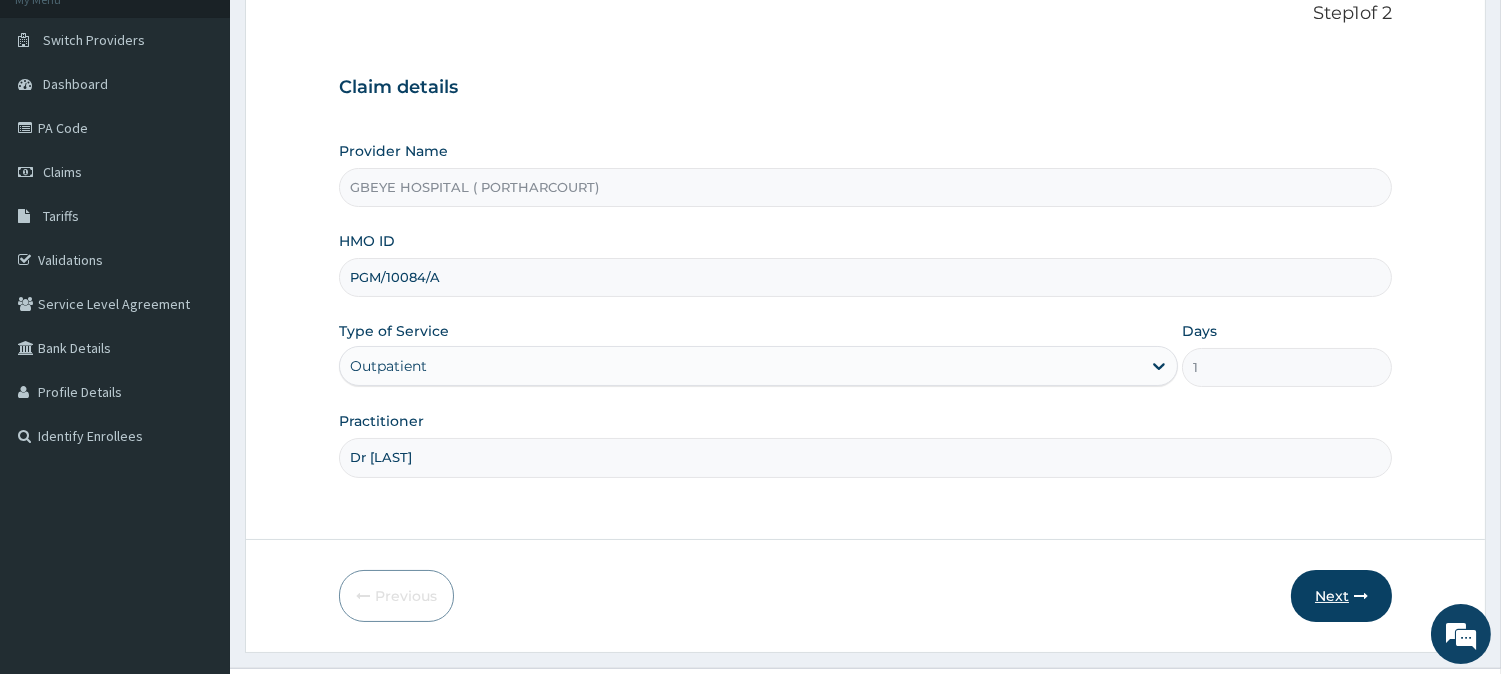 type on "Dr Ucheoha" 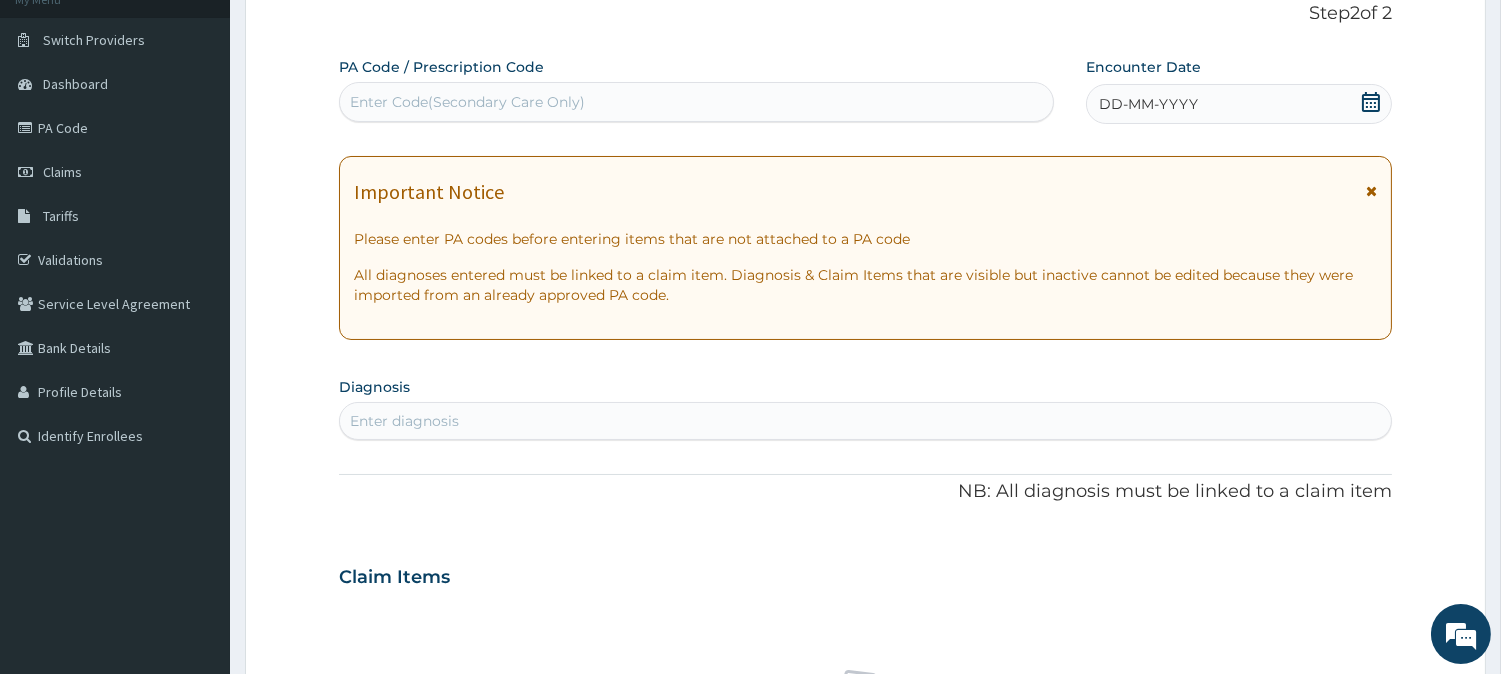 click on "DD-MM-YYYY" at bounding box center (1239, 104) 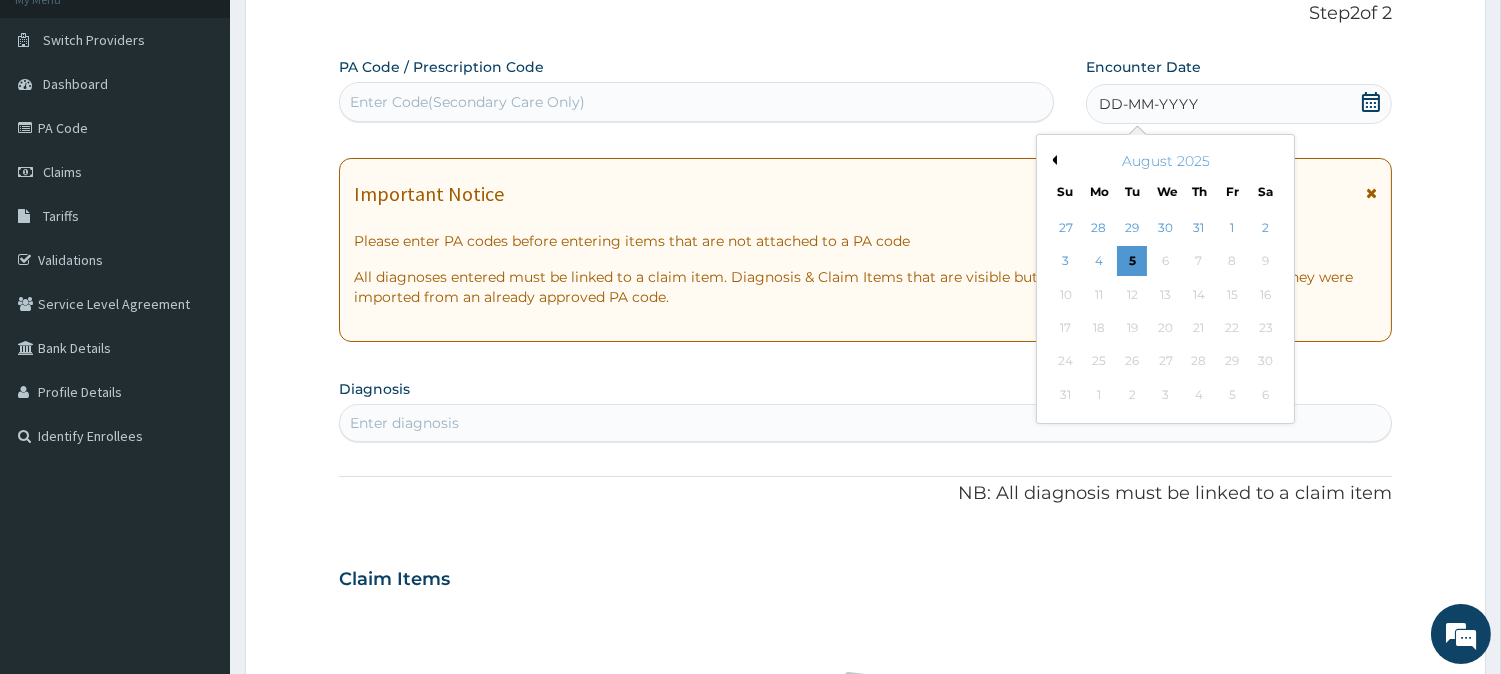 click on "August 2025" at bounding box center (1165, 161) 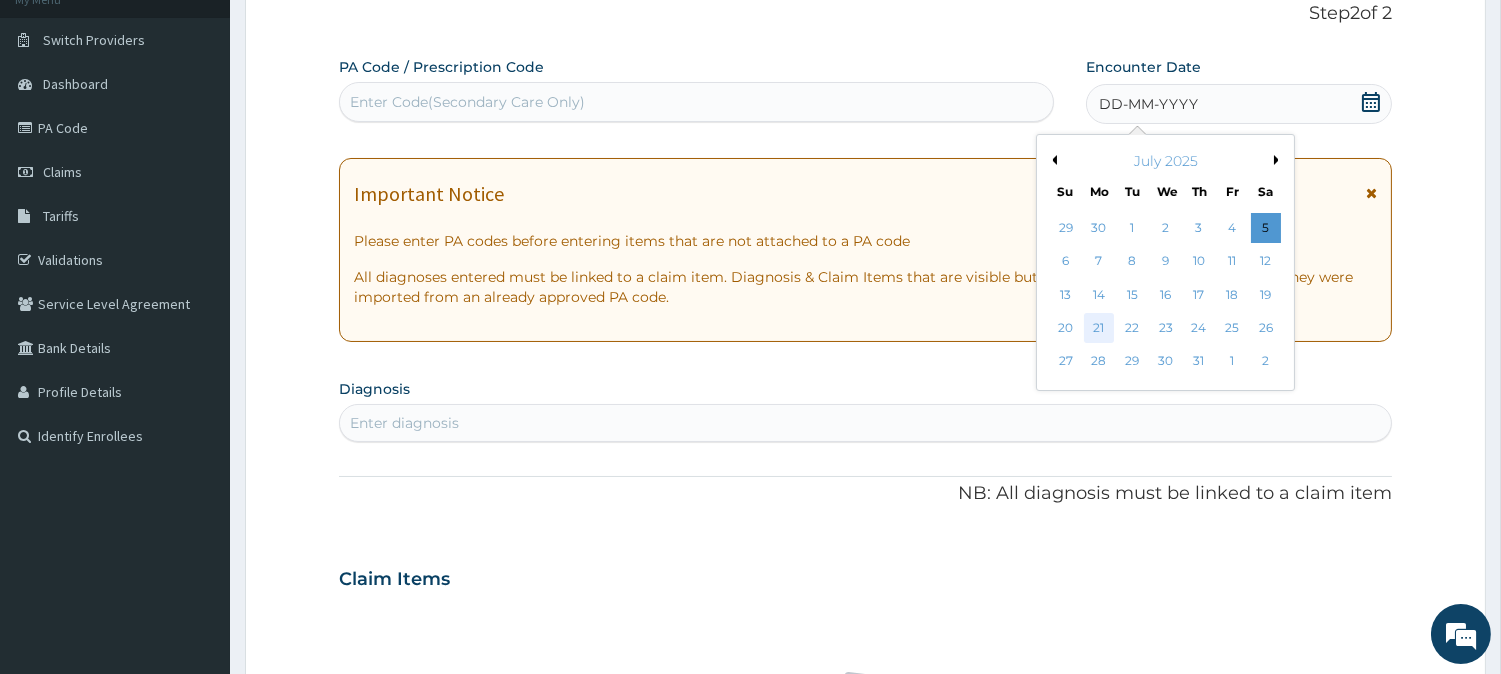 click on "21" at bounding box center [1099, 328] 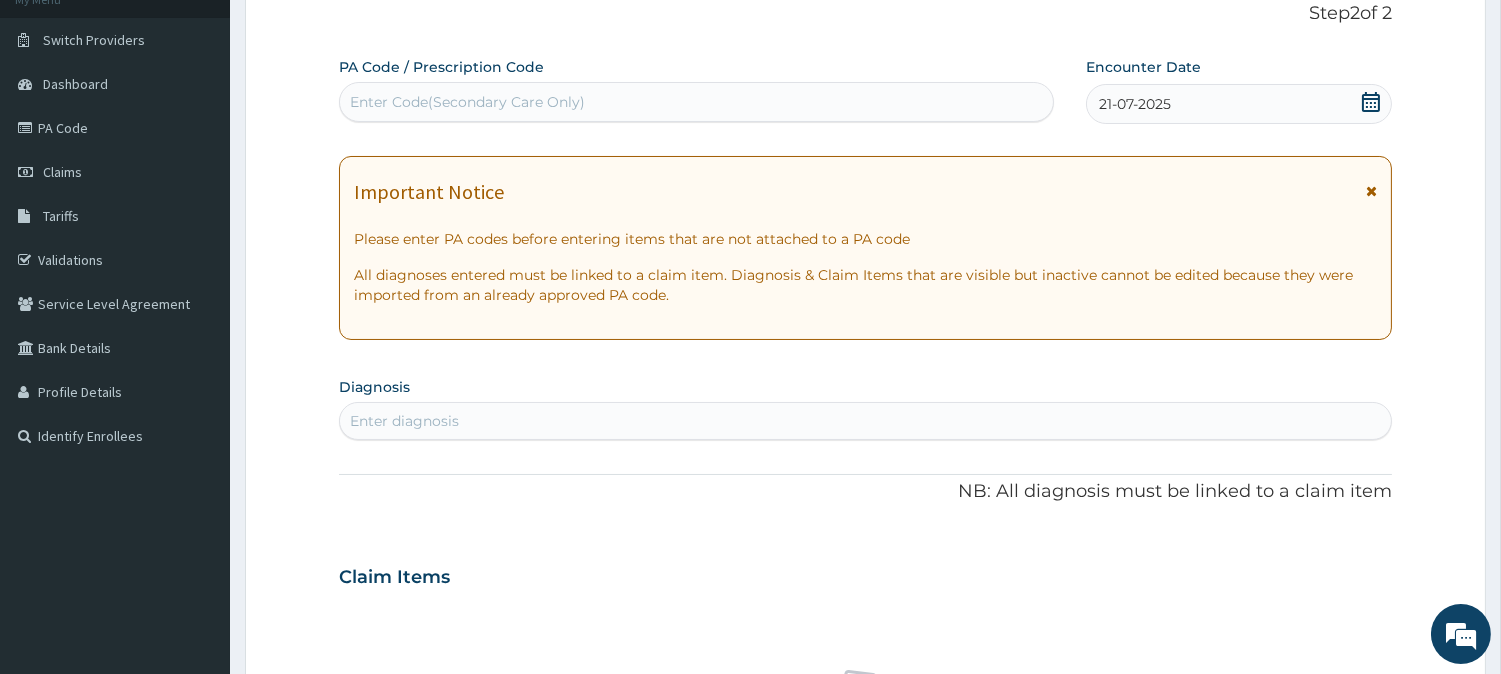 click on "Enter diagnosis" at bounding box center (865, 421) 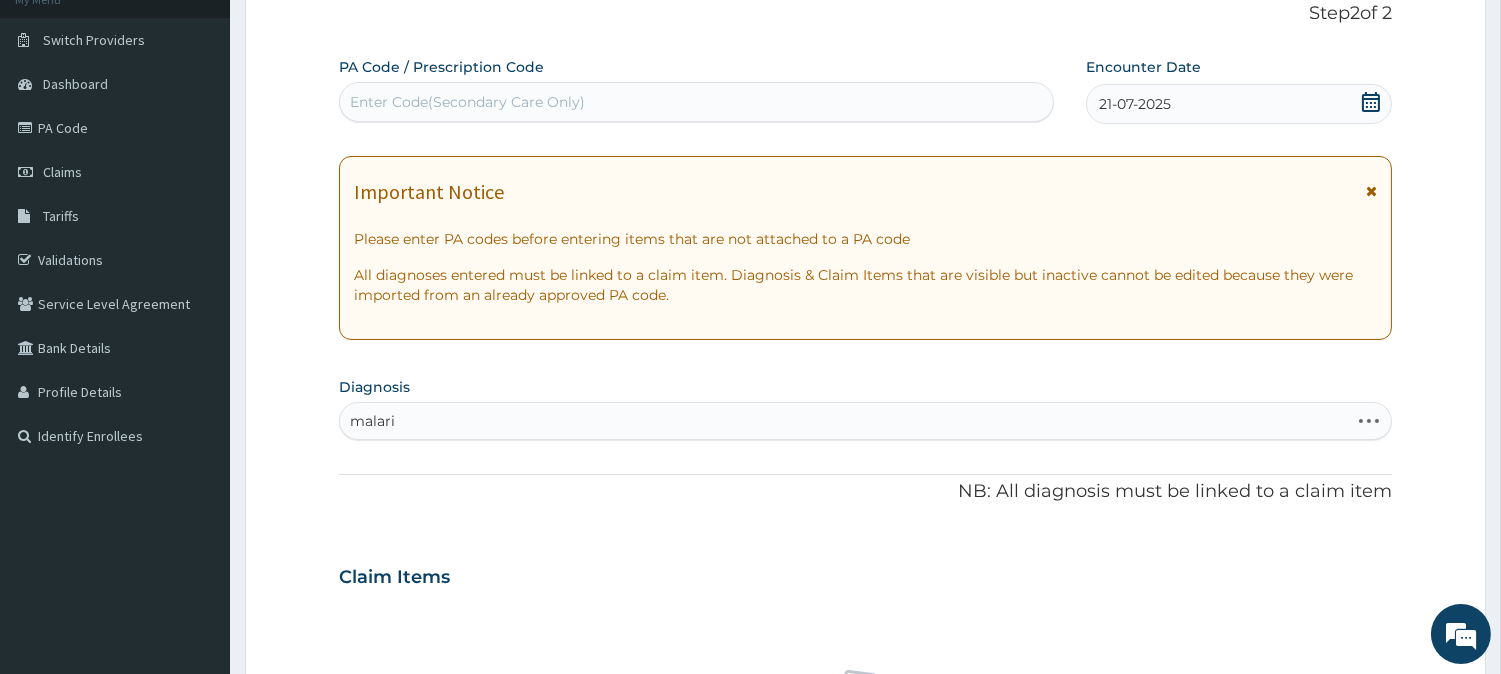 type on "malaria" 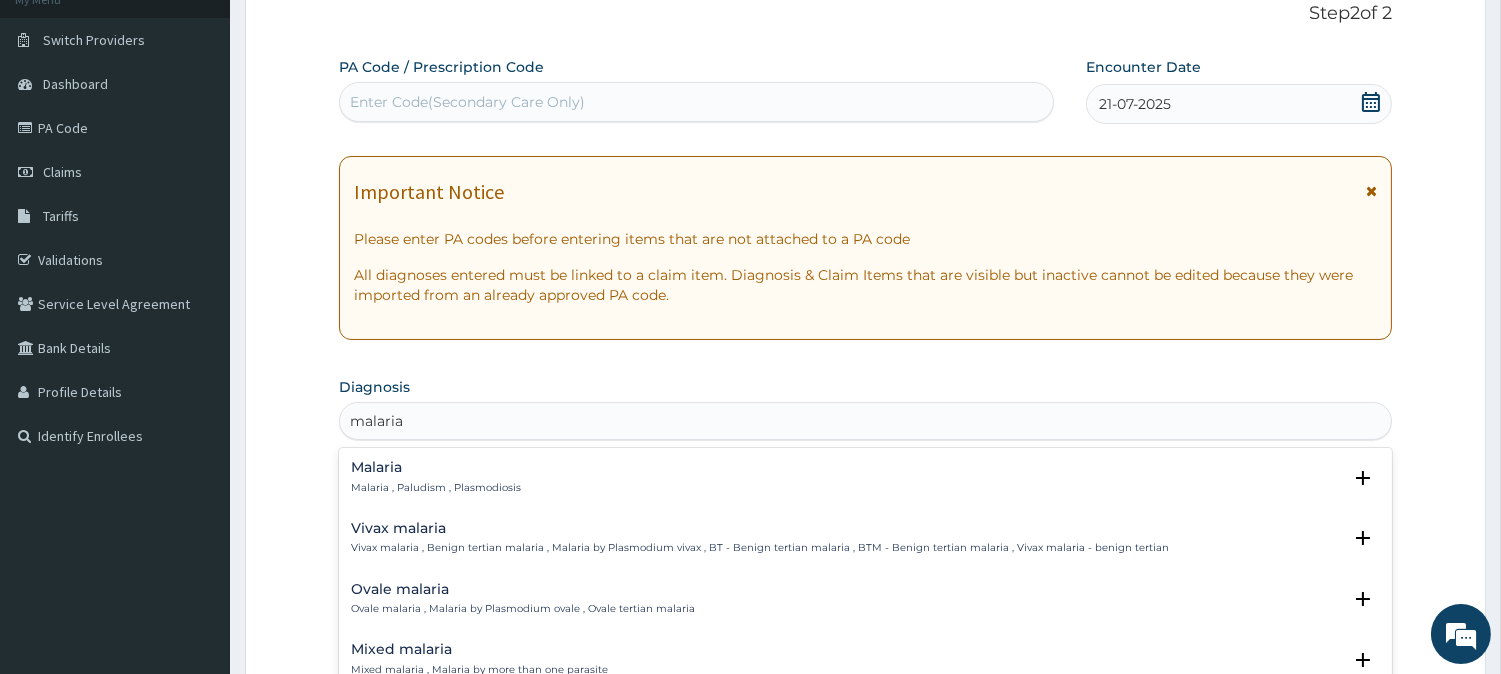 click on "Malaria Malaria , Paludism , Plasmodiosis" at bounding box center (865, 477) 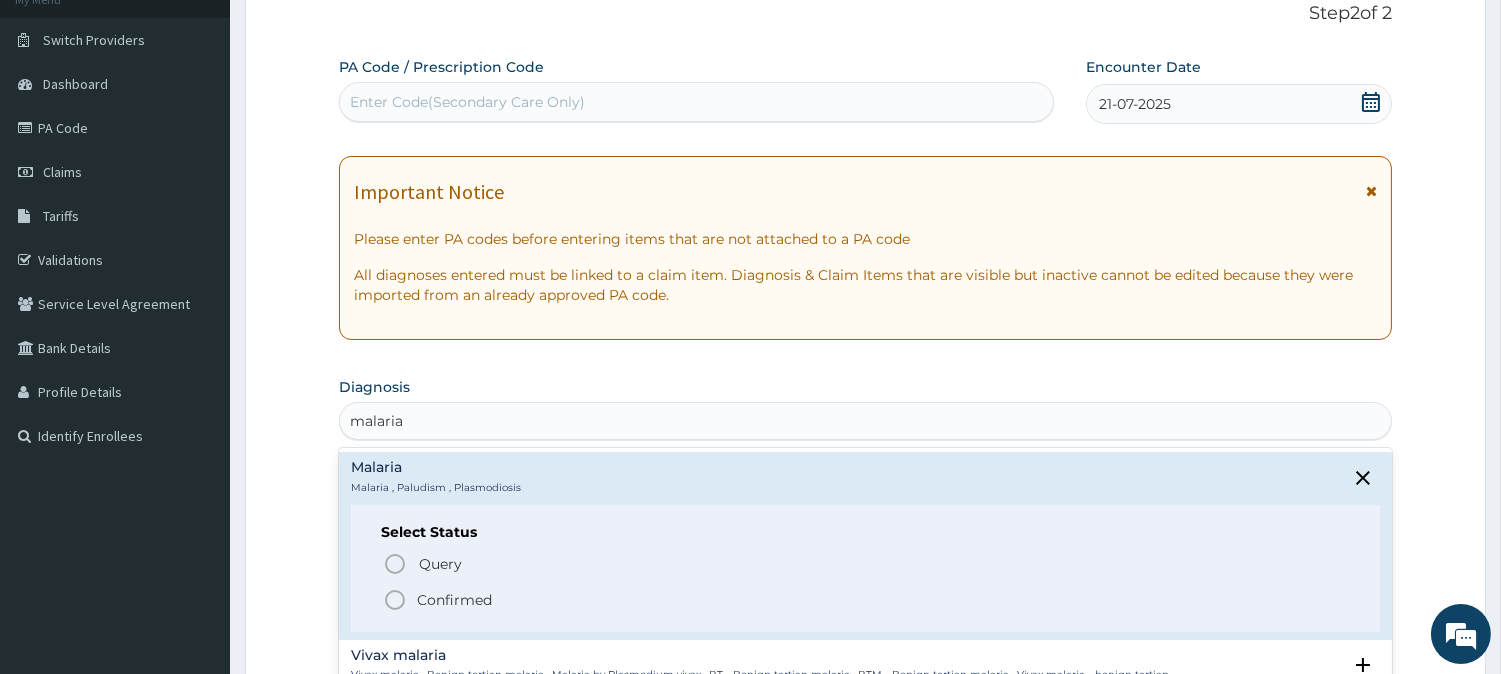 click on "Confirmed" at bounding box center (454, 600) 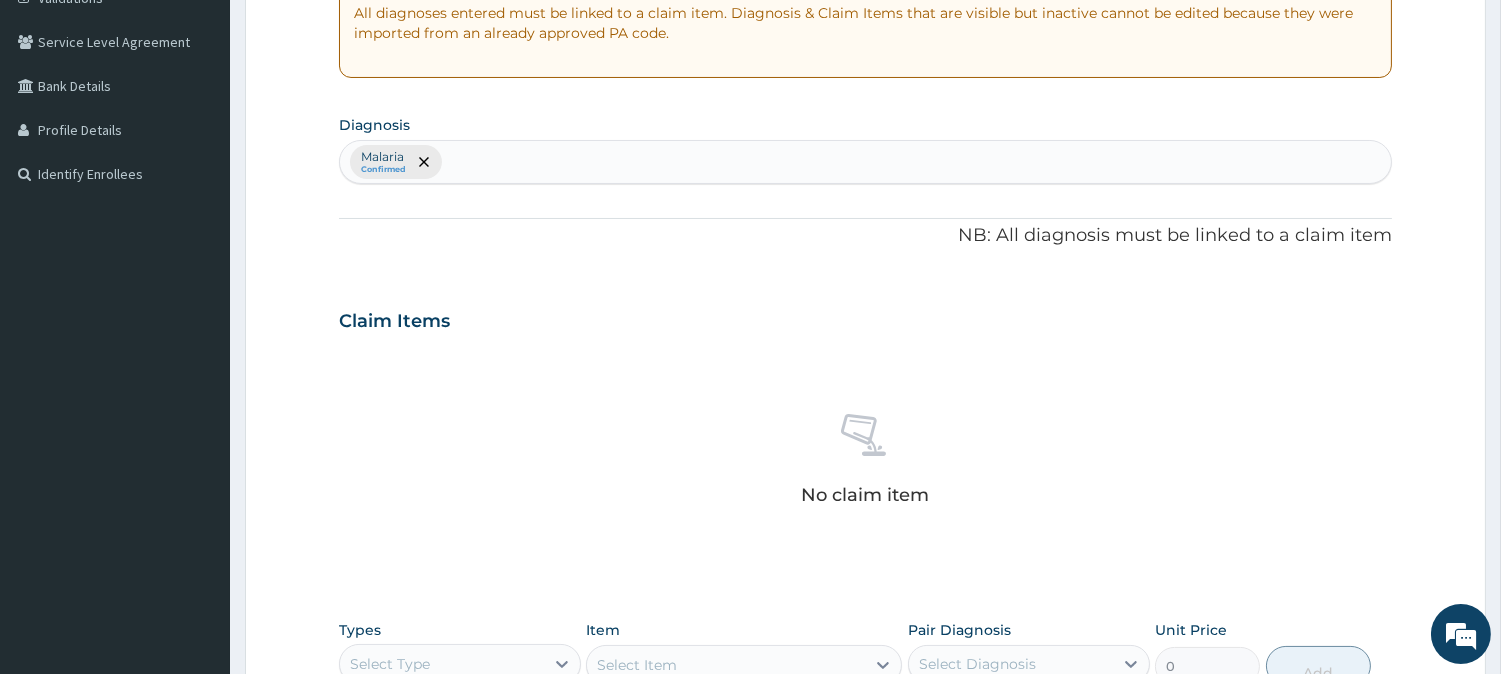 scroll, scrollTop: 404, scrollLeft: 0, axis: vertical 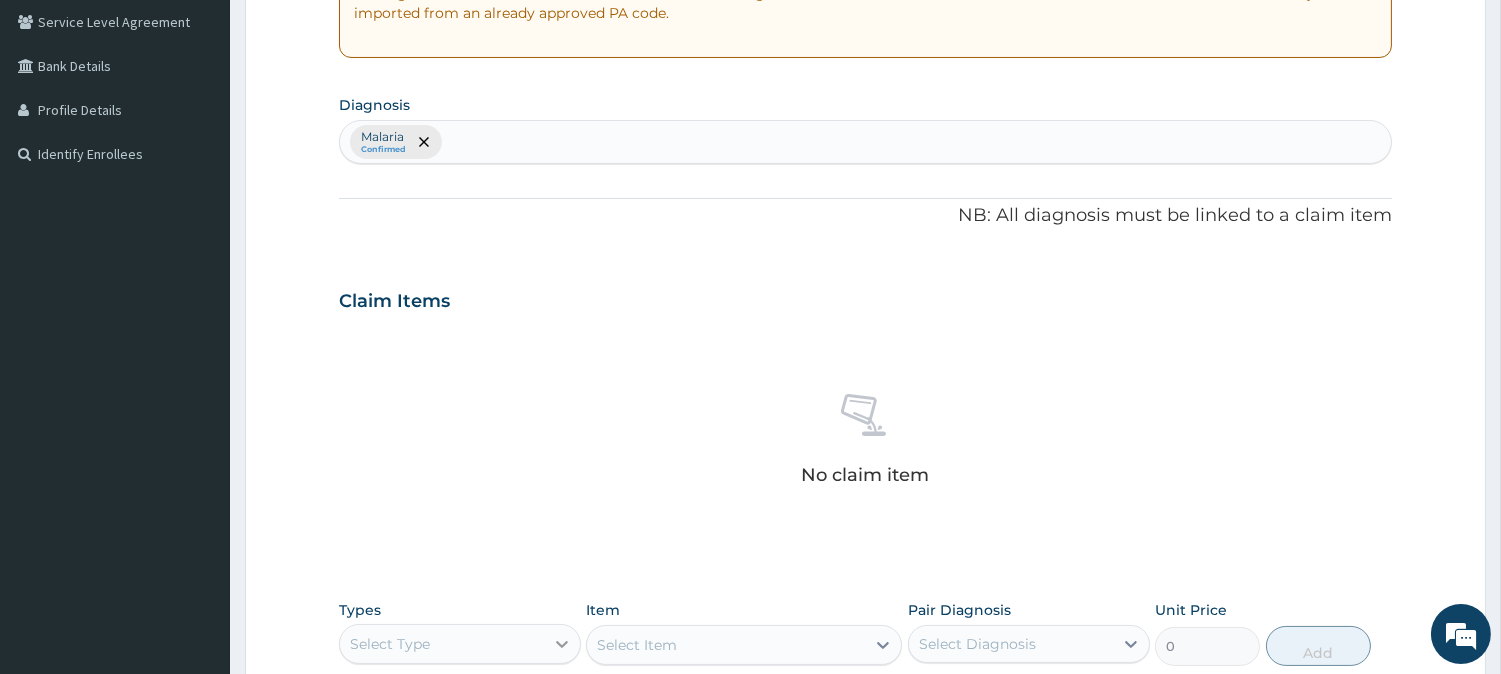 click 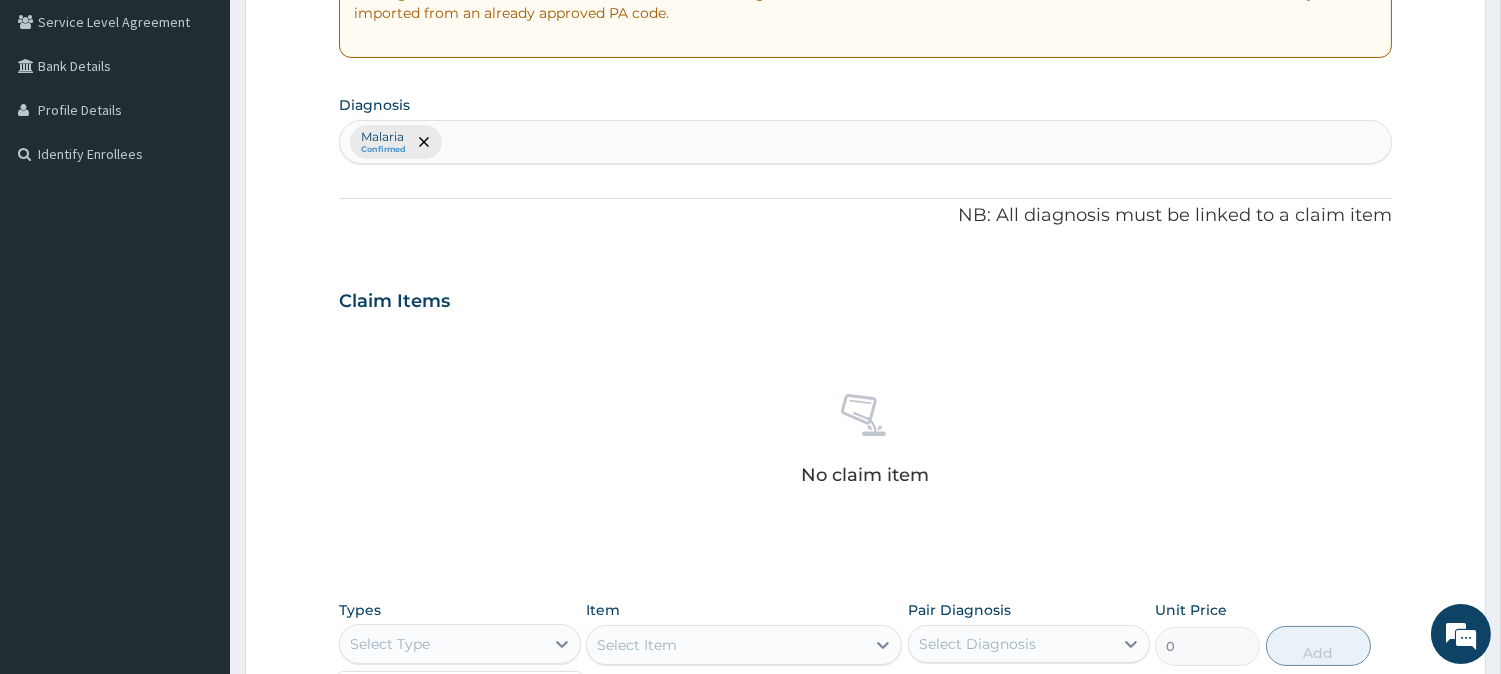 scroll, scrollTop: 767, scrollLeft: 0, axis: vertical 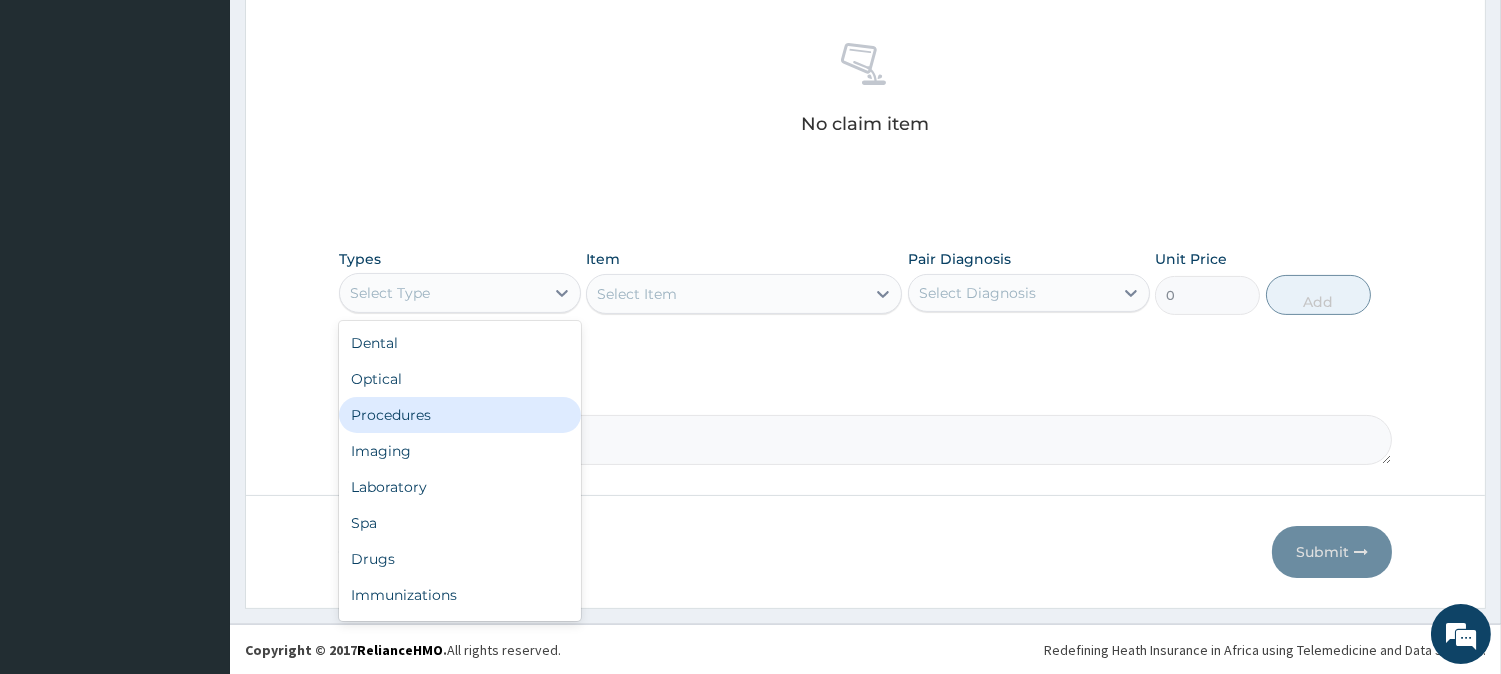 click on "Procedures" at bounding box center [460, 415] 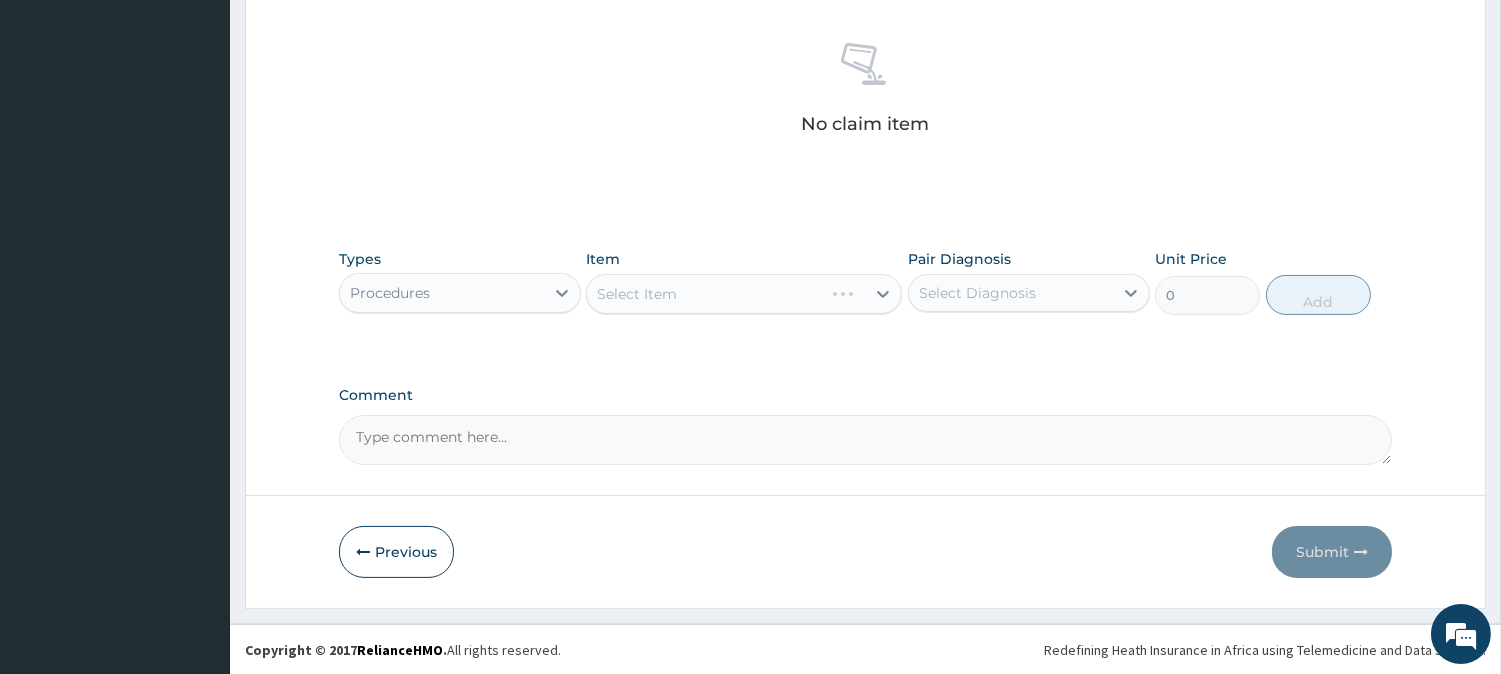 click on "Select Item" at bounding box center (744, 294) 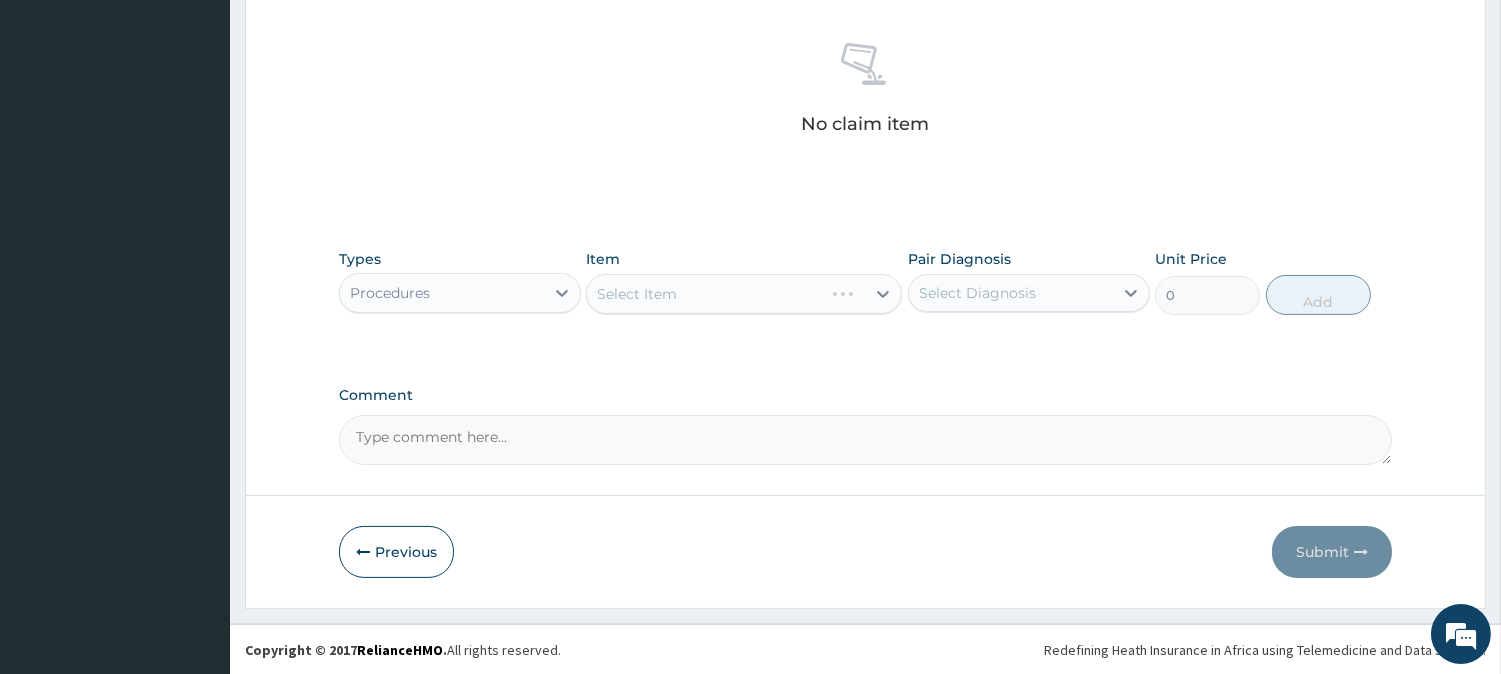 click on "Select Item" at bounding box center (744, 294) 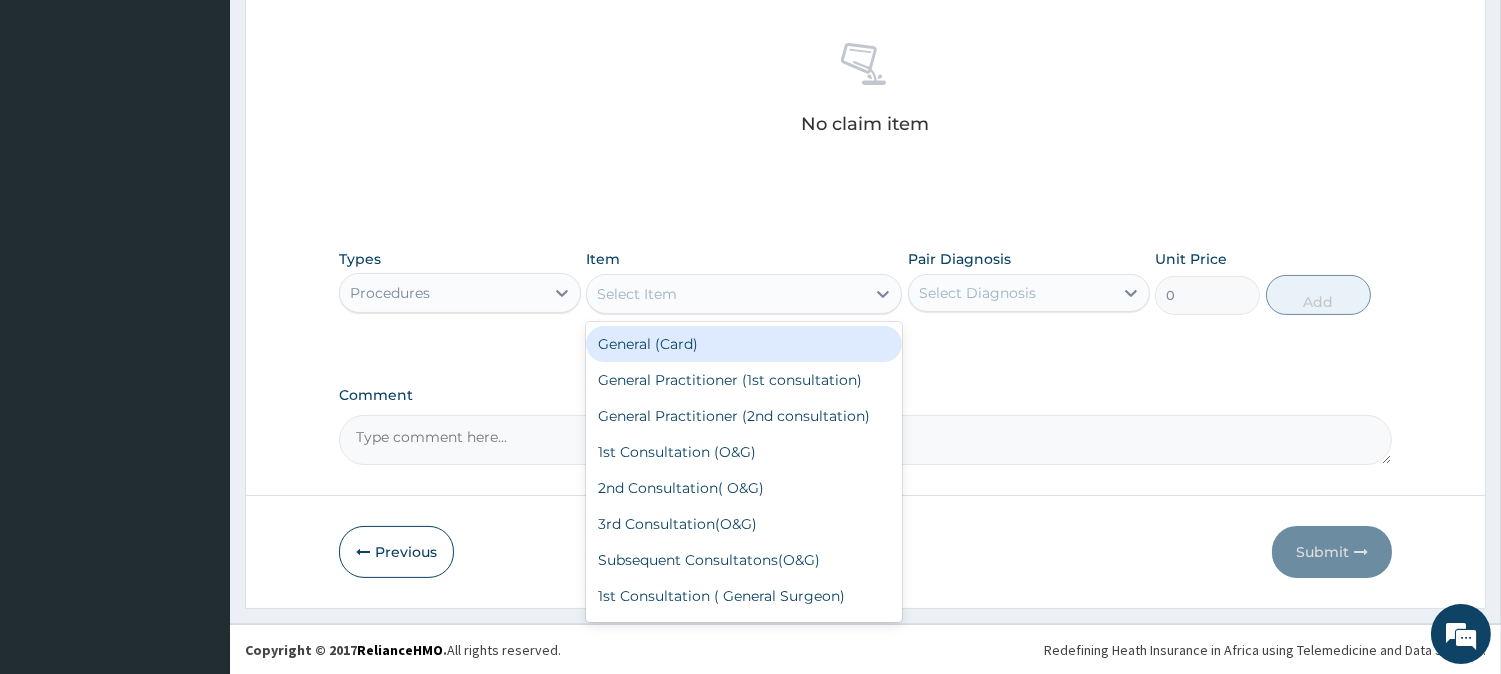 click on "Select Item" at bounding box center (726, 294) 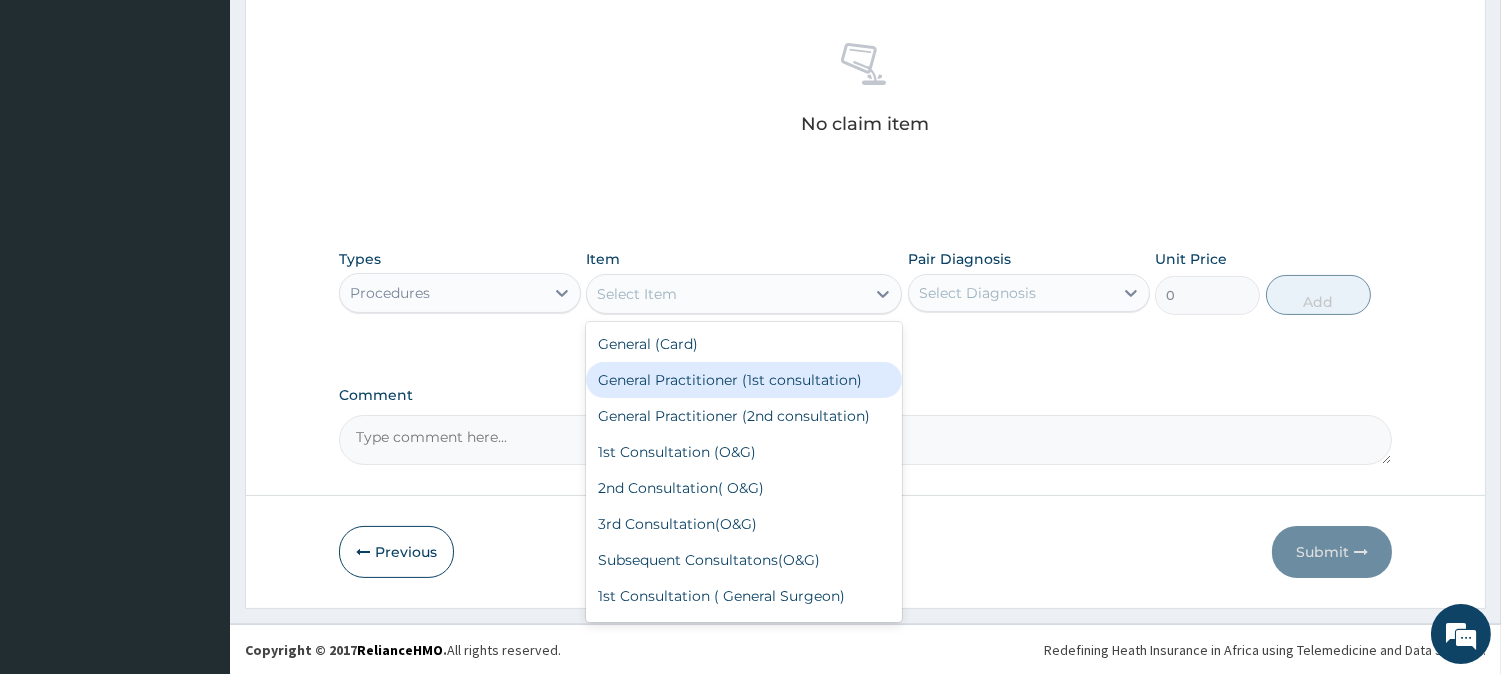 click on "General Practitioner (1st consultation)" at bounding box center (744, 380) 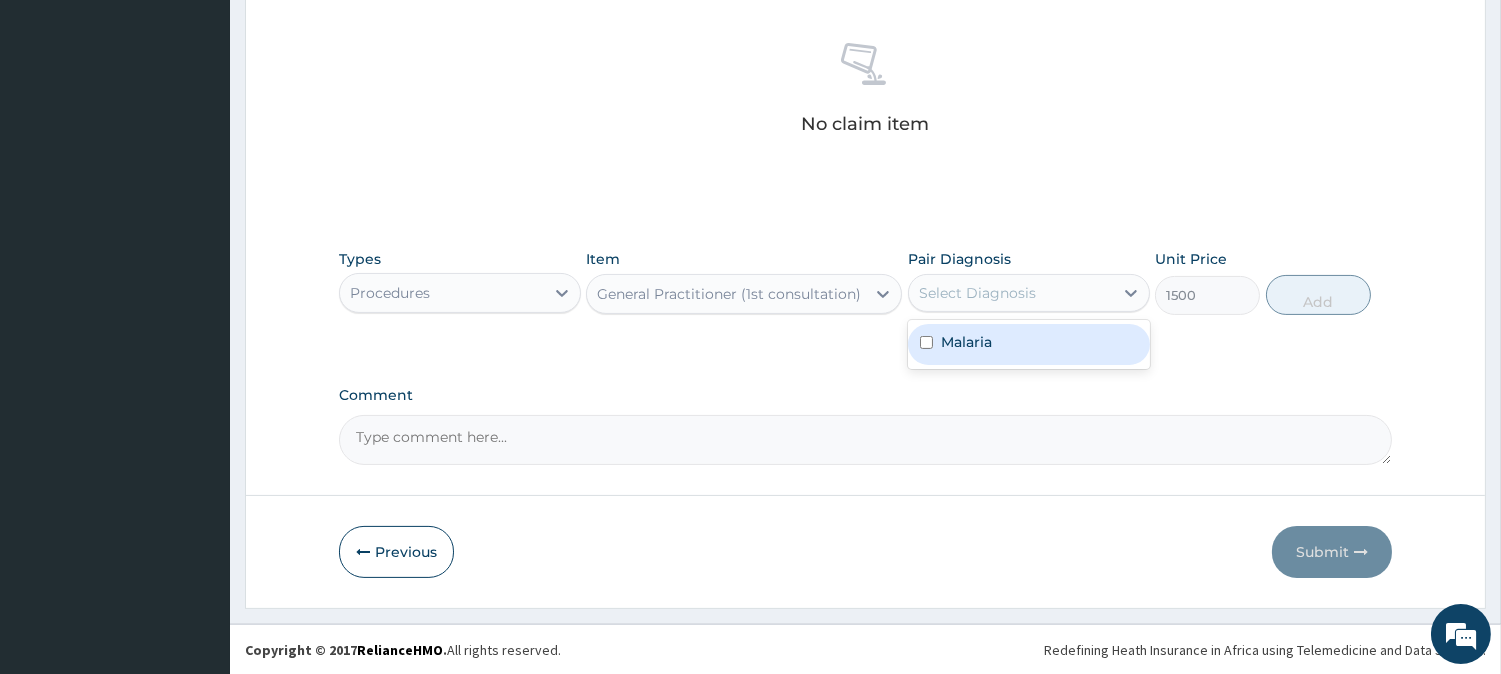 click on "Select Diagnosis" at bounding box center [977, 293] 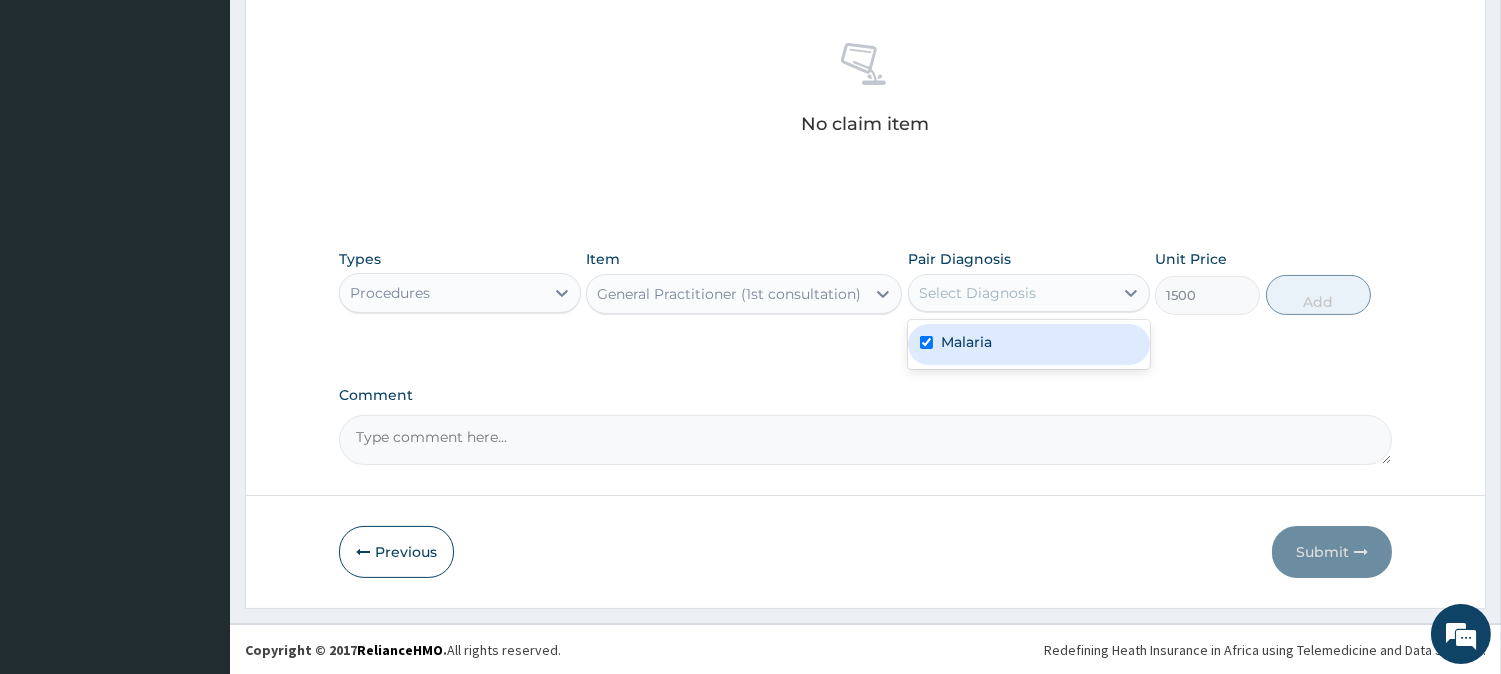 checkbox on "true" 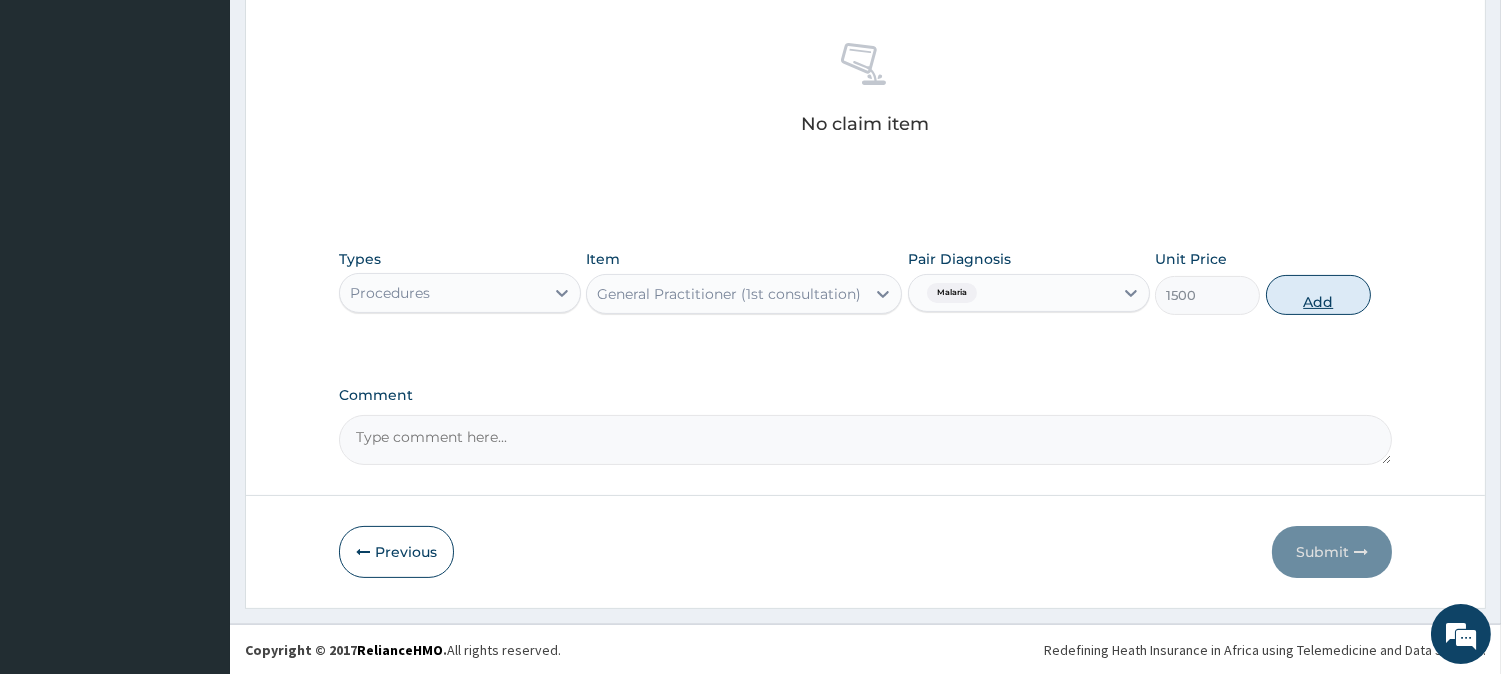 click on "Add" at bounding box center [1318, 295] 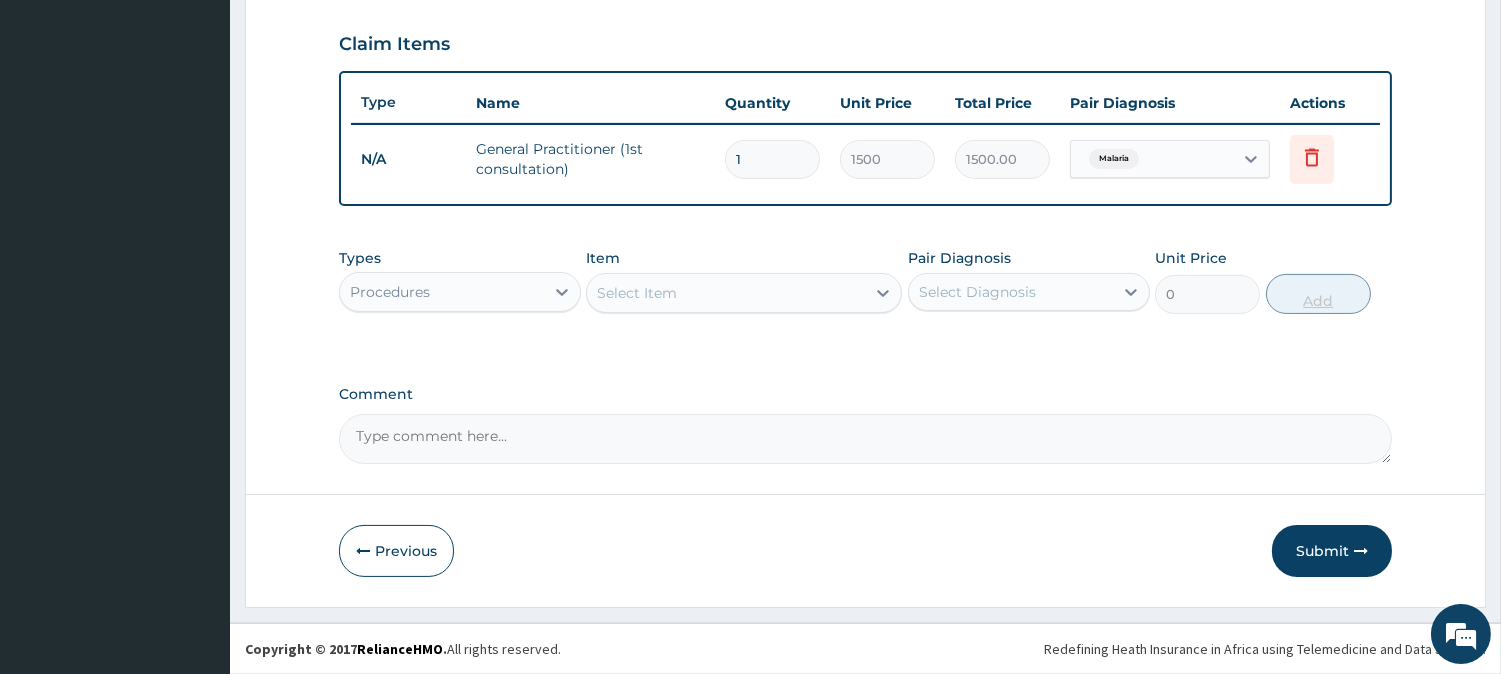scroll, scrollTop: 671, scrollLeft: 0, axis: vertical 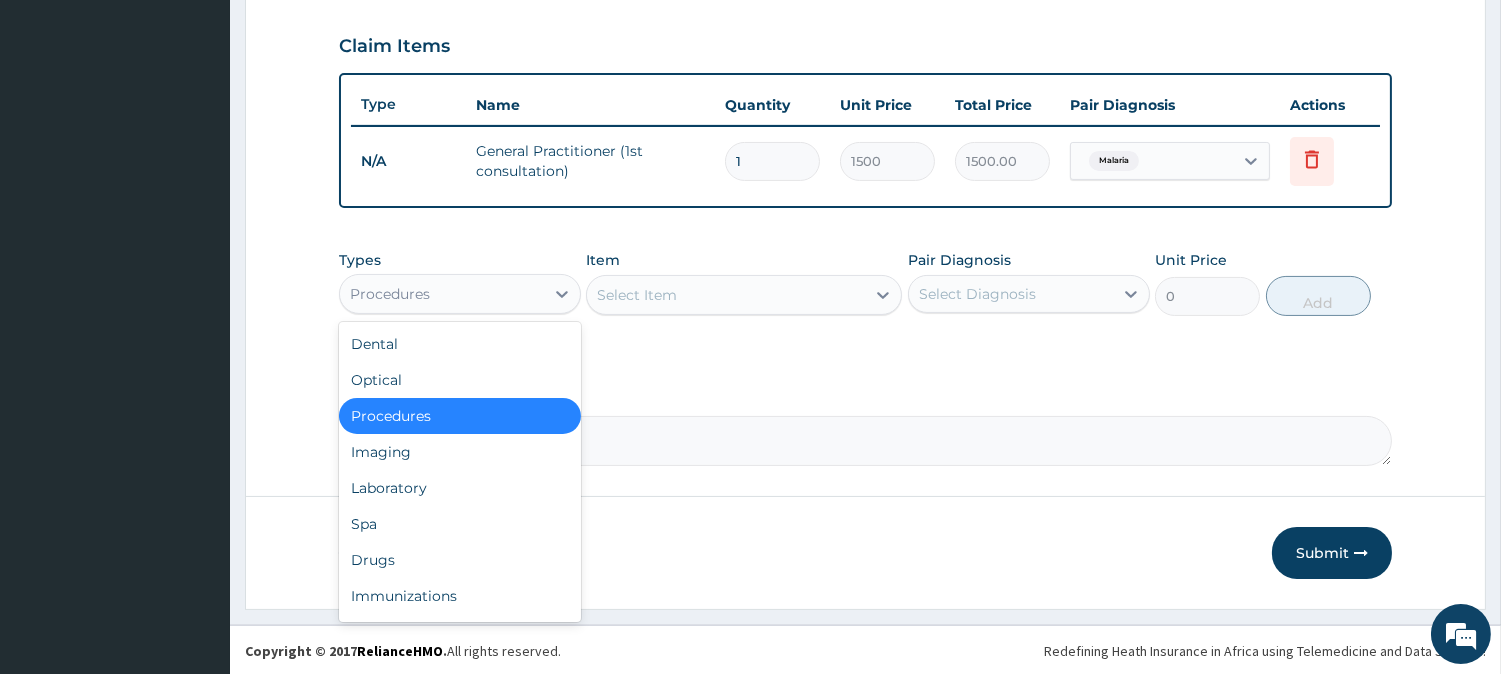 click on "Procedures" at bounding box center (442, 294) 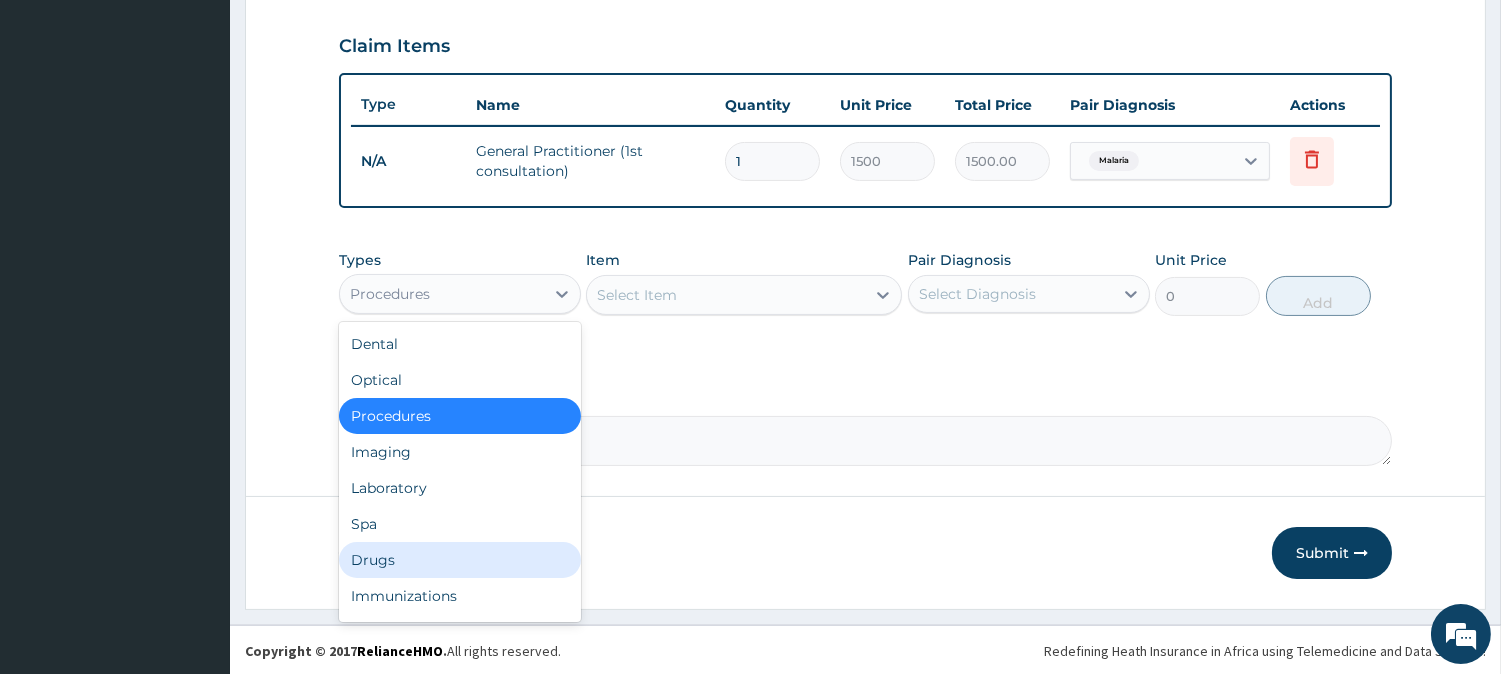 click on "Drugs" at bounding box center (460, 560) 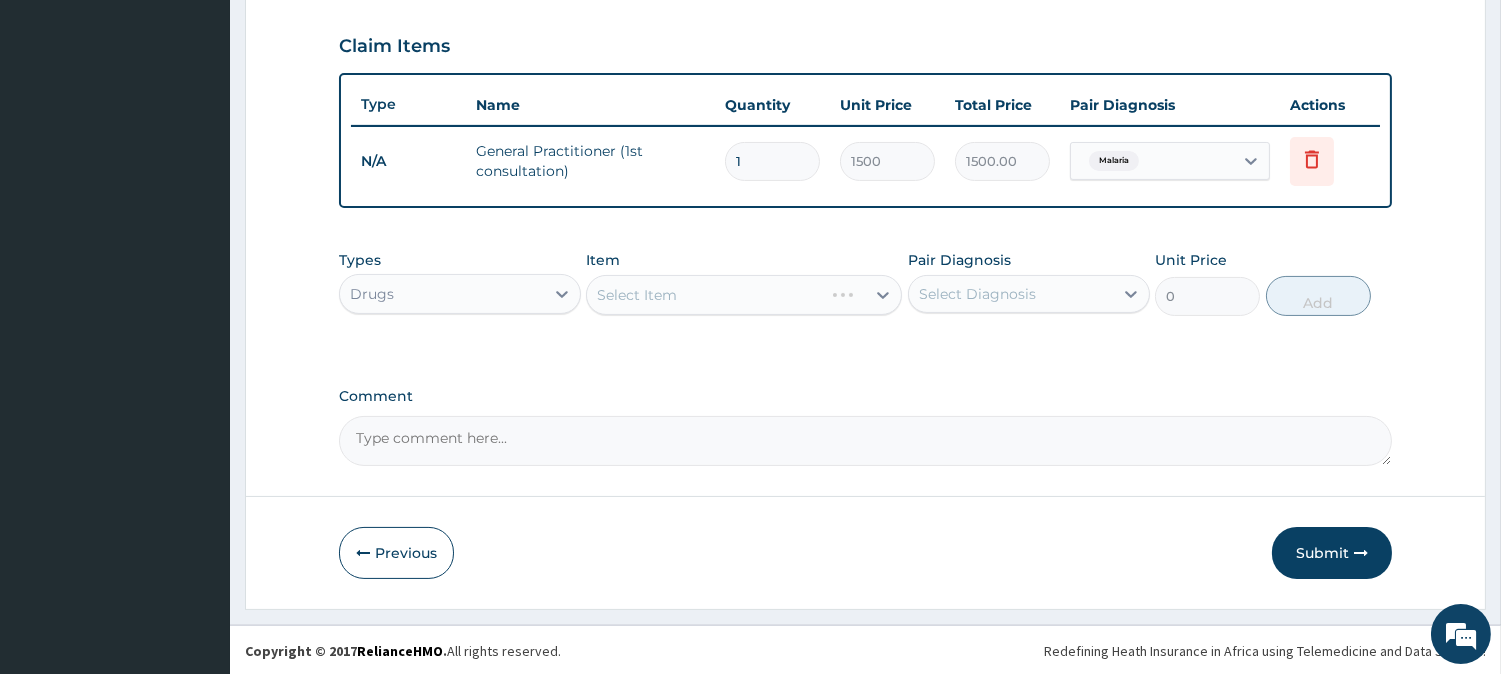 click on "Select Item" at bounding box center (744, 295) 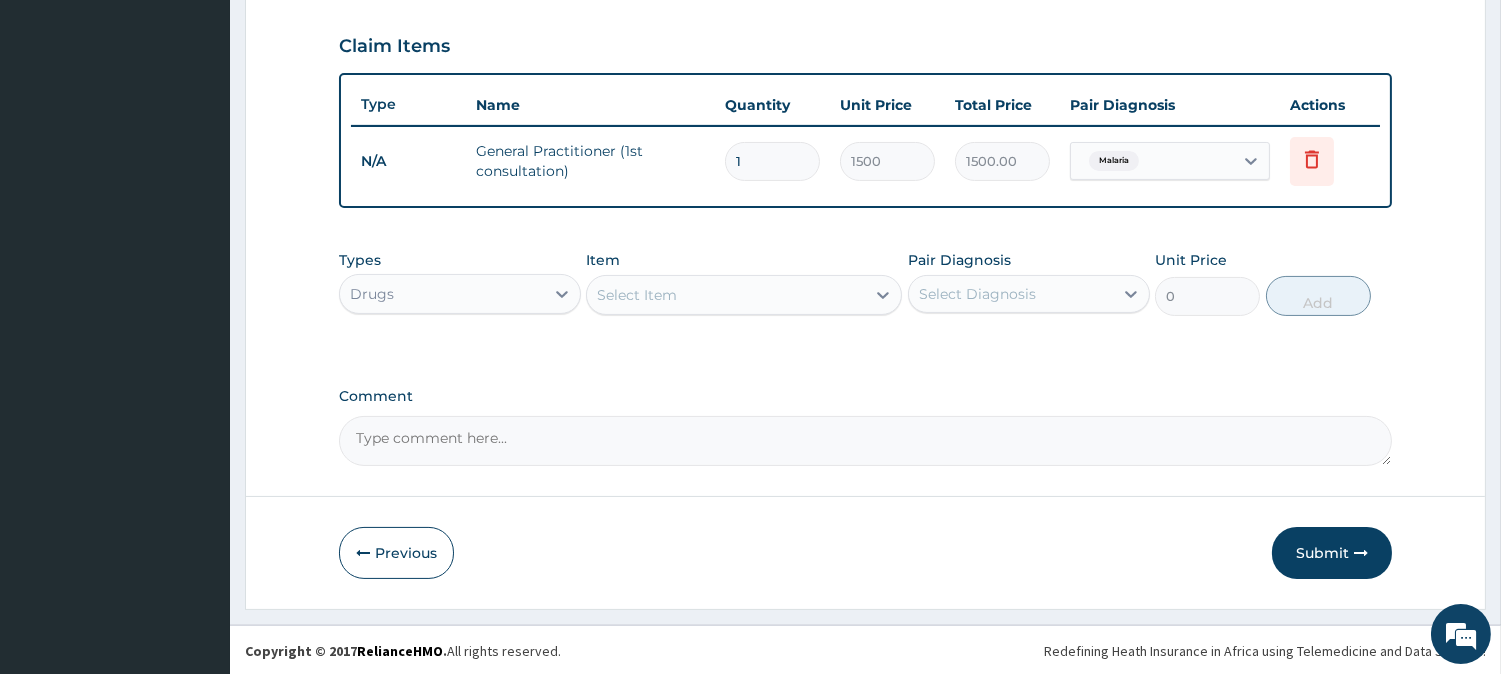 click on "Select Item" at bounding box center (637, 295) 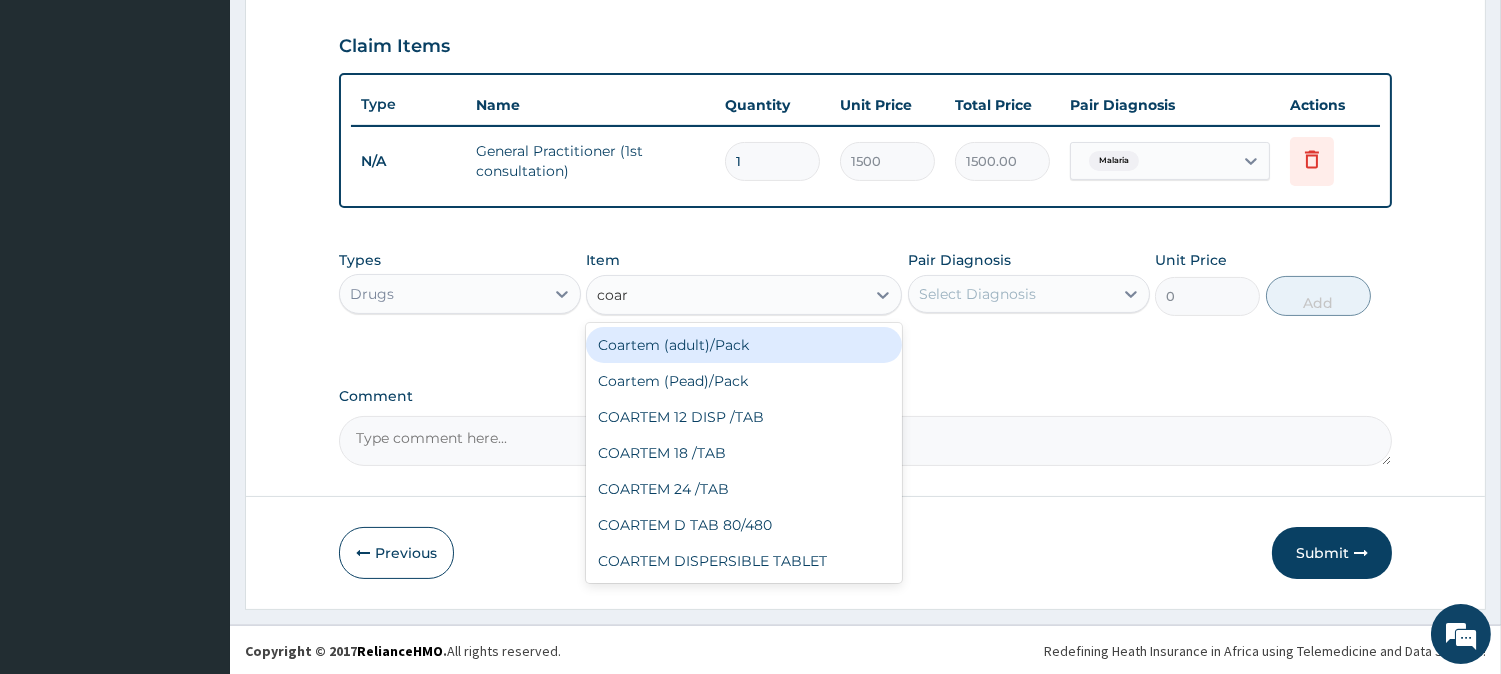 type on "coart" 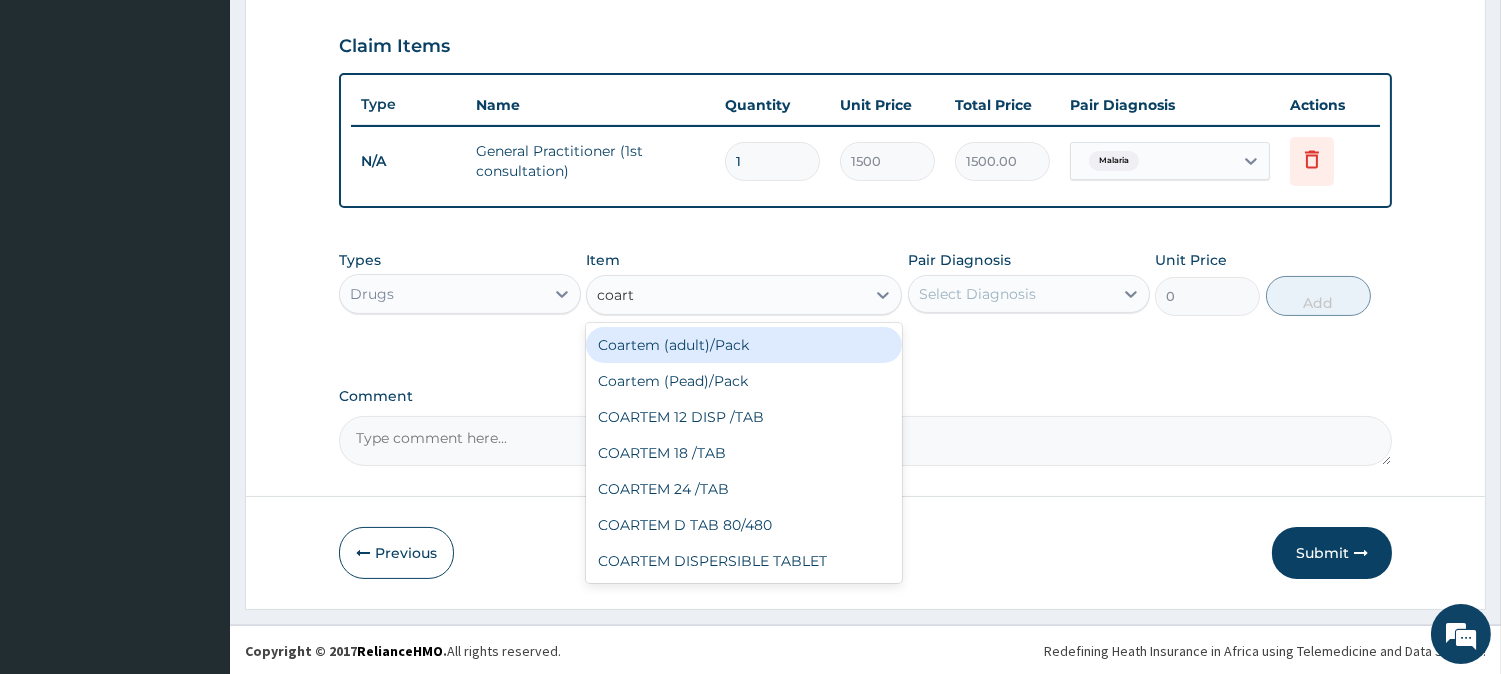 click on "Coartem (adult)/Pack" at bounding box center [744, 345] 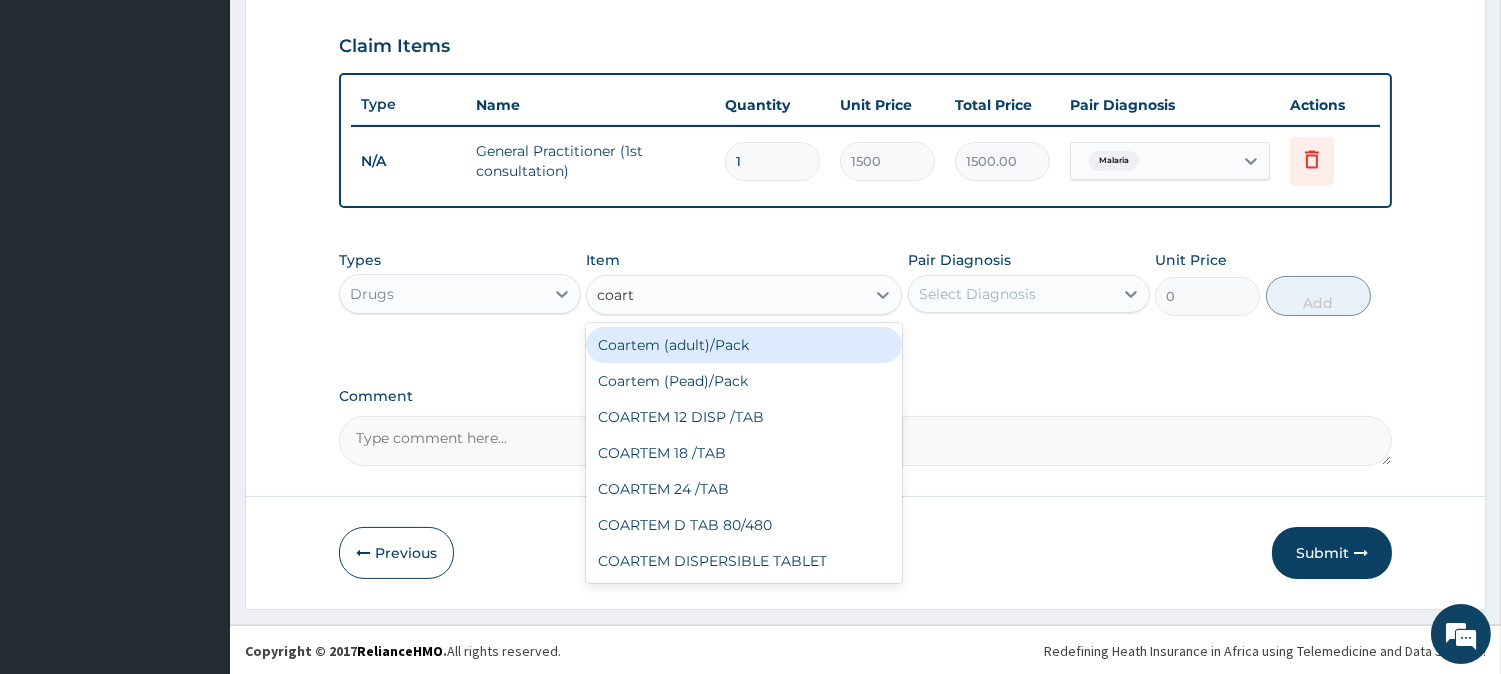type 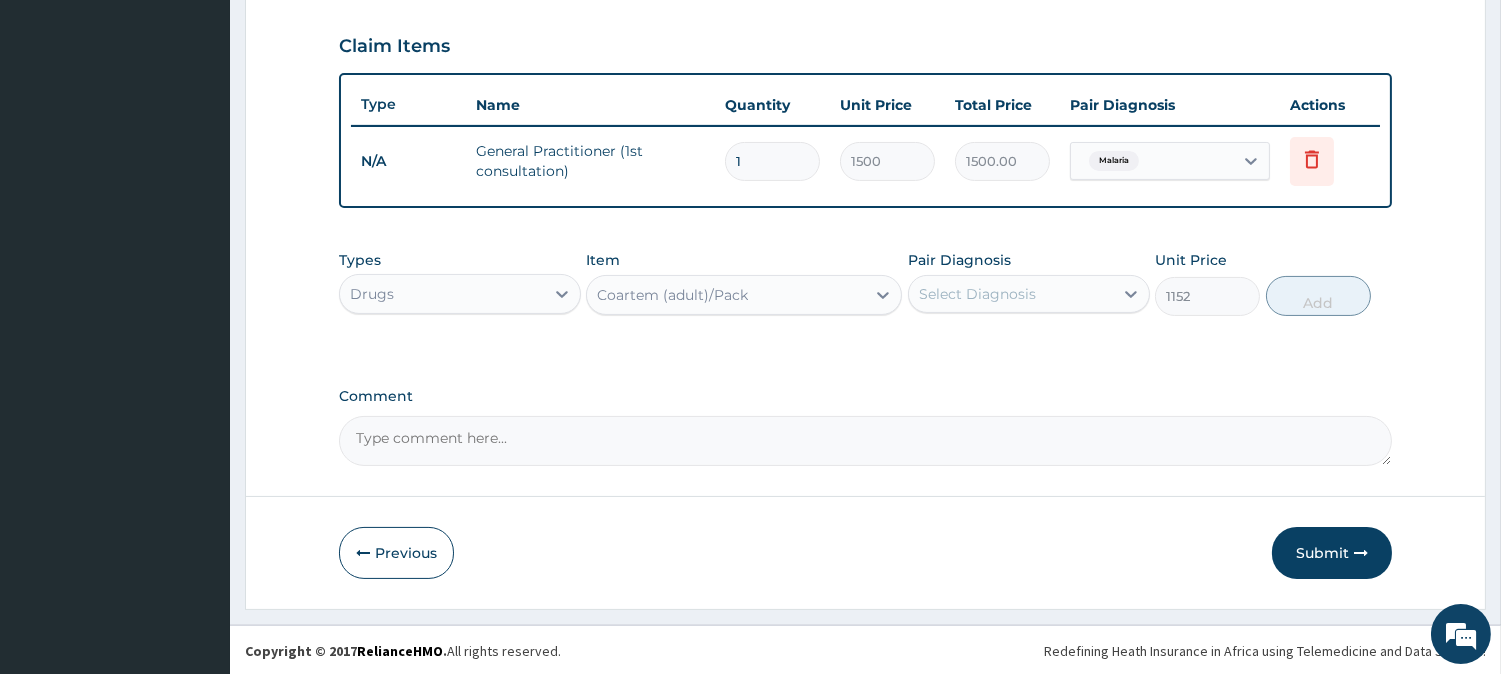 click on "Select Diagnosis" at bounding box center [1011, 294] 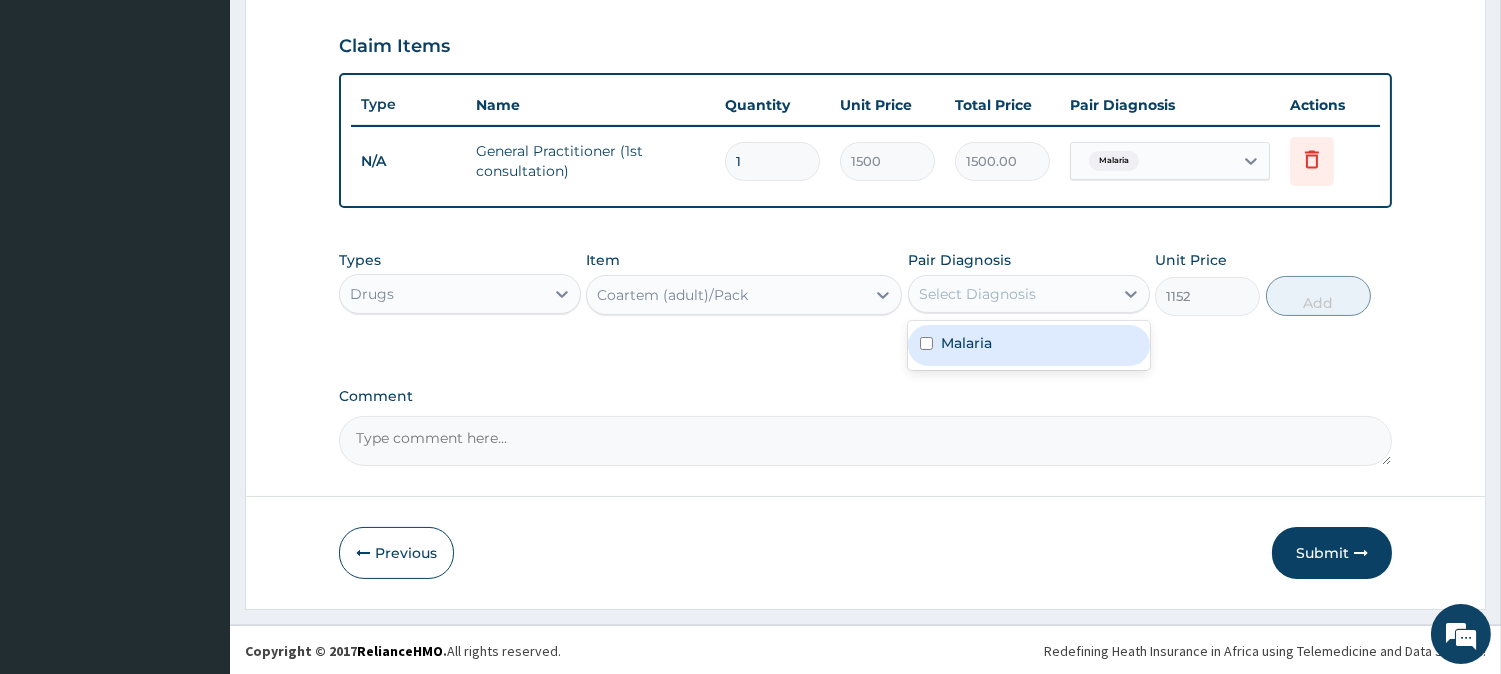 click on "Malaria" at bounding box center [966, 343] 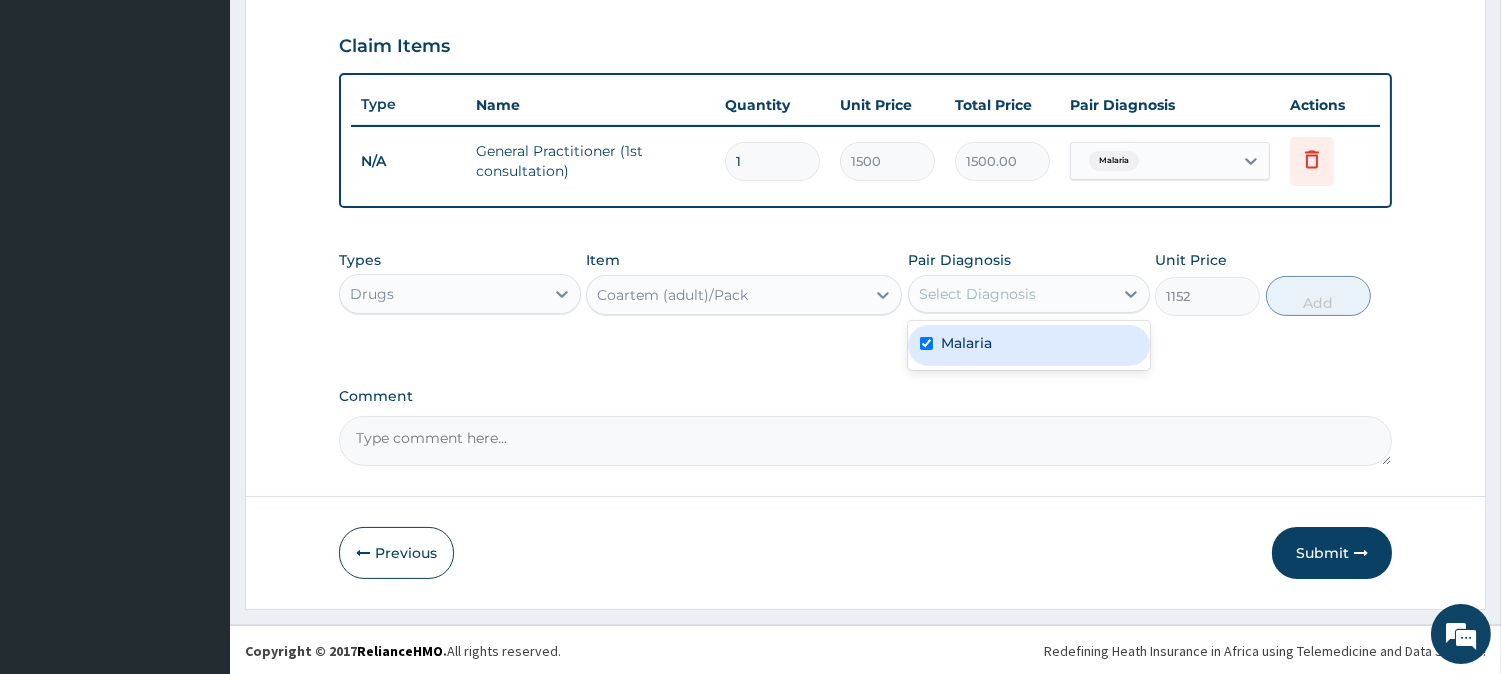 checkbox on "true" 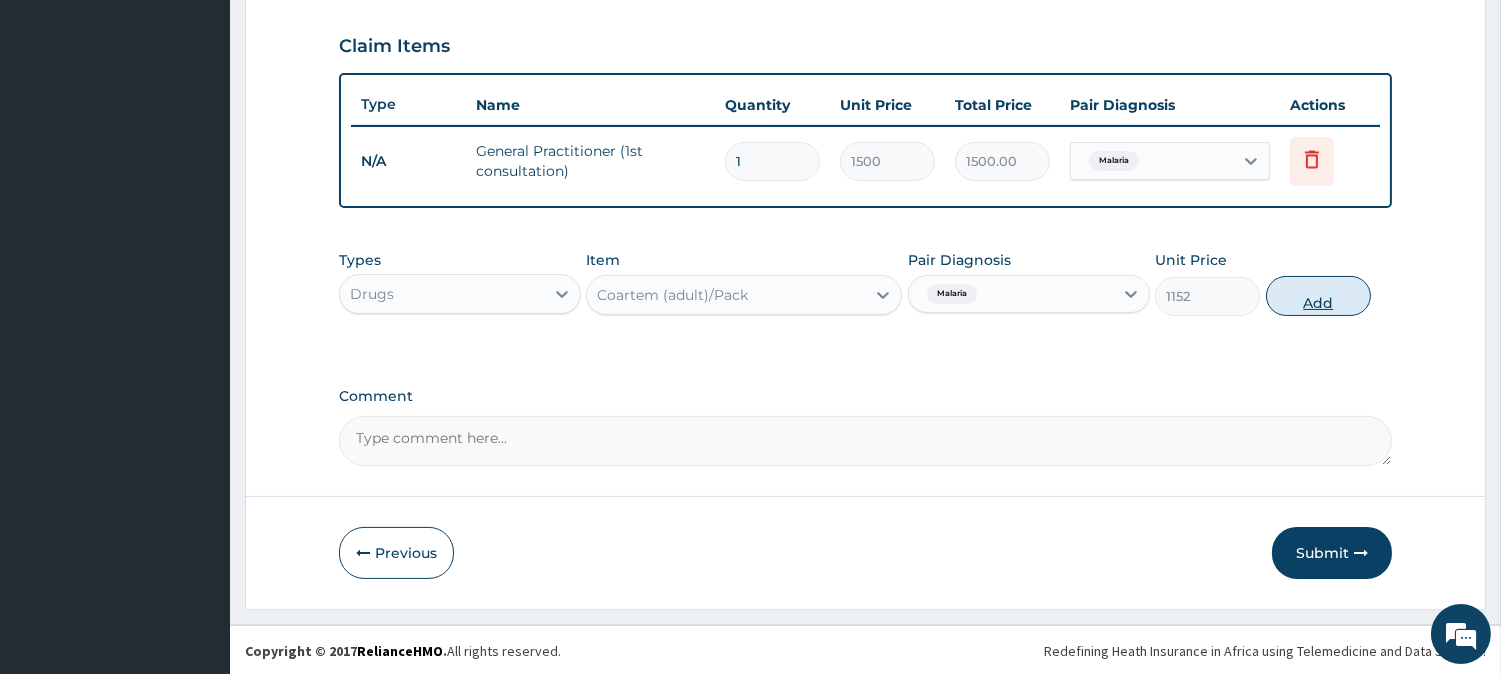 click on "Add" at bounding box center [1318, 296] 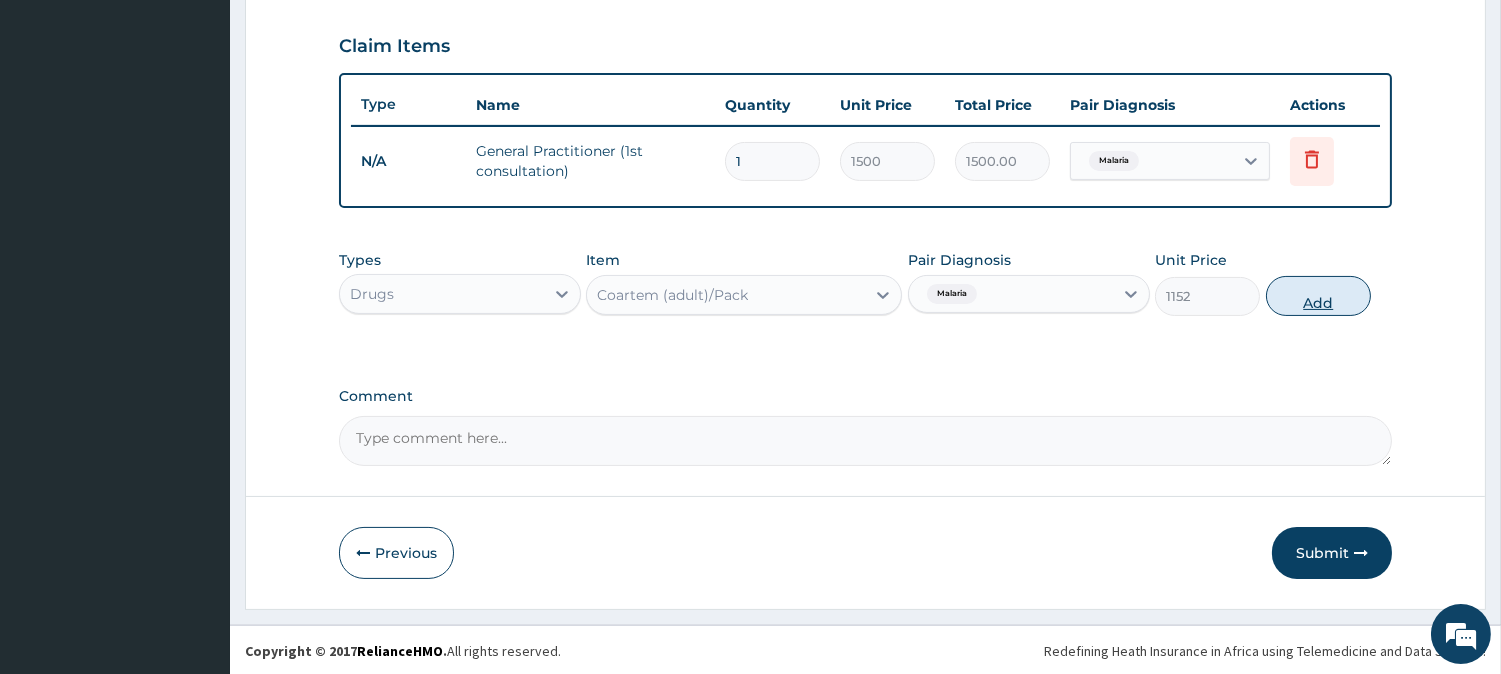 type on "0" 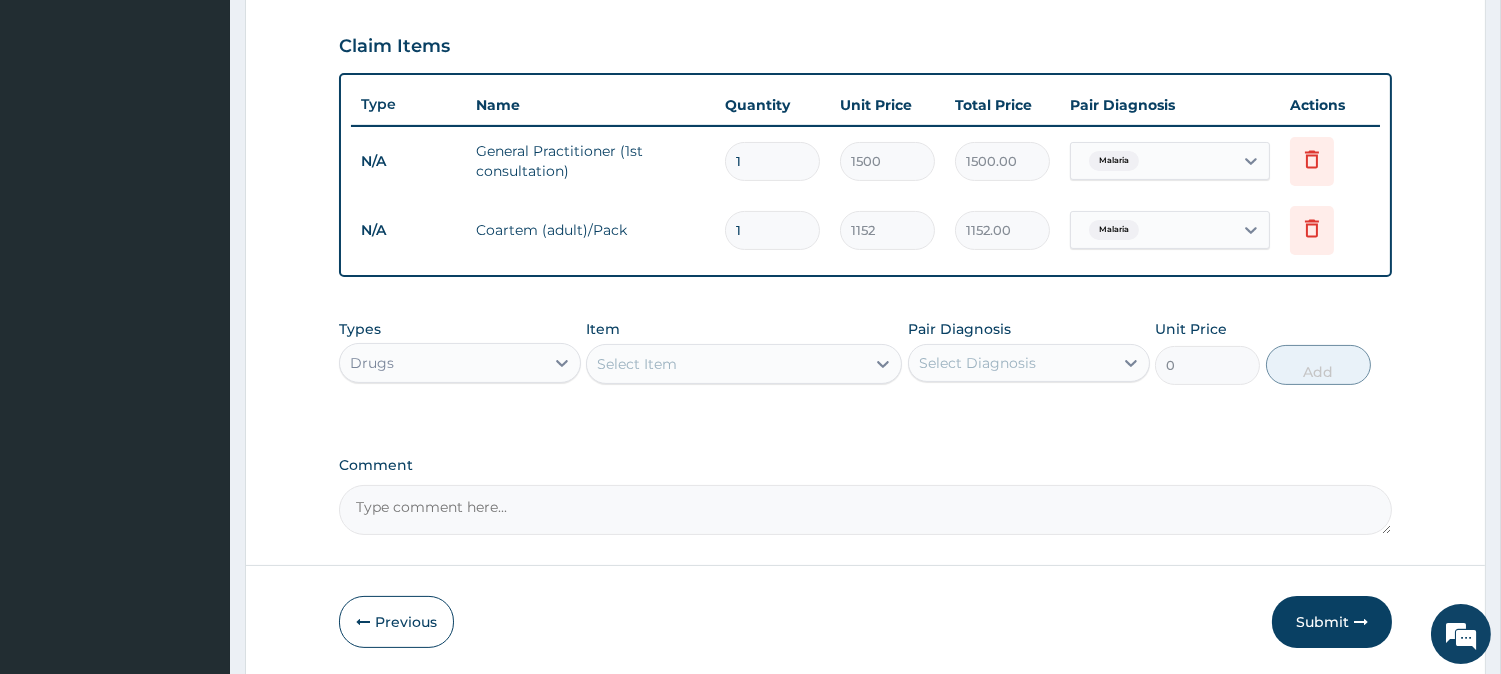 click on "Select Item" at bounding box center (726, 364) 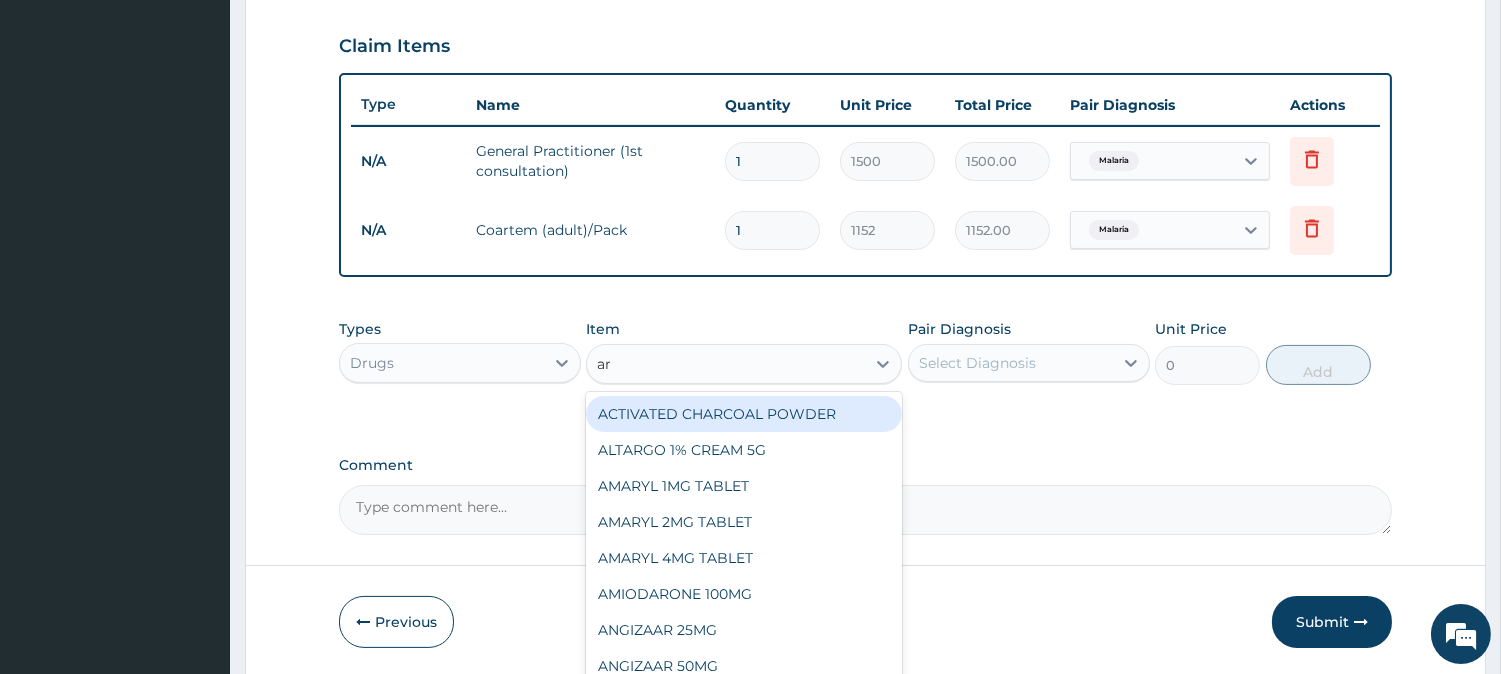 type on "art" 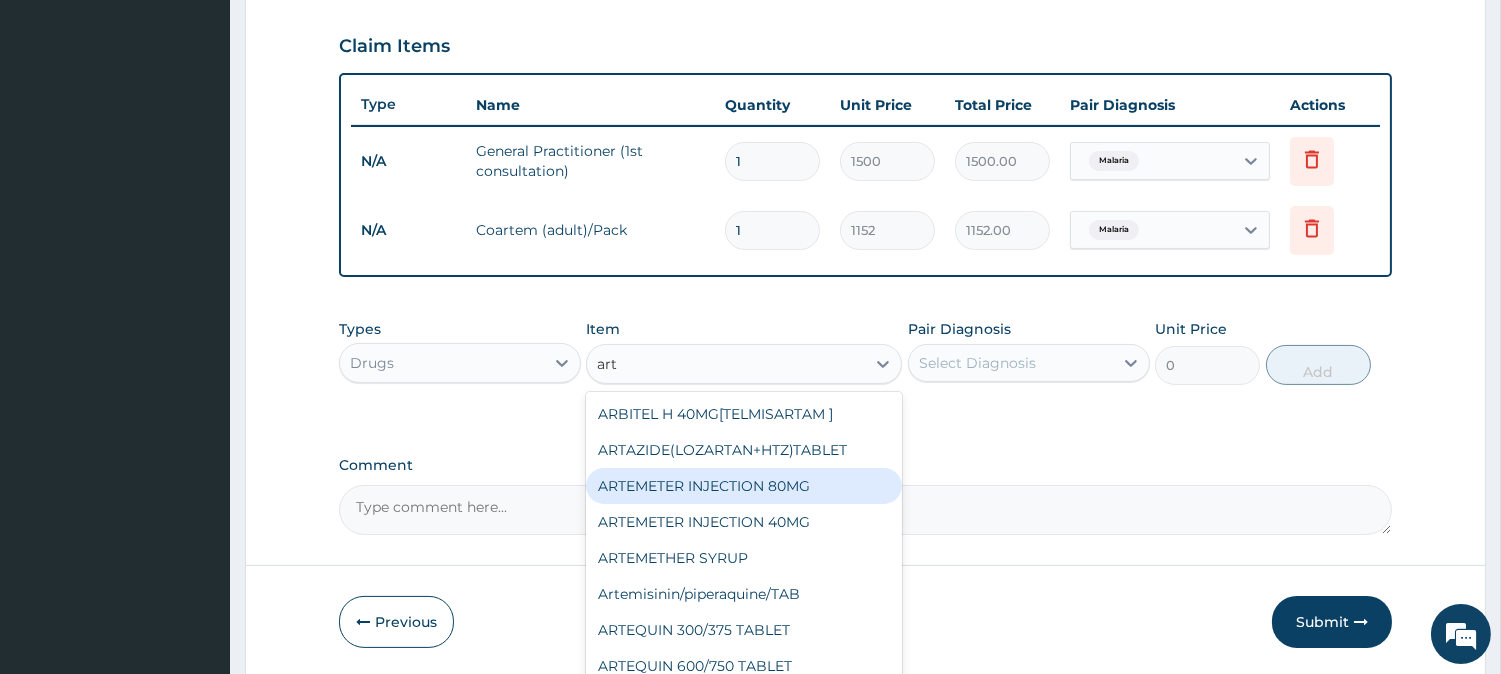 click on "ARTEMETER INJECTION  80MG" at bounding box center (744, 486) 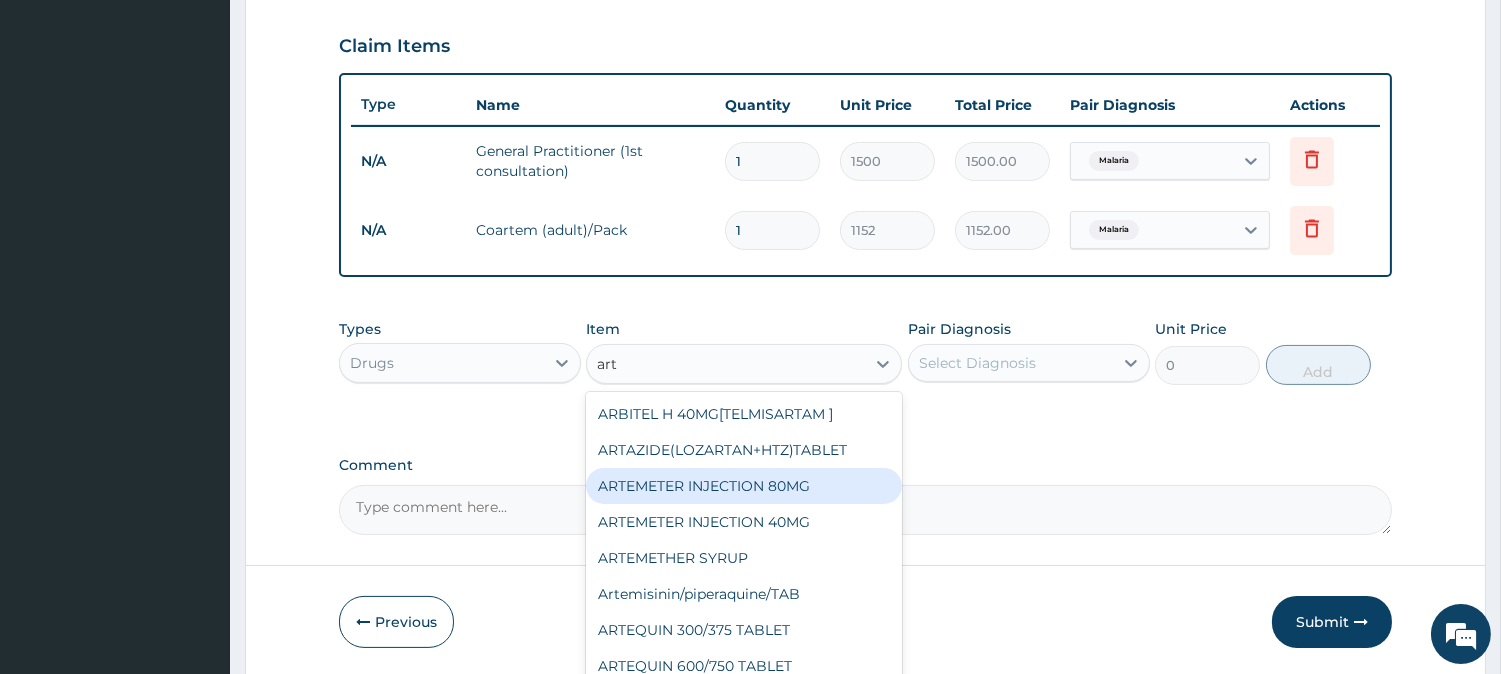type 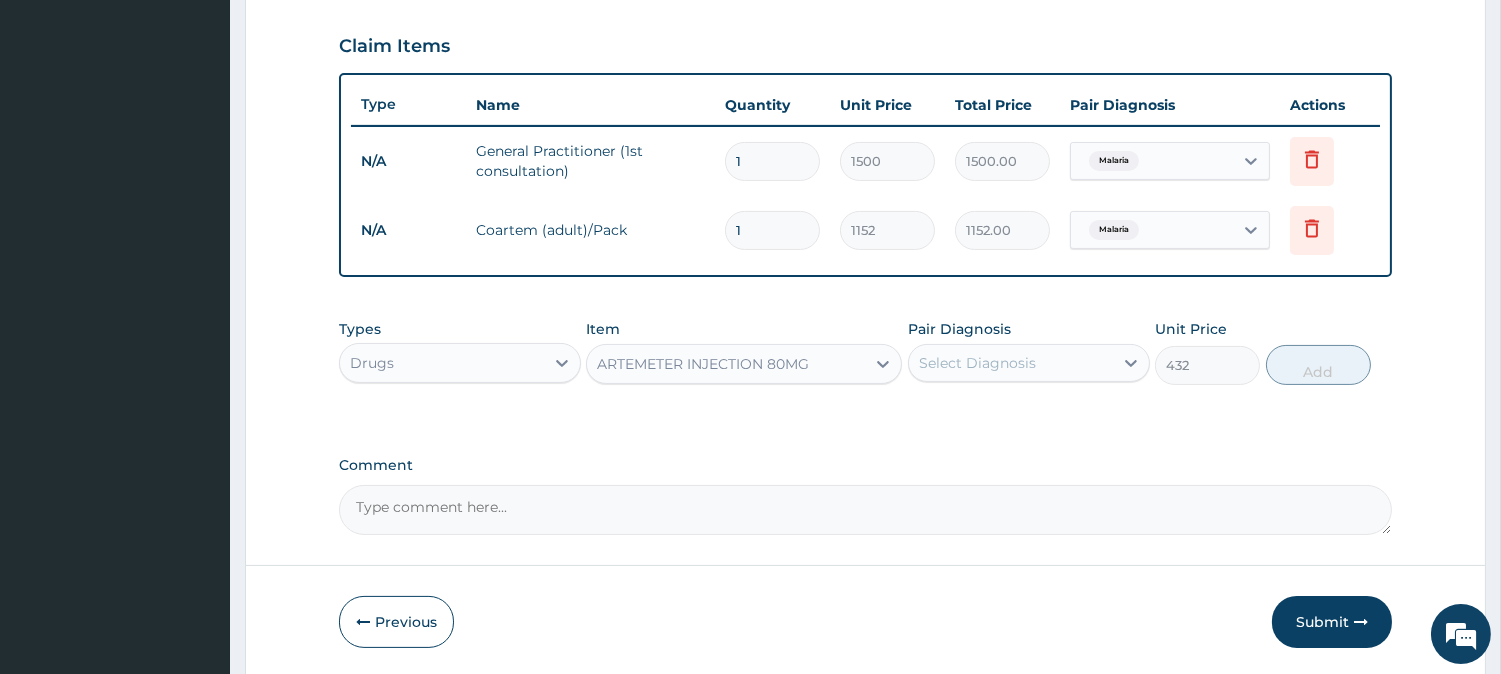click on "Select Diagnosis" at bounding box center (977, 363) 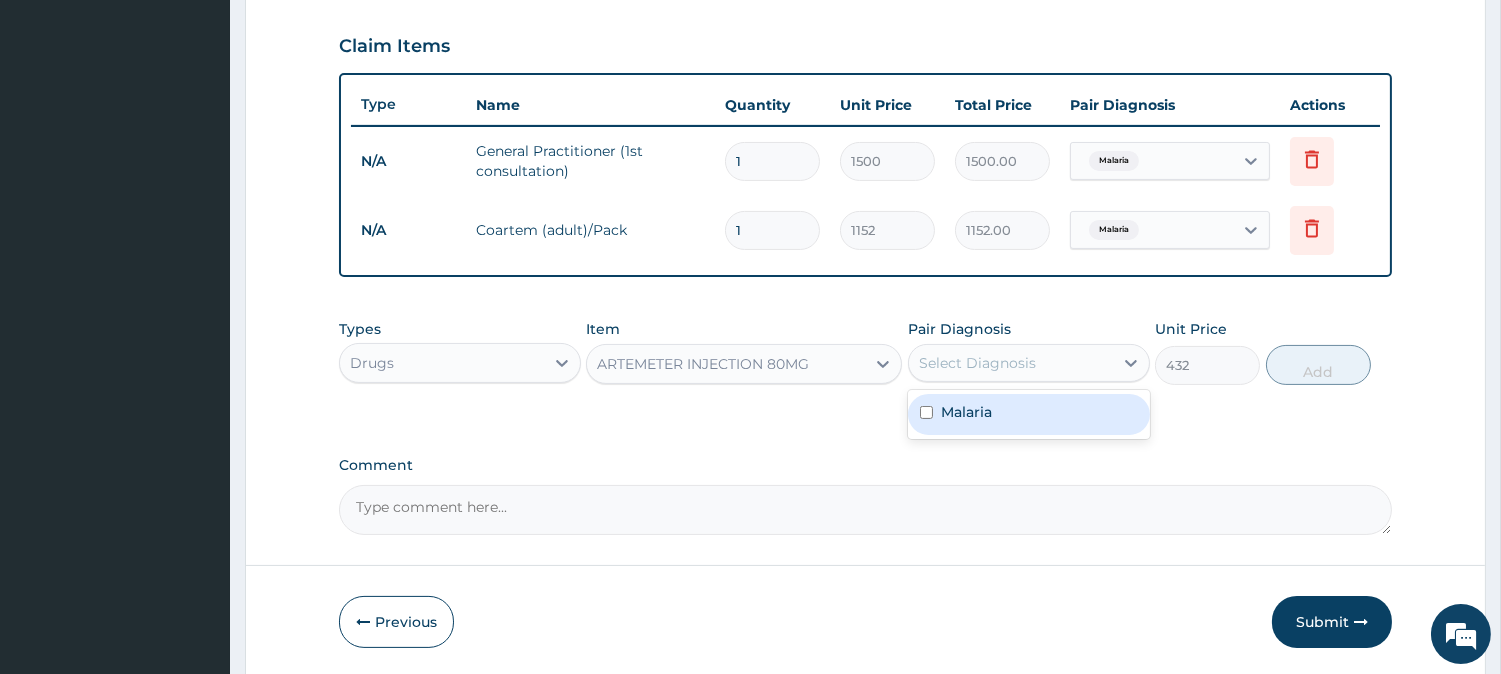 click on "Malaria" at bounding box center (966, 412) 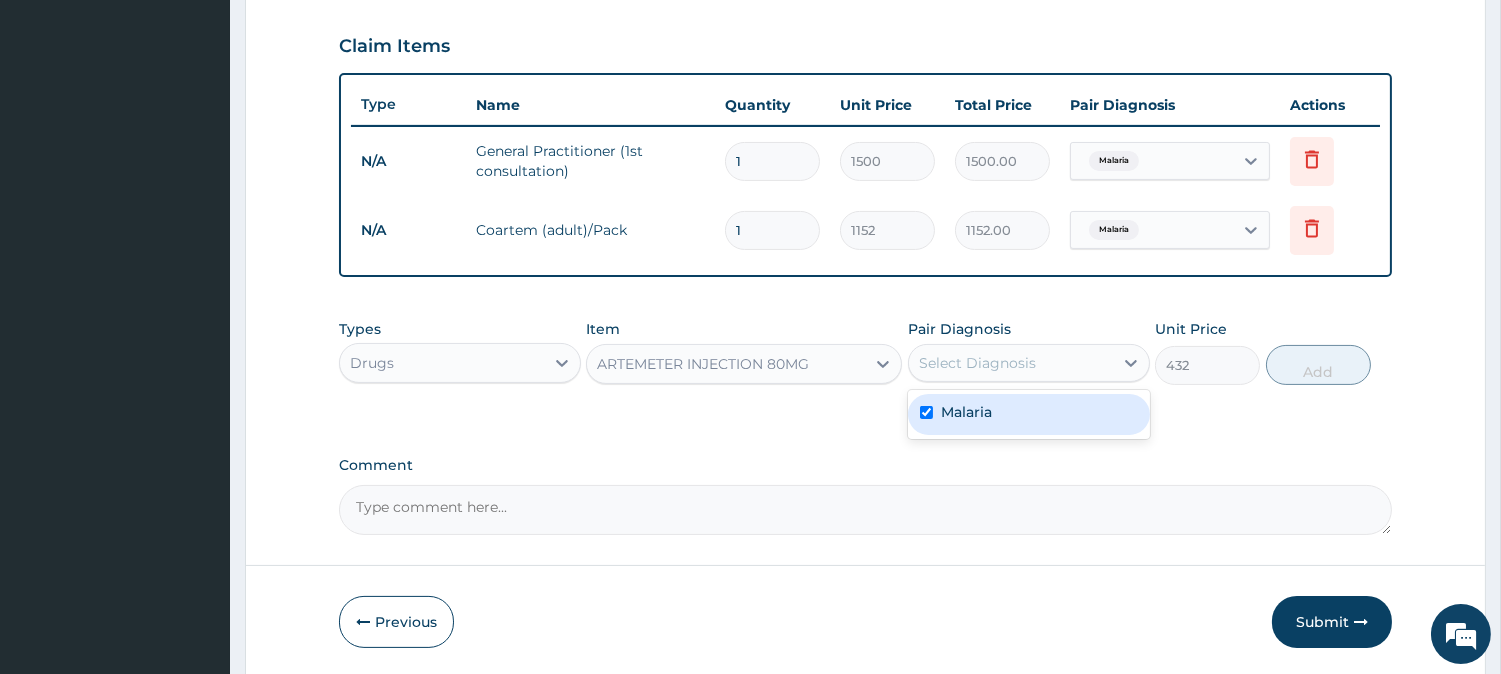 checkbox on "true" 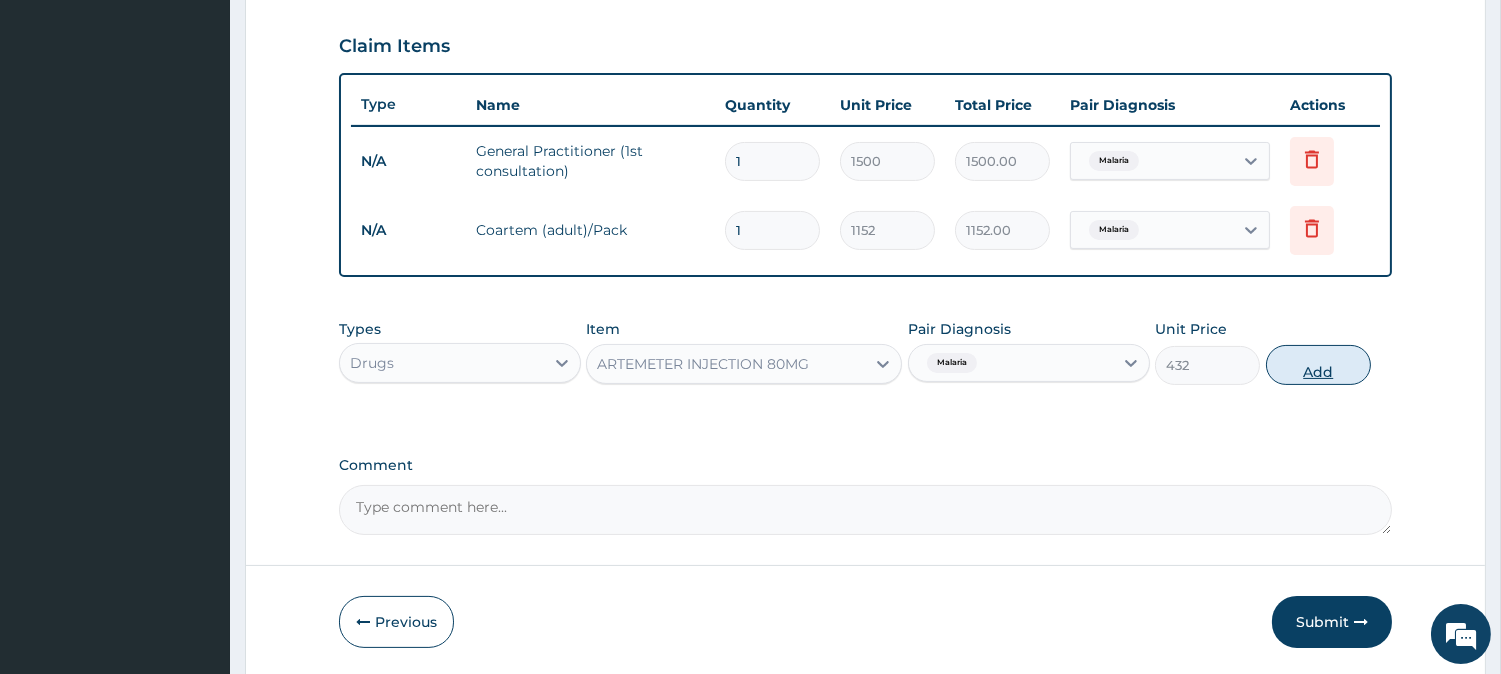 click on "Add" at bounding box center [1318, 365] 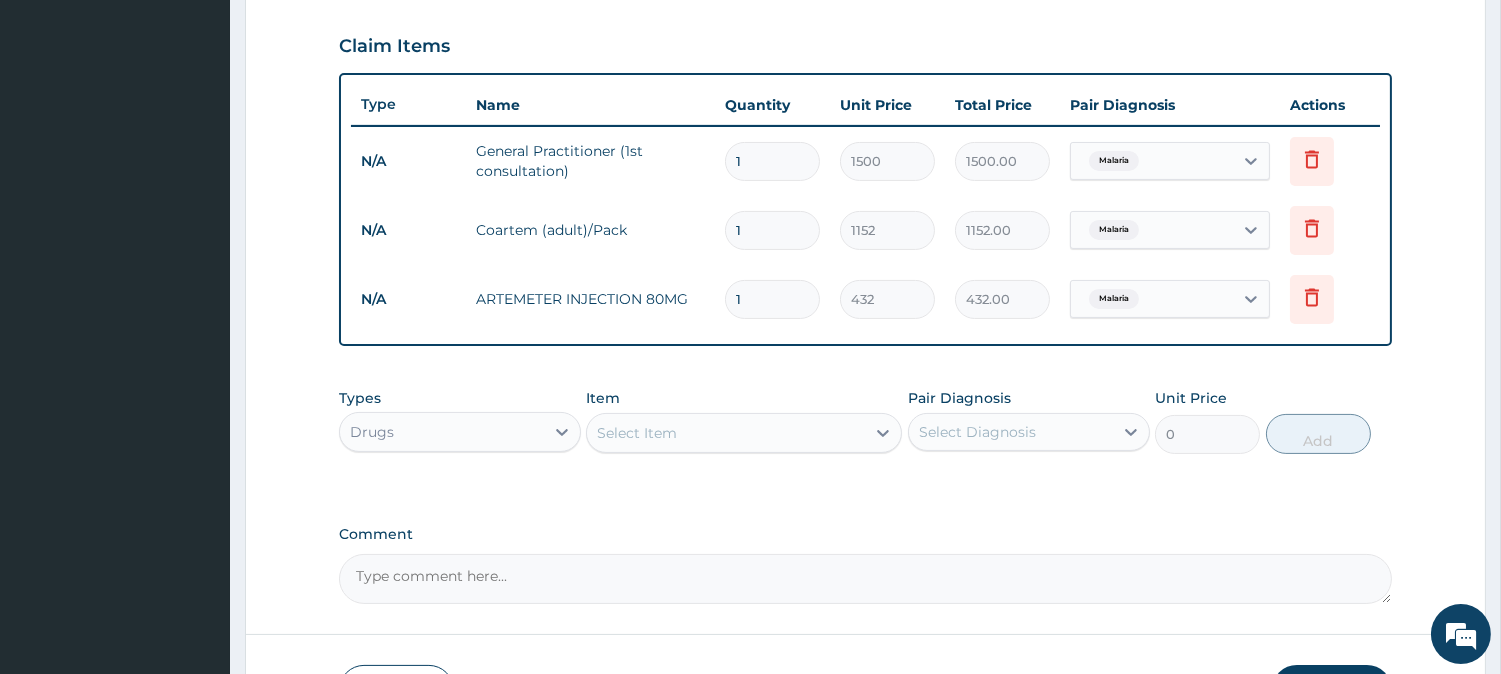 drag, startPoint x: 755, startPoint y: 301, endPoint x: 736, endPoint y: 294, distance: 20.248457 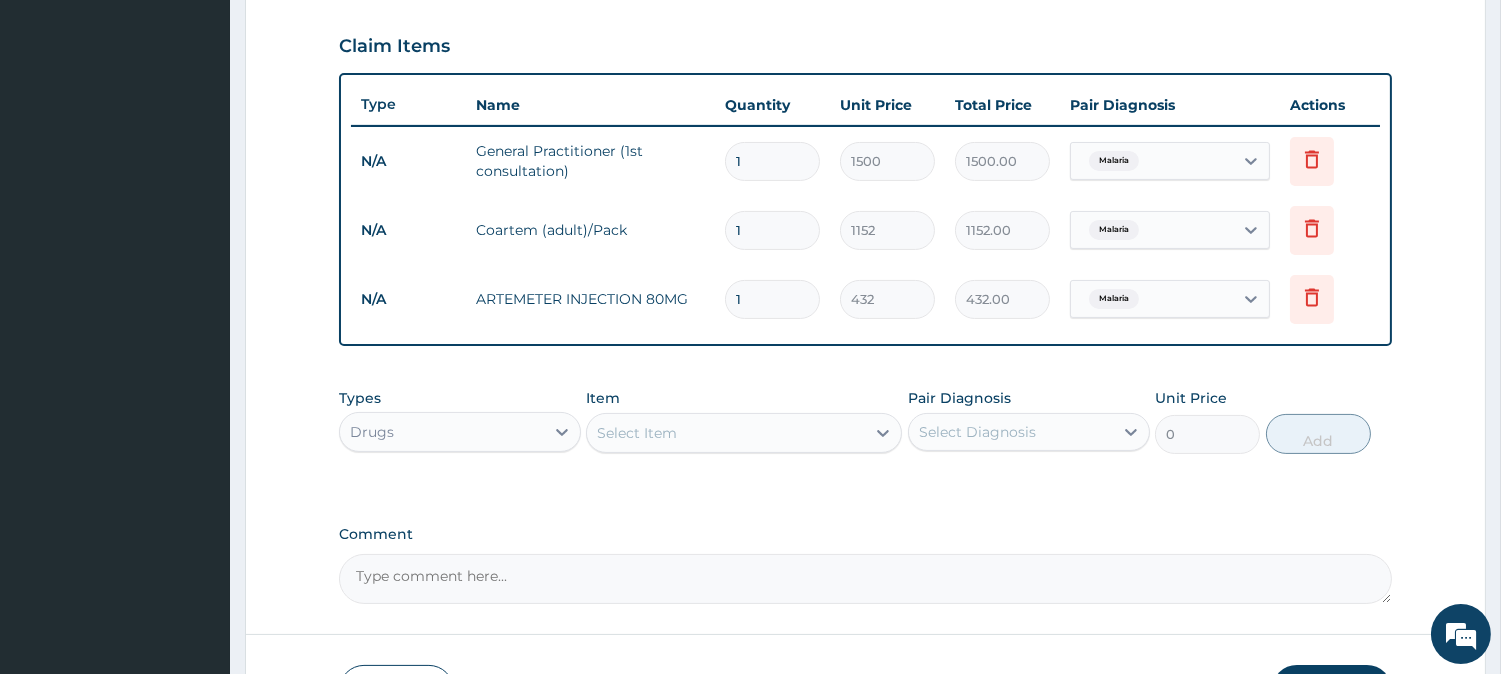 click on "1" at bounding box center [772, 299] 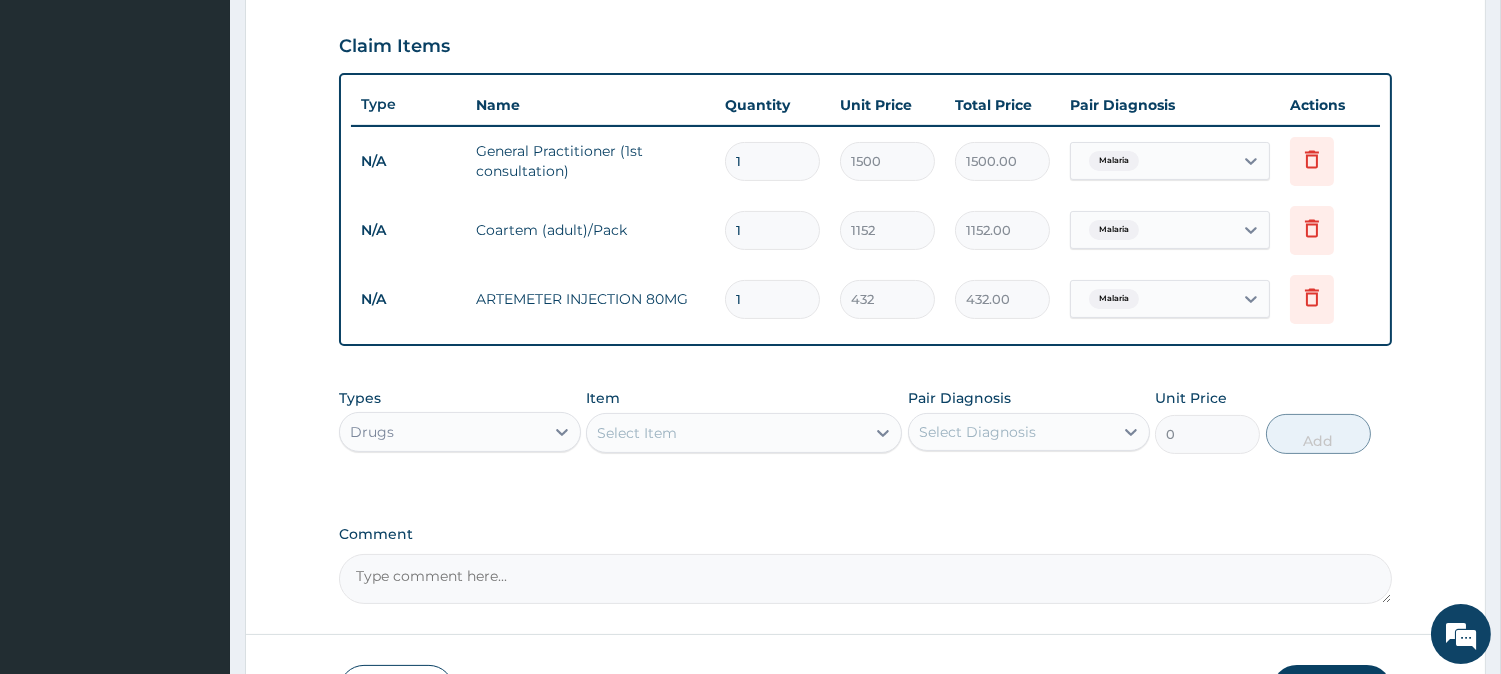 type on "6" 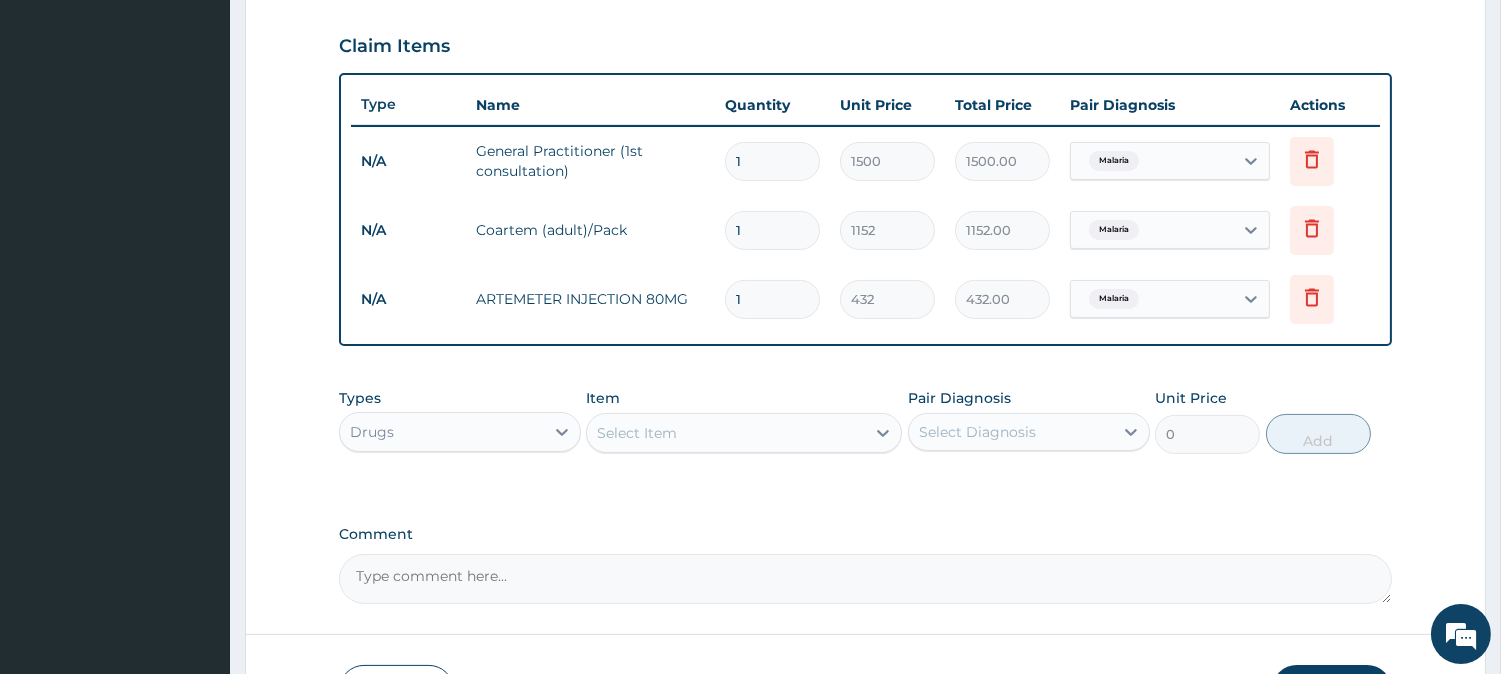 type on "2592.00" 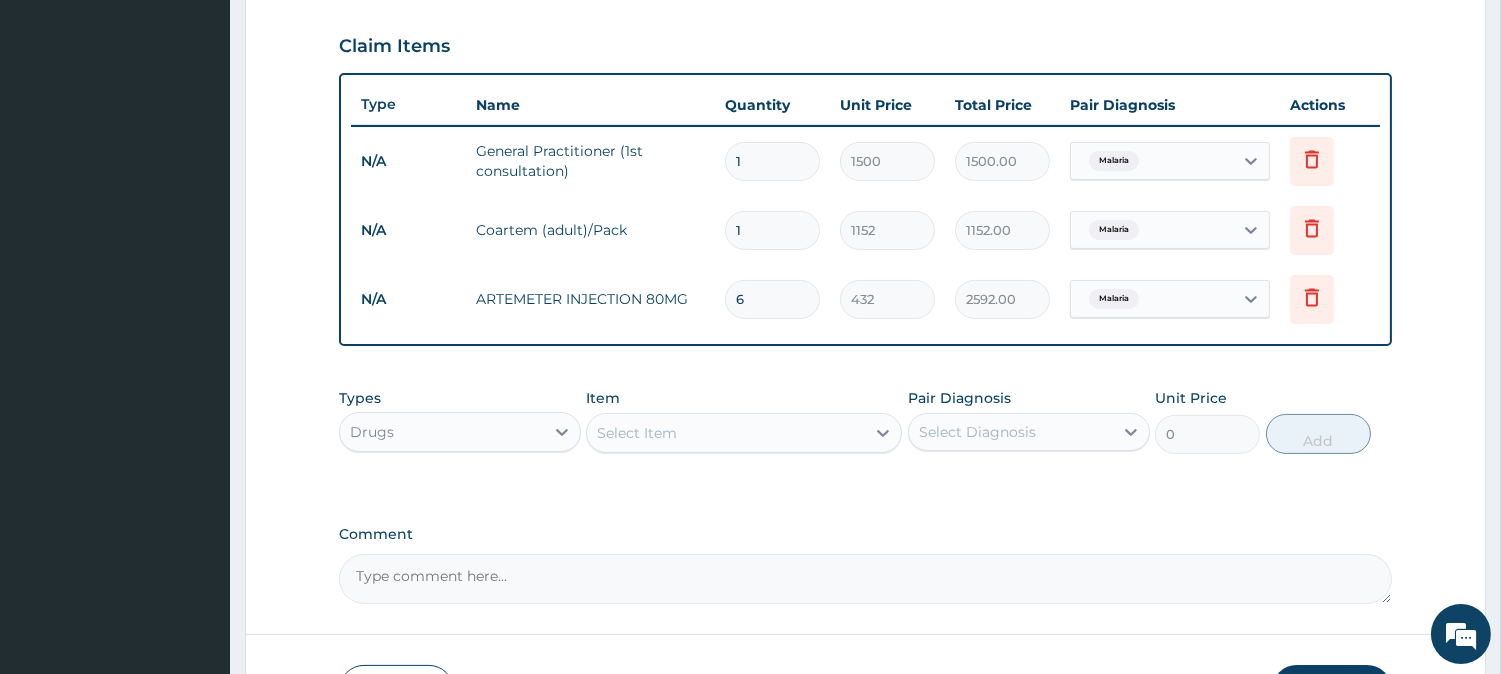 scroll, scrollTop: 810, scrollLeft: 0, axis: vertical 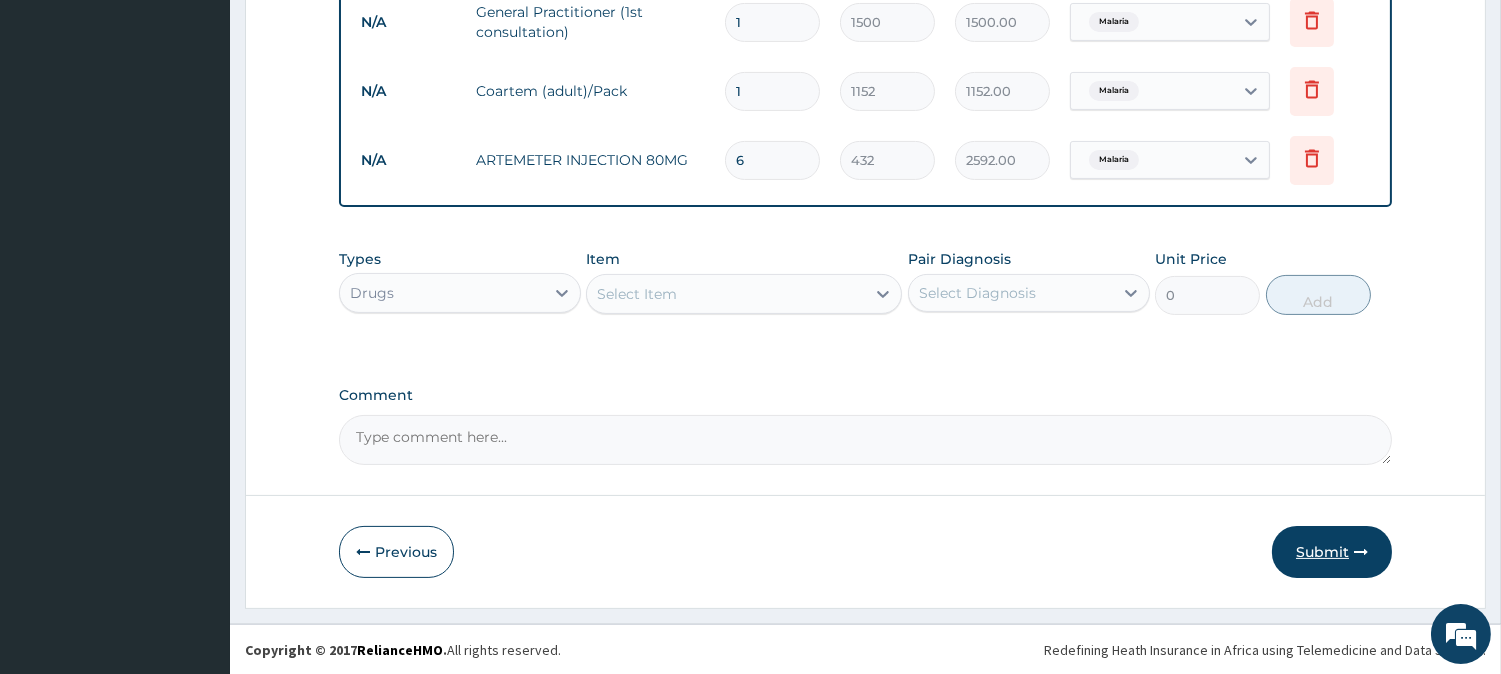 type on "6" 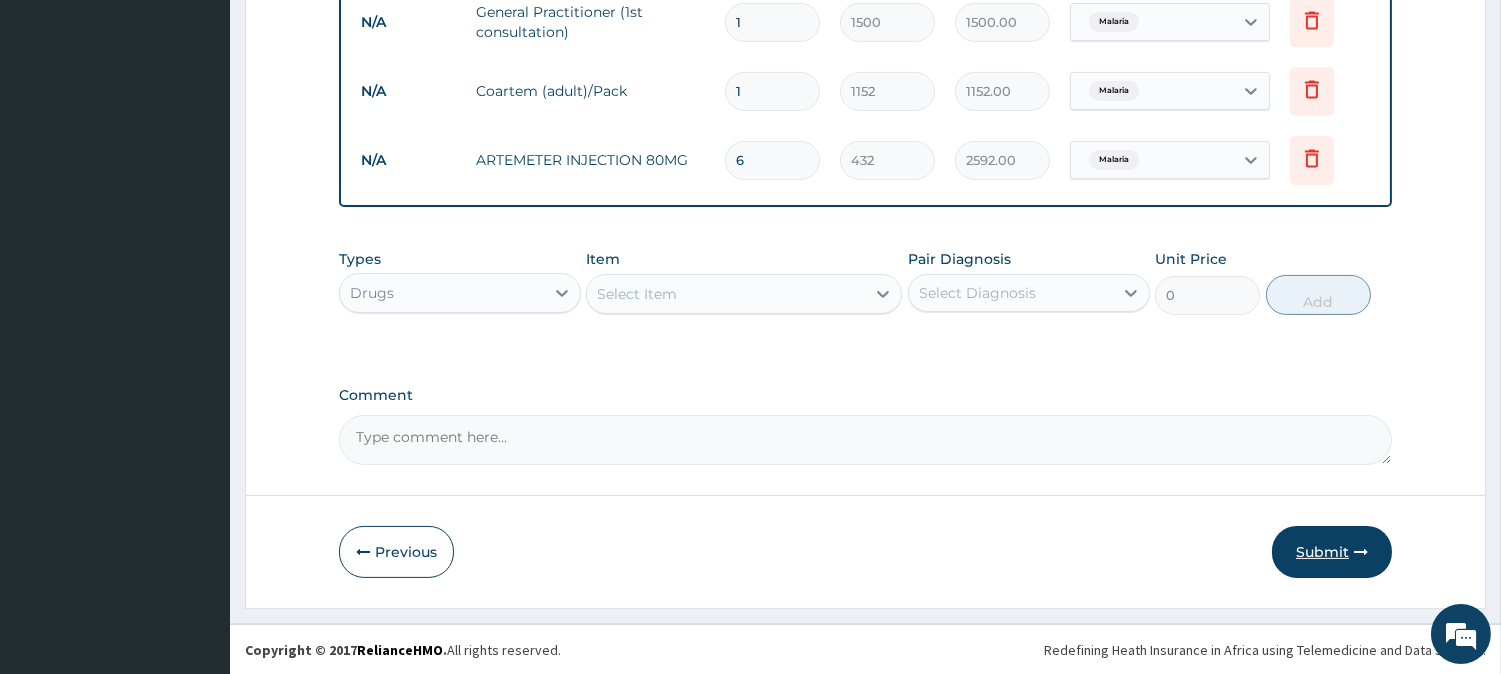 click on "Submit" at bounding box center [1332, 552] 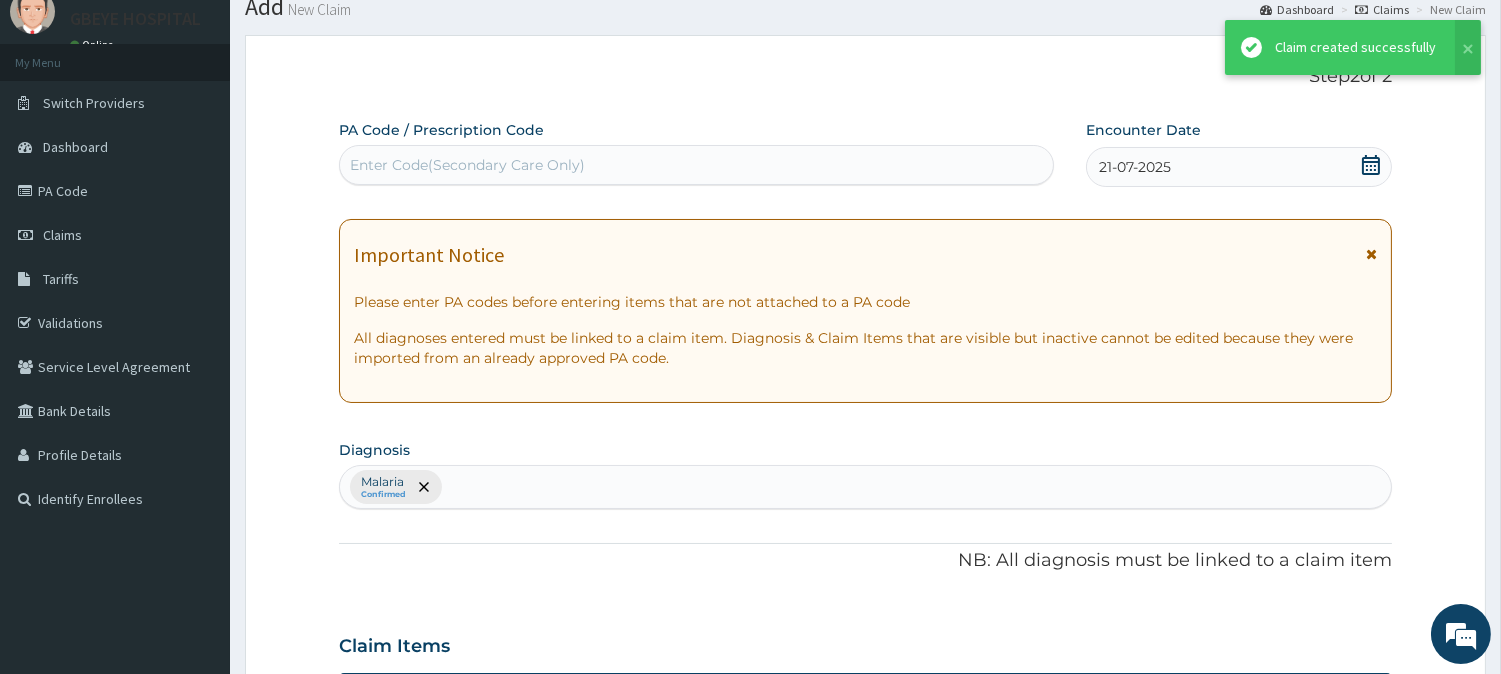 scroll, scrollTop: 810, scrollLeft: 0, axis: vertical 